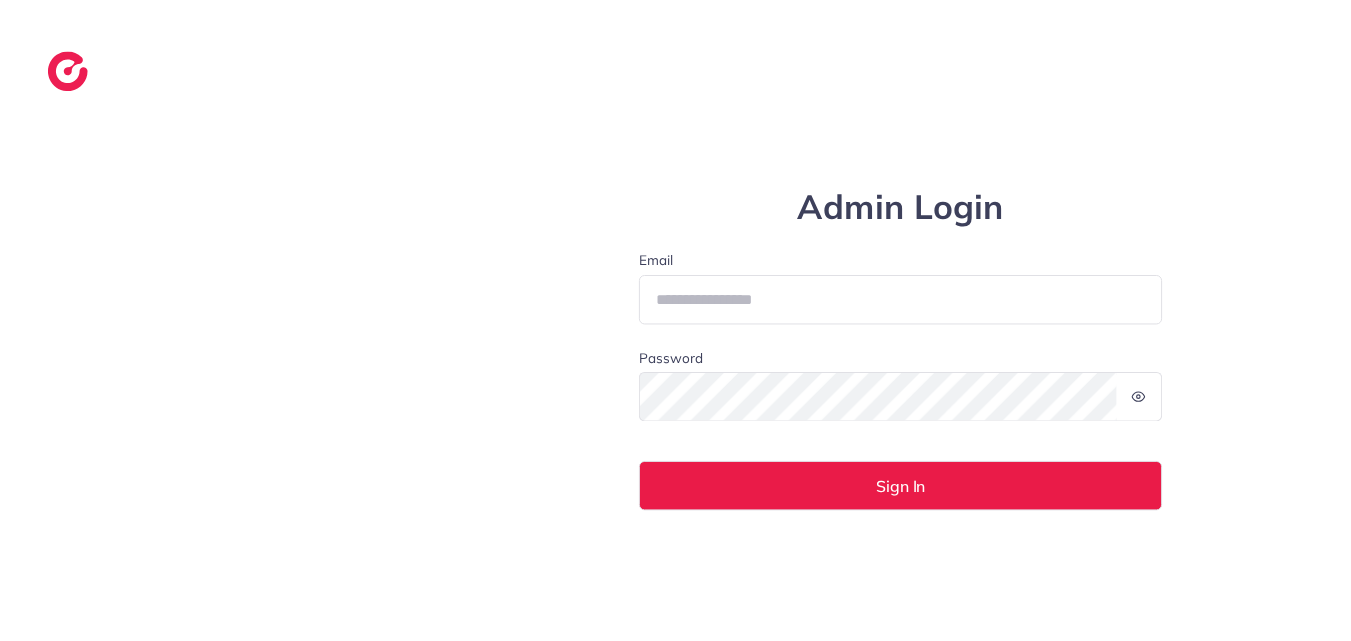 scroll, scrollTop: 0, scrollLeft: 0, axis: both 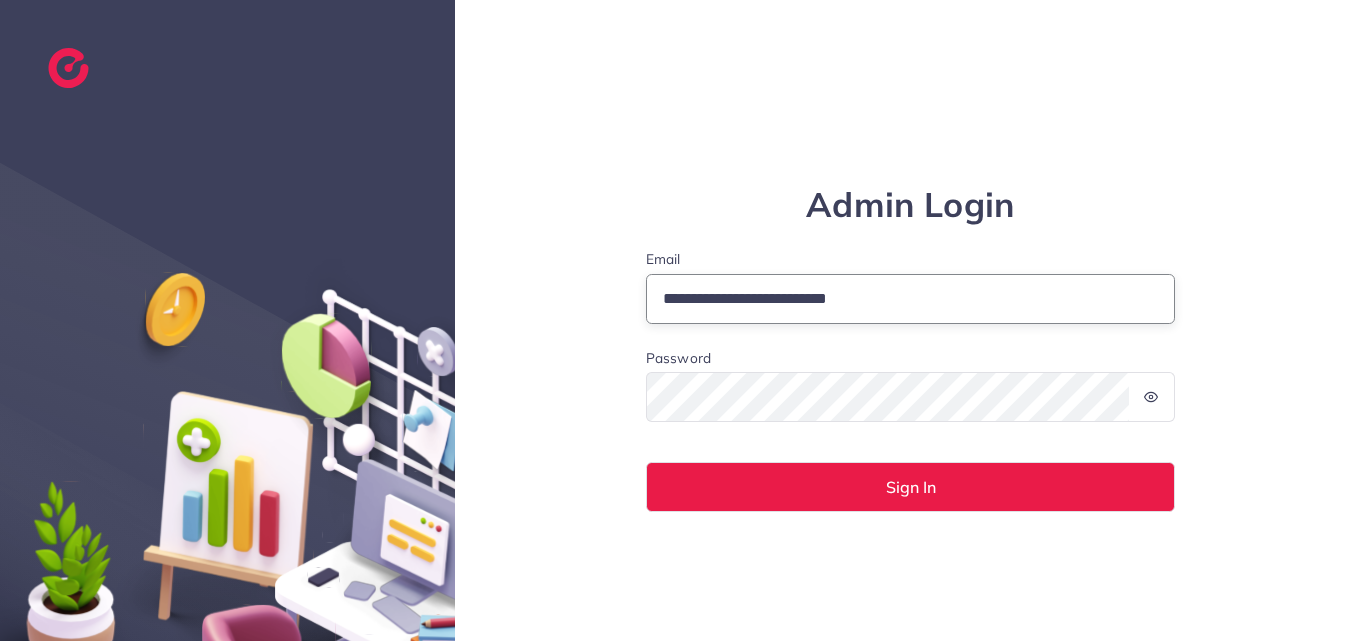 drag, startPoint x: 863, startPoint y: 301, endPoint x: 667, endPoint y: 293, distance: 196.1632 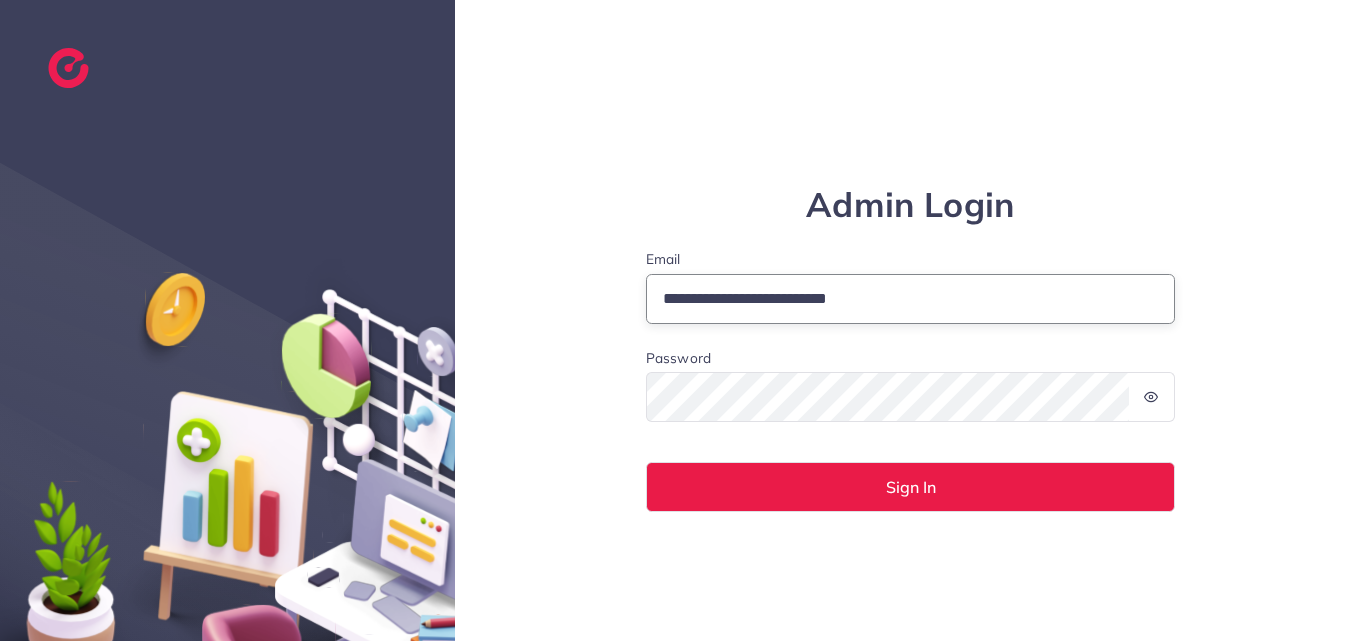 type on "**********" 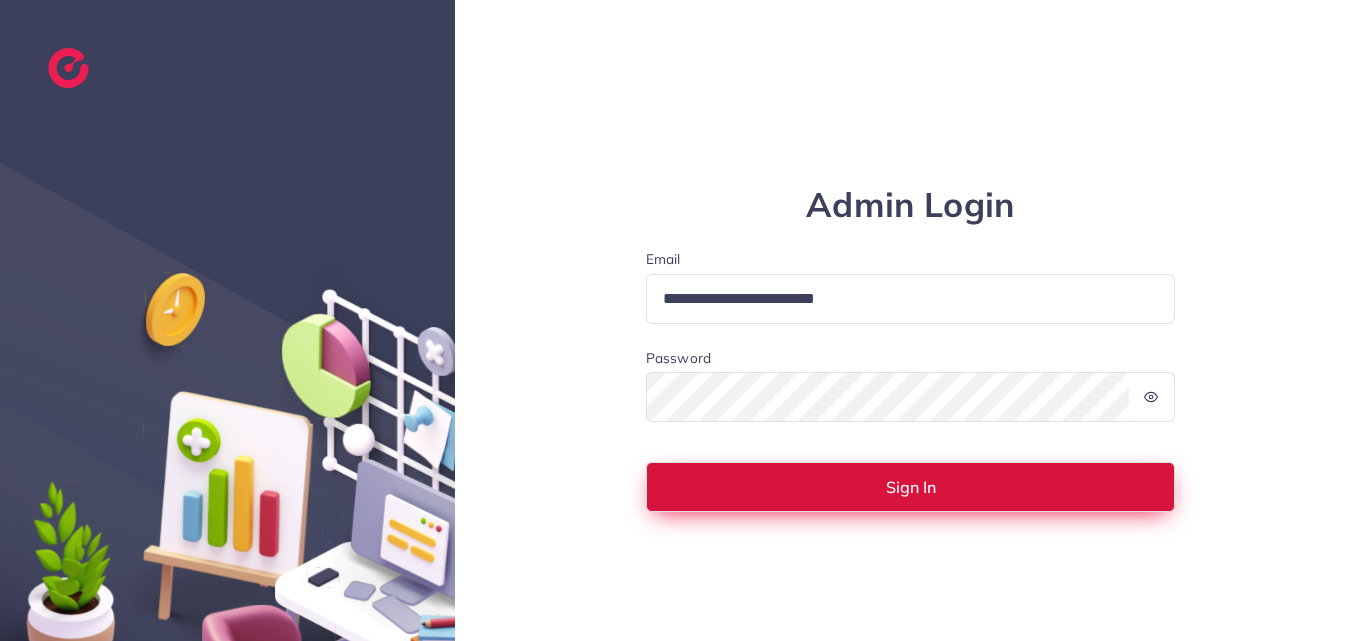 click on "Sign In" at bounding box center (911, 487) 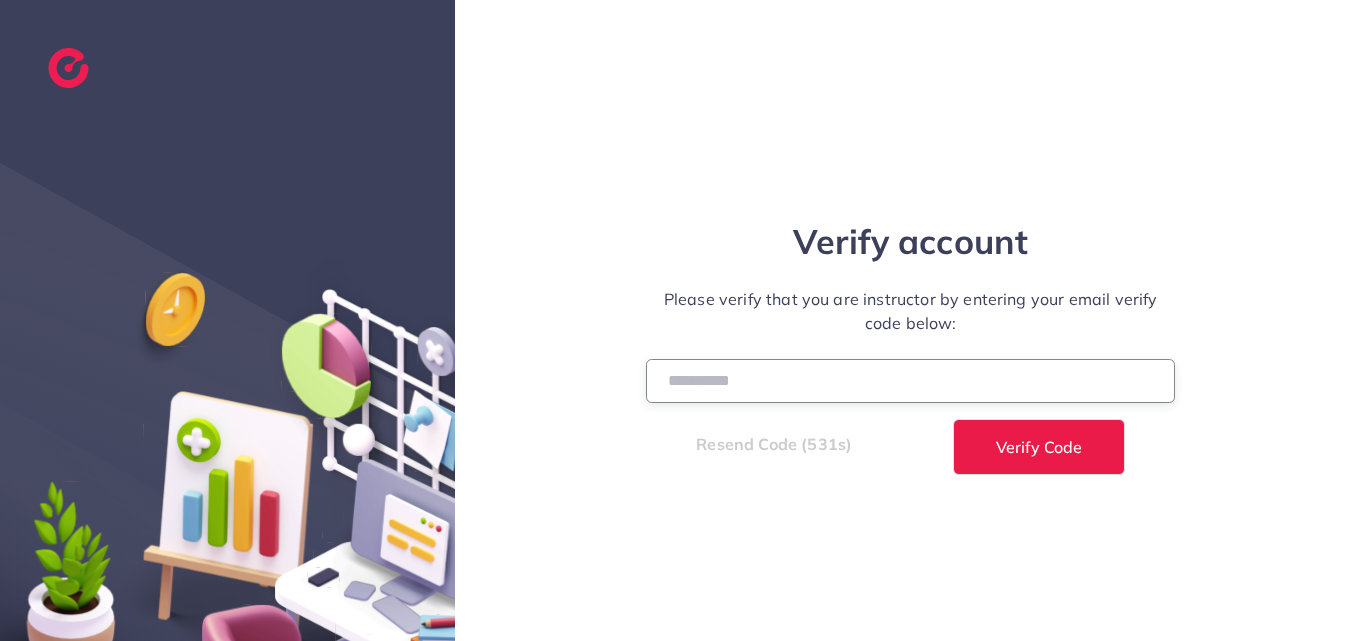 click at bounding box center (911, 380) 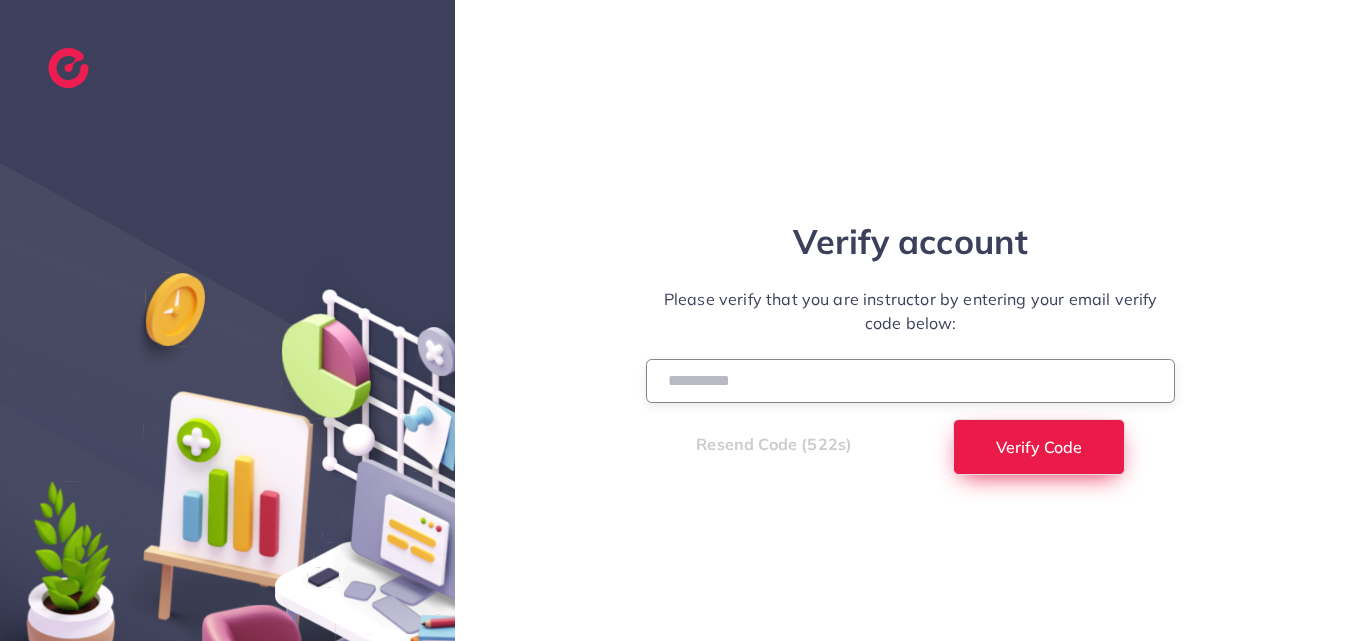 type on "******" 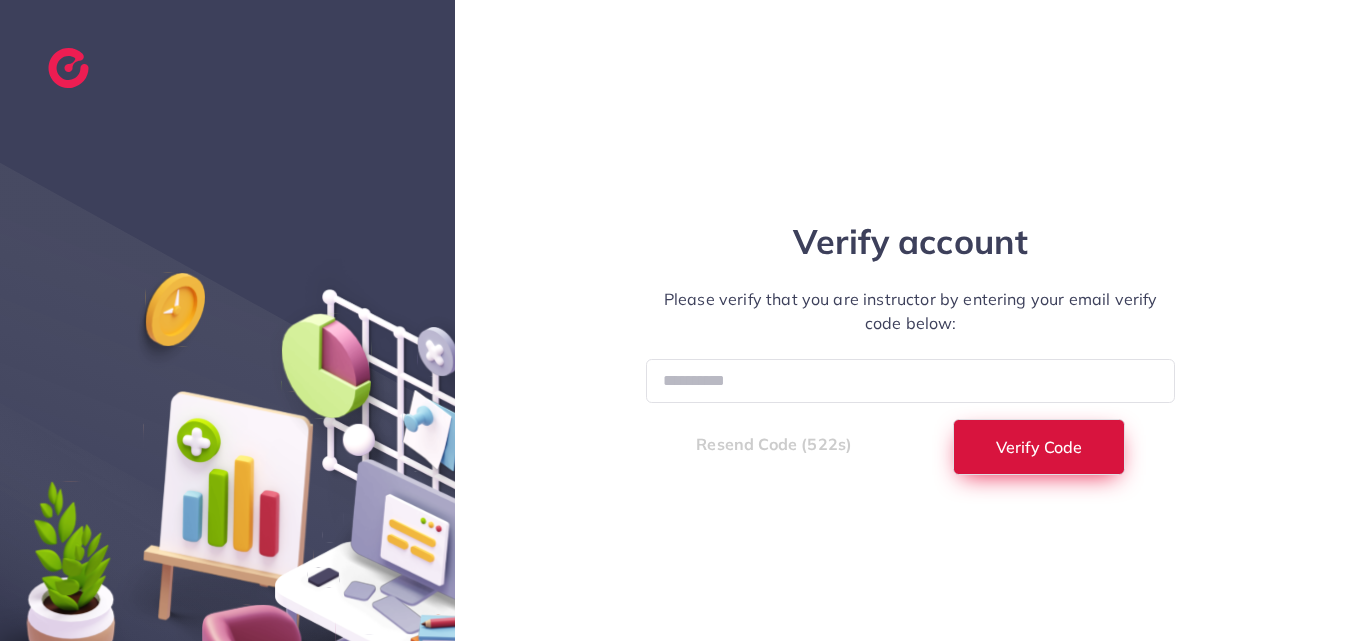 click on "Verify Code" at bounding box center (1039, 447) 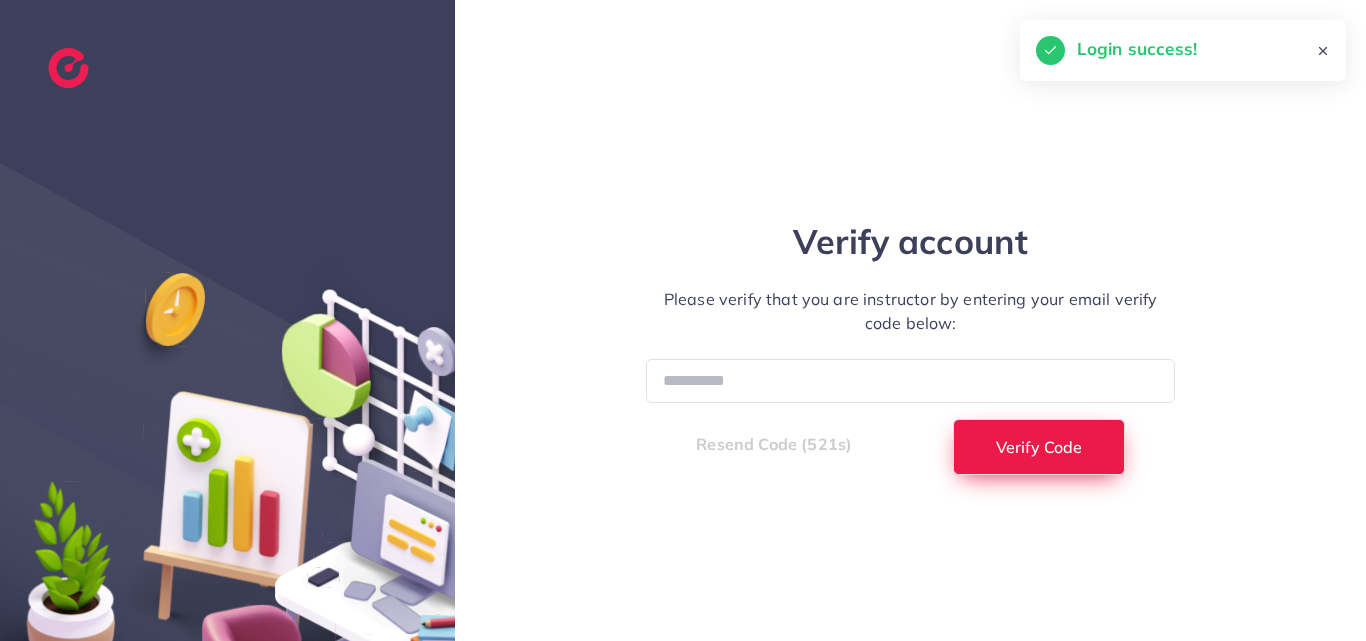select on "*" 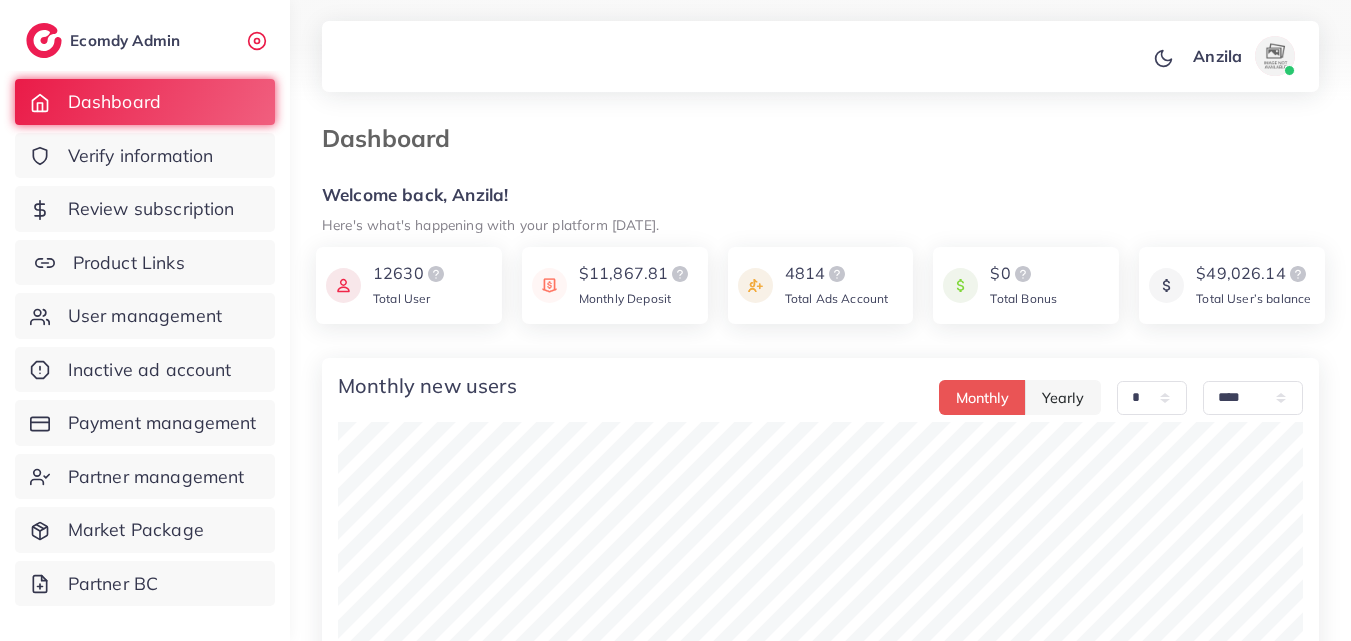 click on "Product Links" at bounding box center (145, 263) 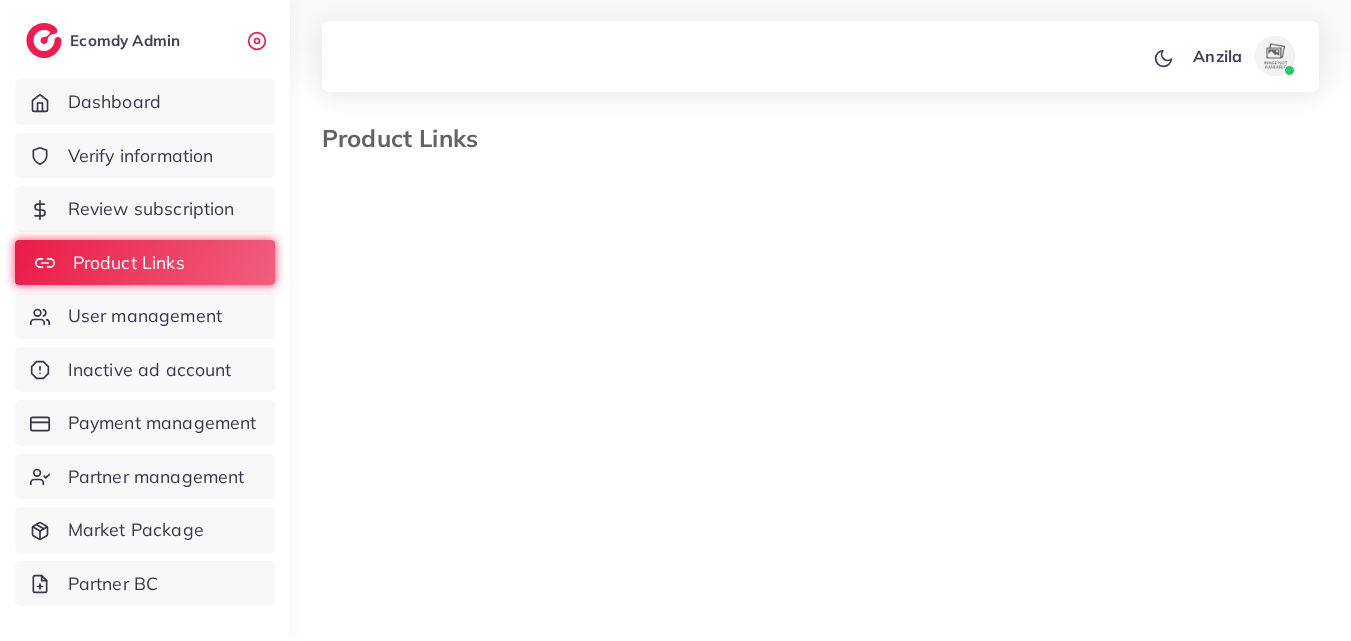 select on "*********" 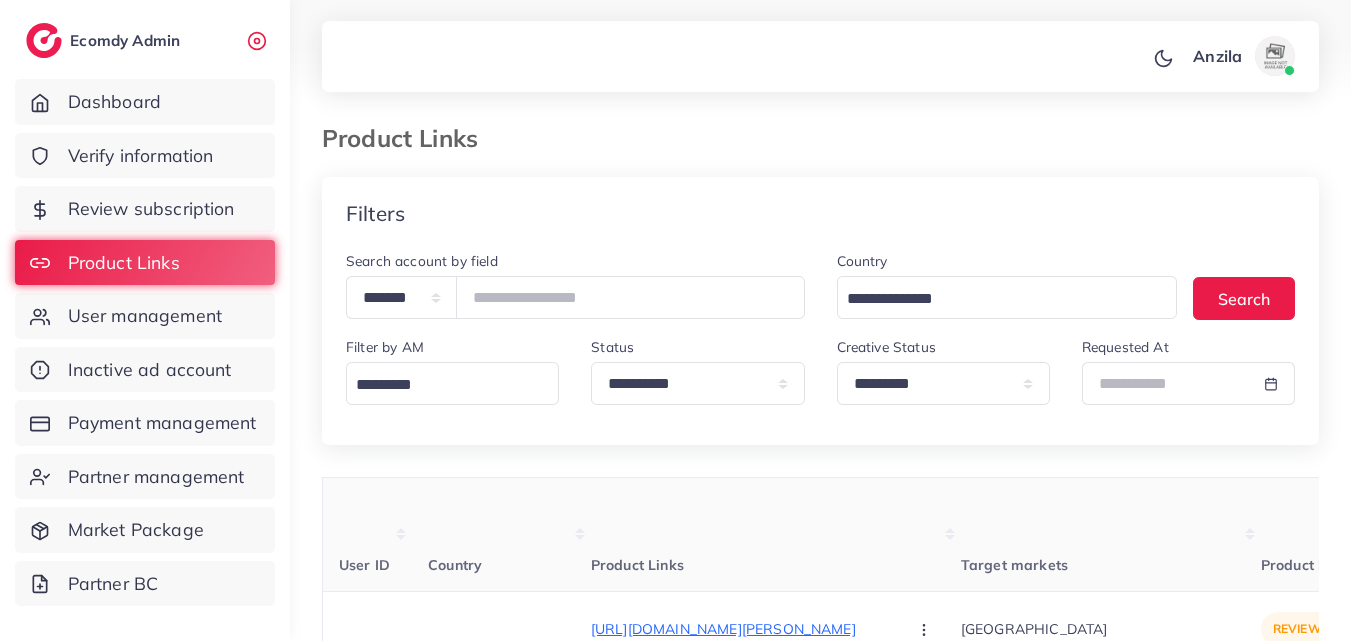 click on "Product Links" at bounding box center (776, 535) 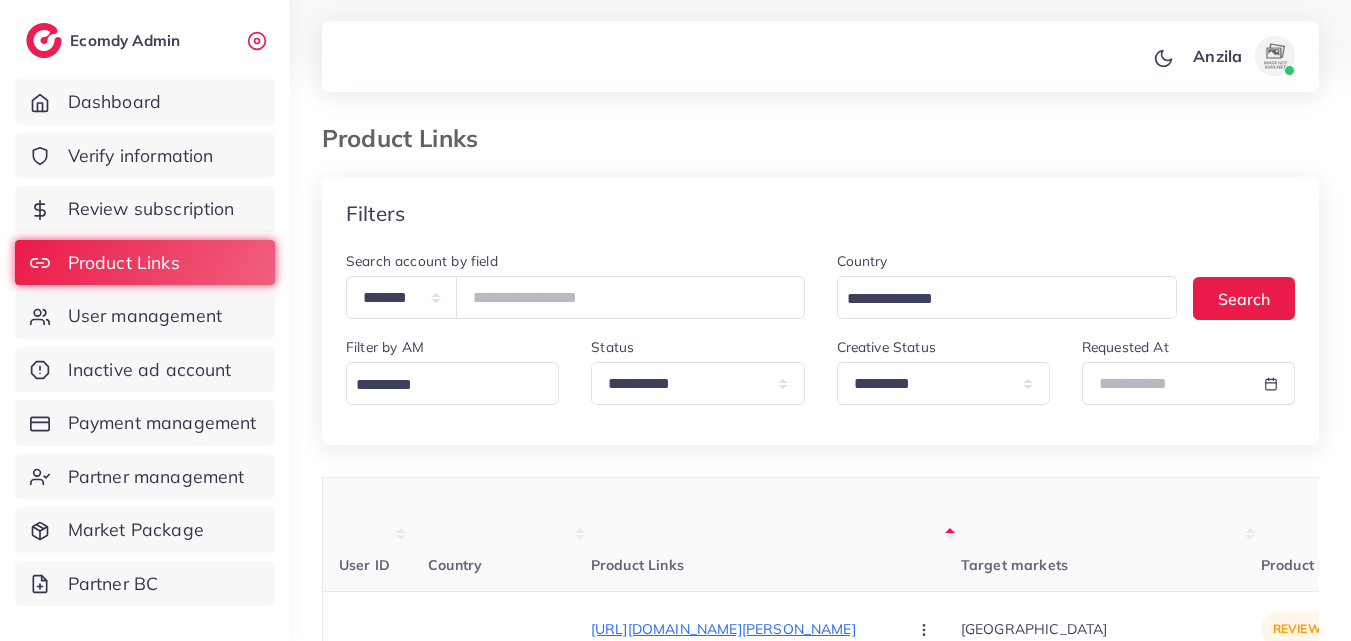 scroll, scrollTop: 41947, scrollLeft: 0, axis: vertical 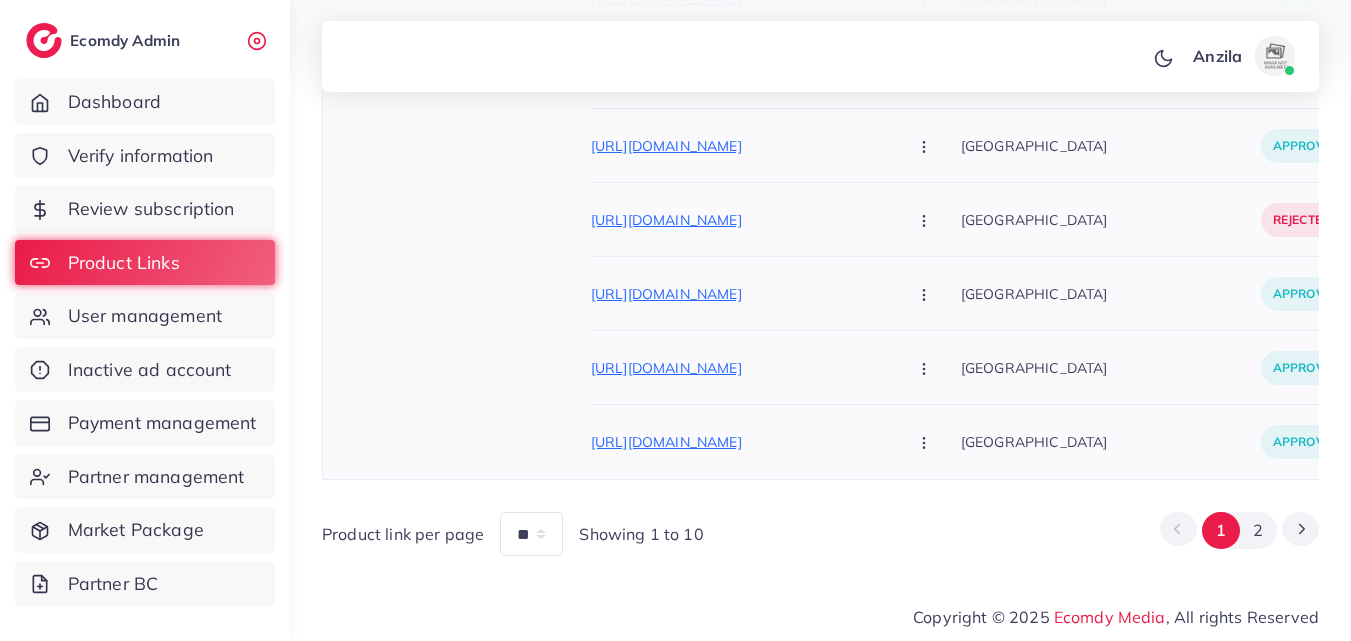 click on "[GEOGRAPHIC_DATA]" at bounding box center (1111, 442) 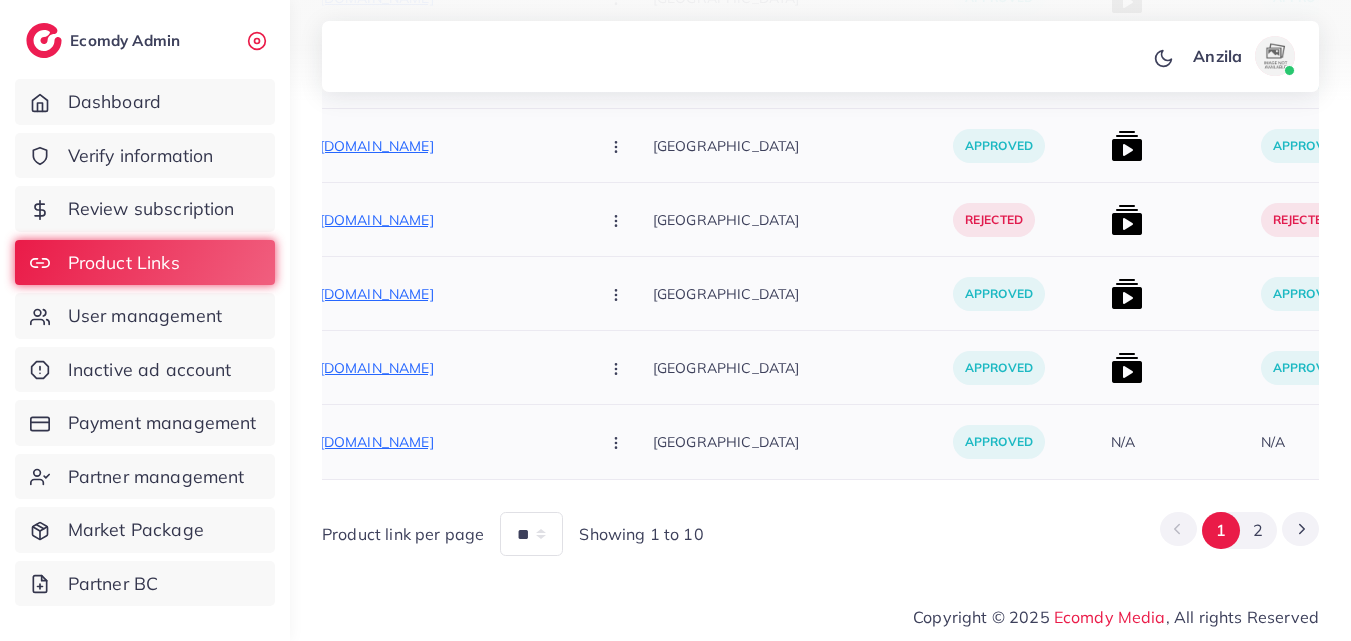 scroll, scrollTop: 0, scrollLeft: 320, axis: horizontal 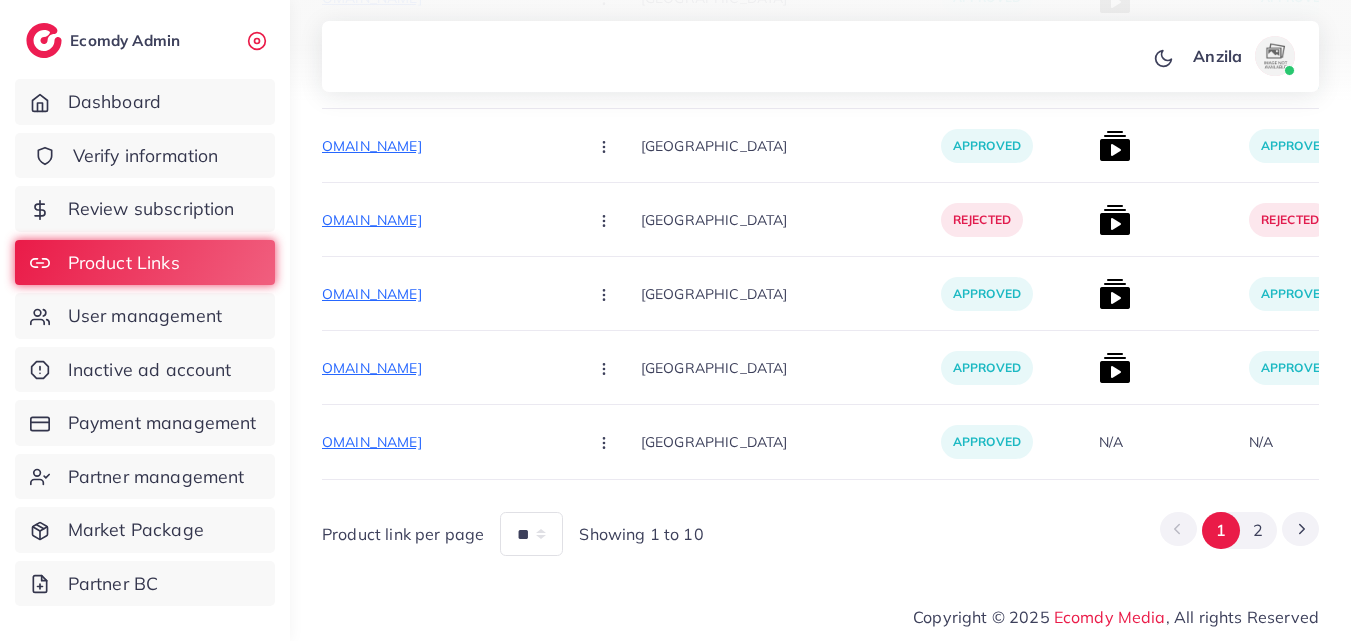 click on "Verify information" at bounding box center [145, 156] 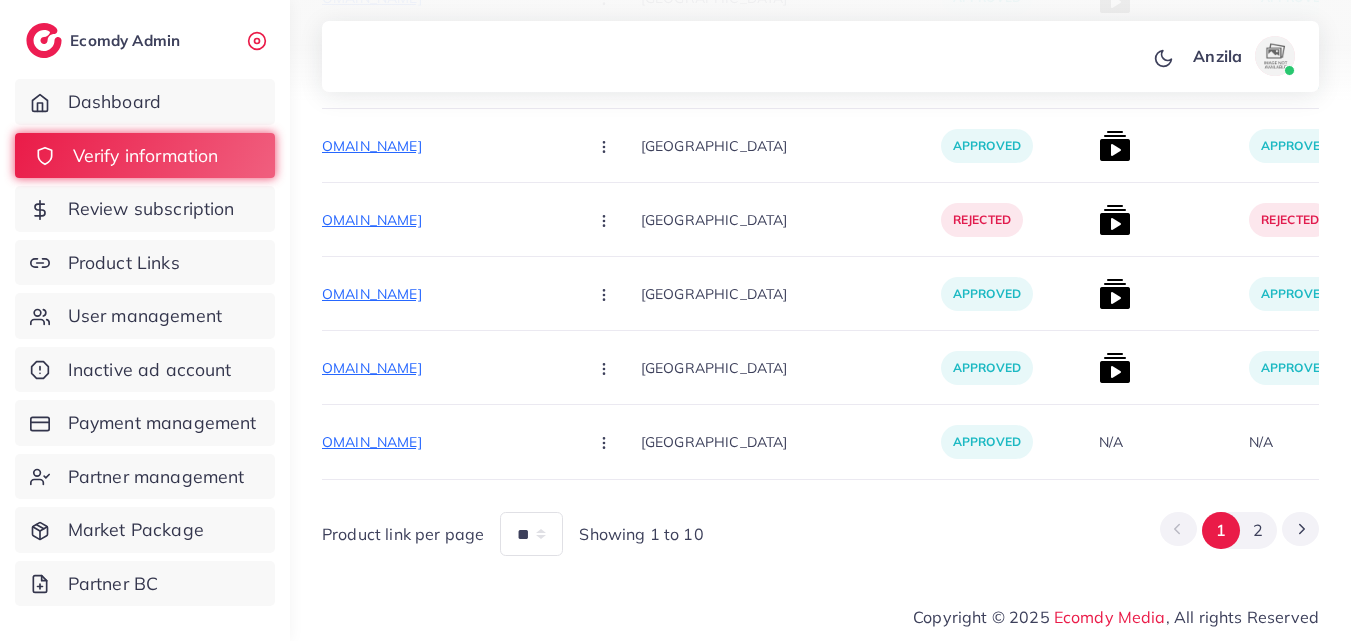 scroll, scrollTop: 0, scrollLeft: 0, axis: both 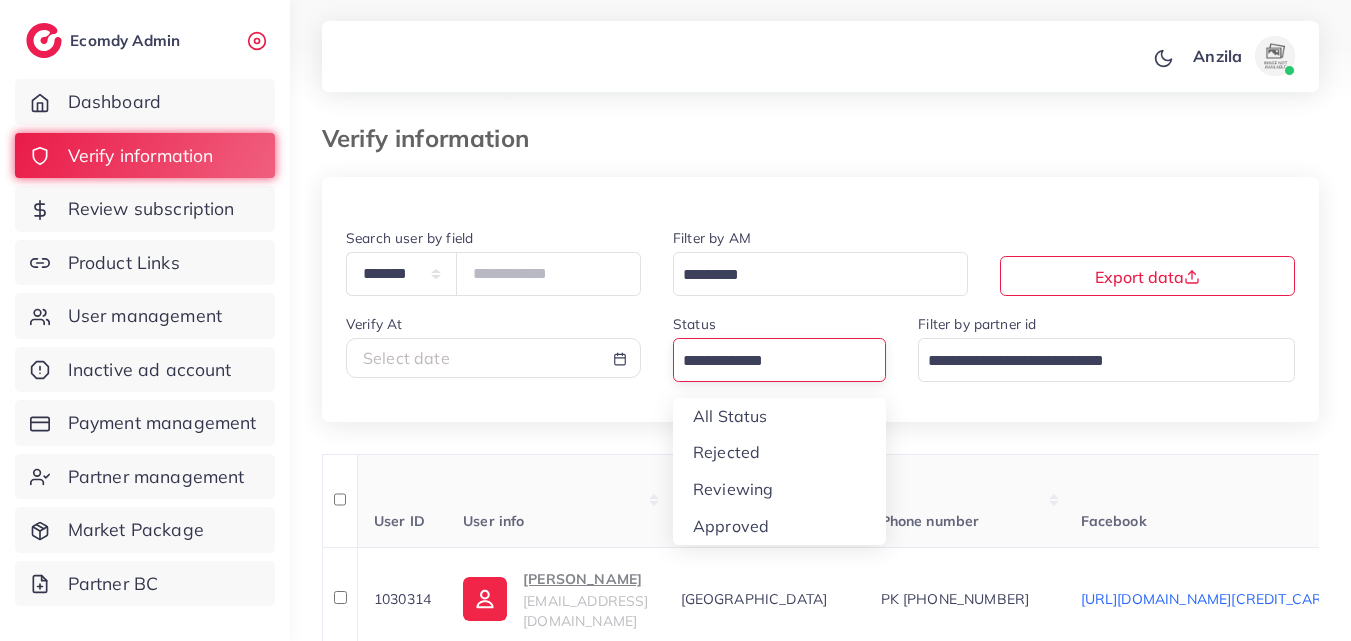 click on "Loading..." at bounding box center (779, 359) 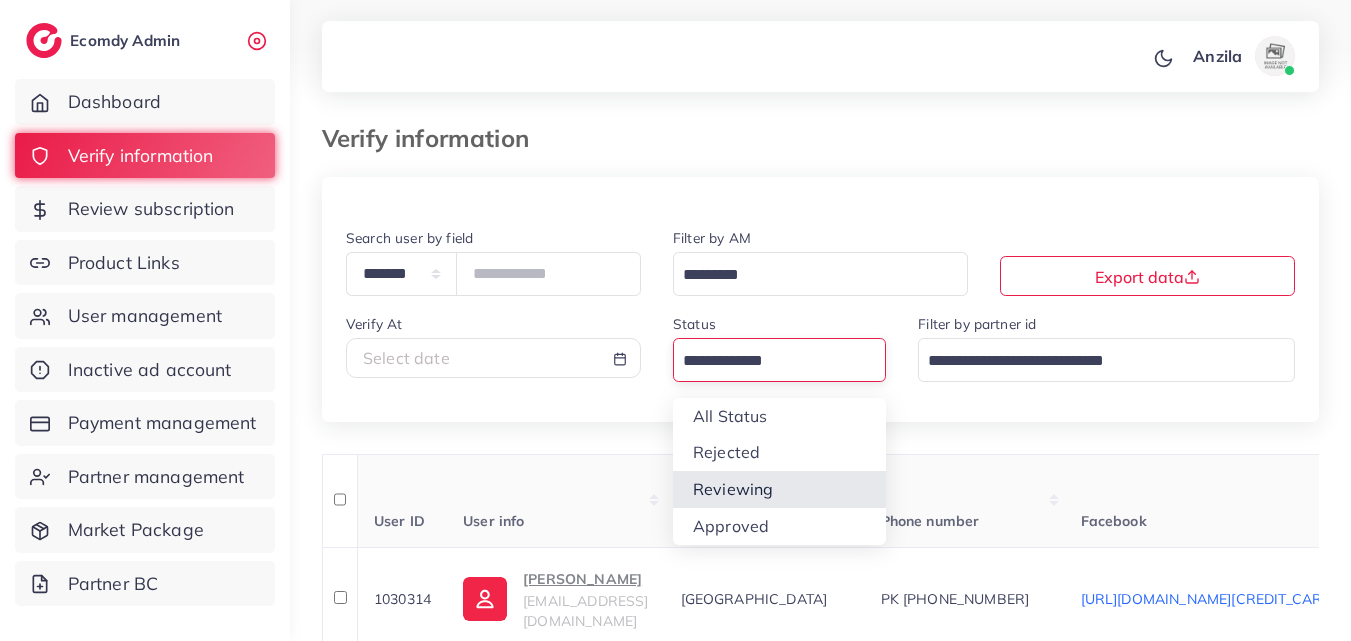 click on "**********" at bounding box center (820, 1332) 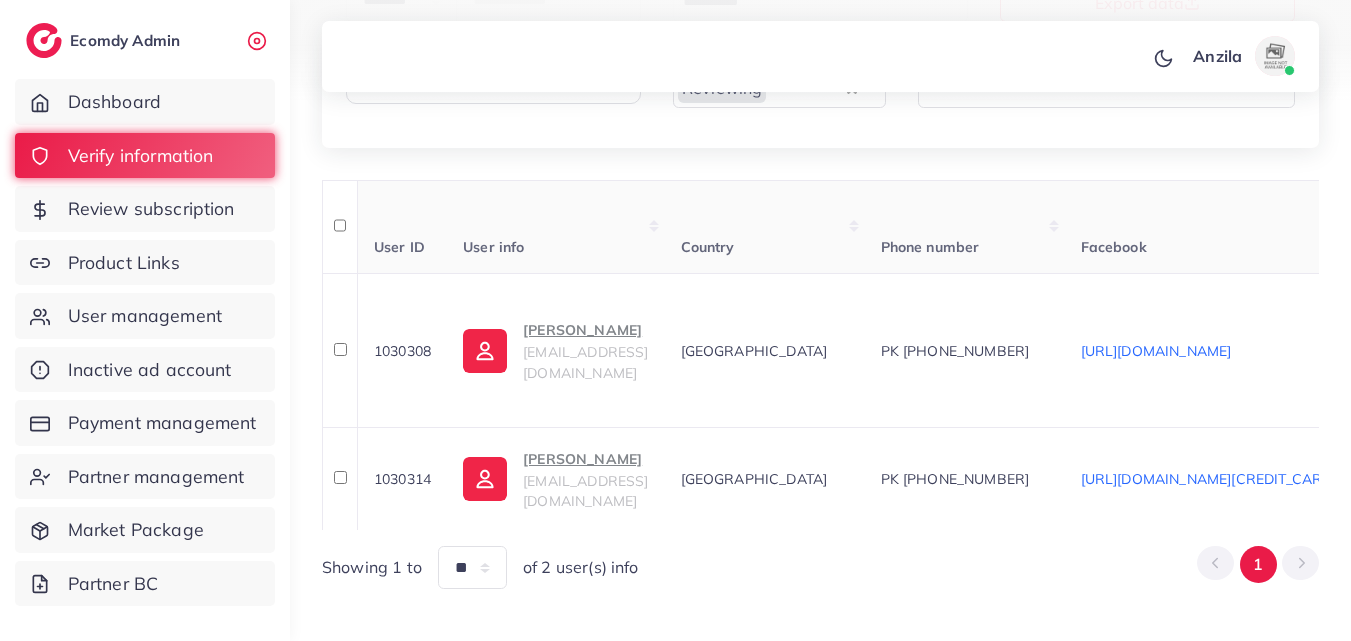 scroll, scrollTop: 307, scrollLeft: 0, axis: vertical 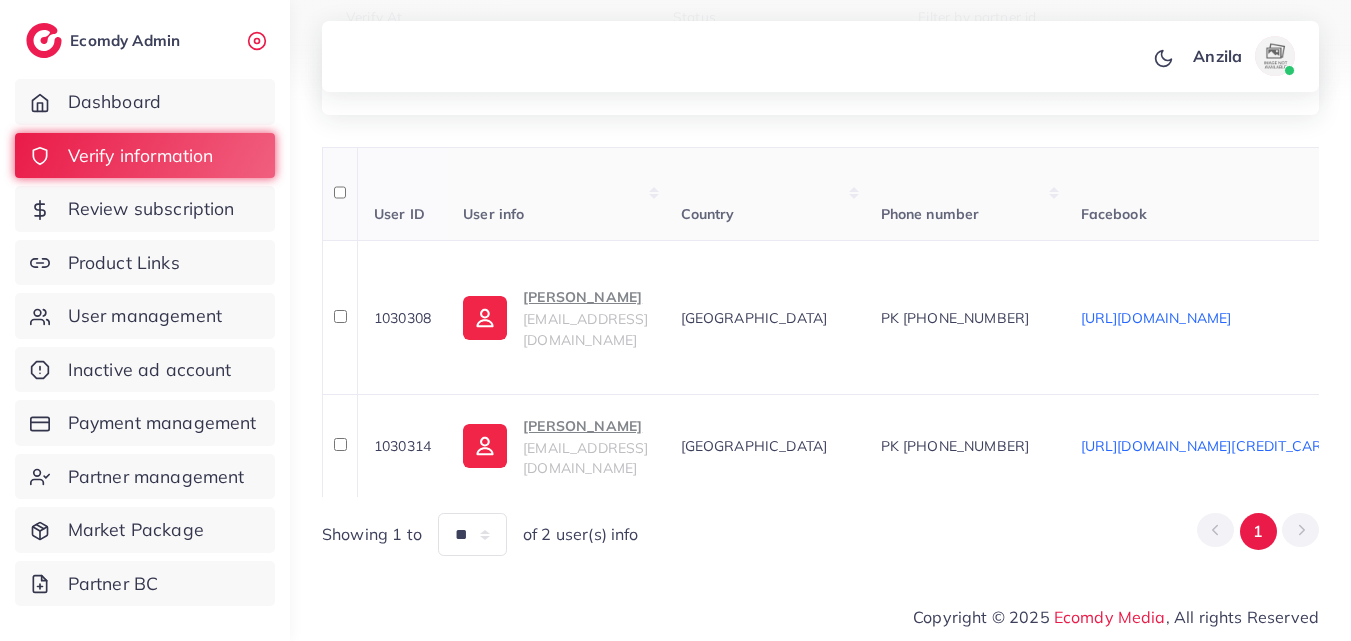 click on "User info" at bounding box center (555, 194) 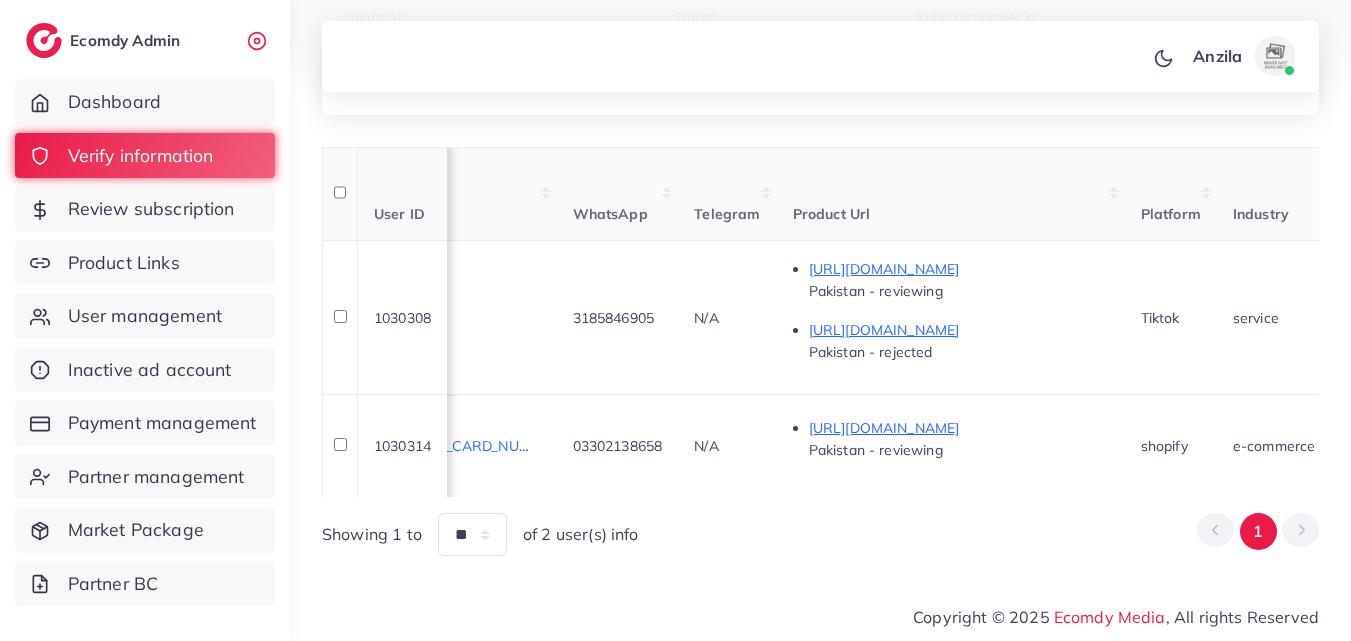 scroll, scrollTop: 0, scrollLeft: 1000, axis: horizontal 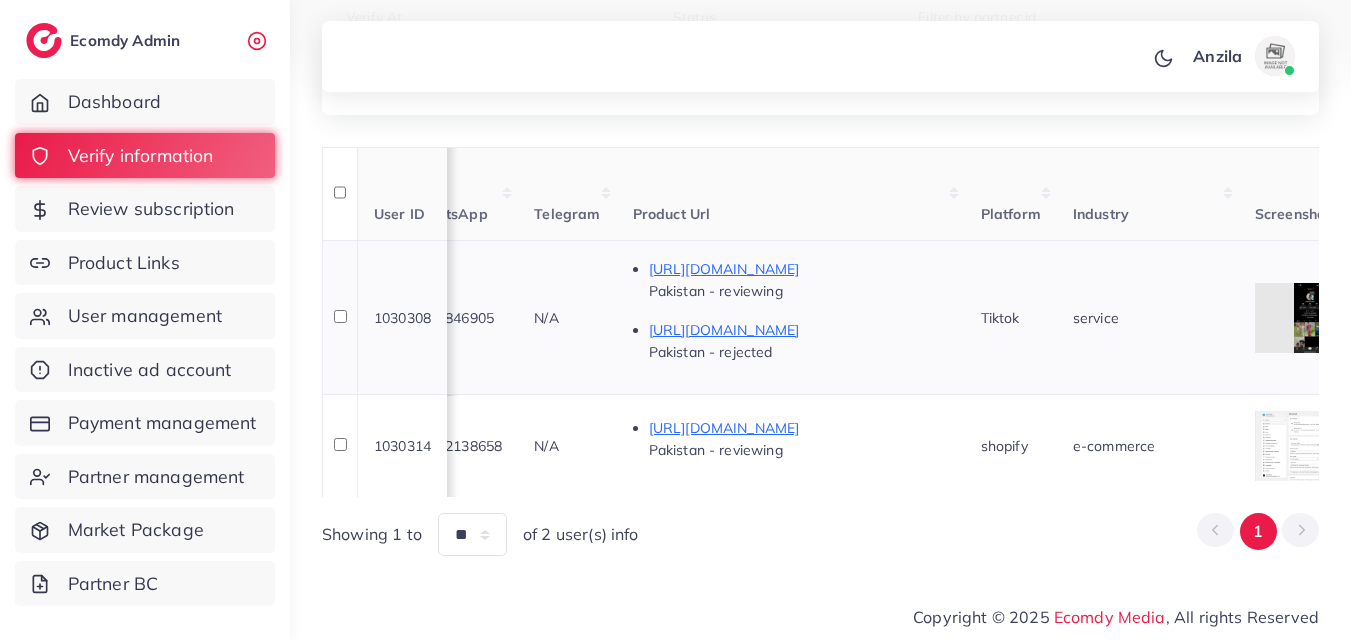 drag, startPoint x: 477, startPoint y: 315, endPoint x: 573, endPoint y: 326, distance: 96.62815 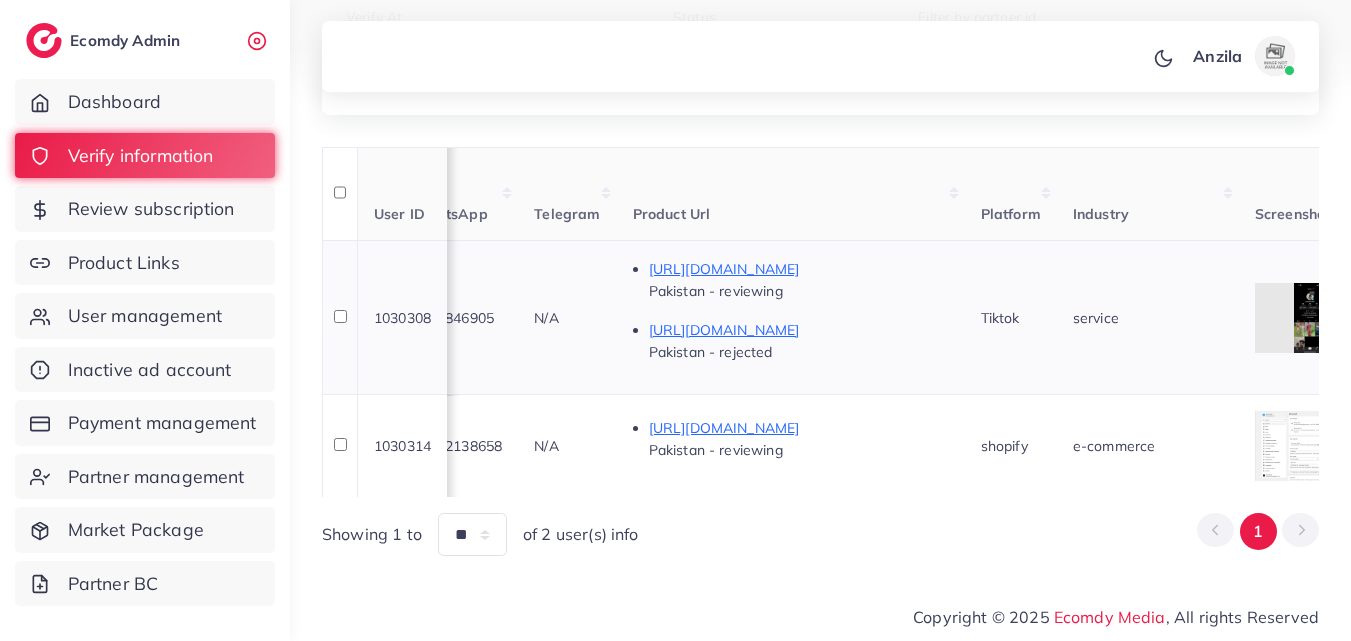 click on "3185846905" at bounding box center [458, 317] 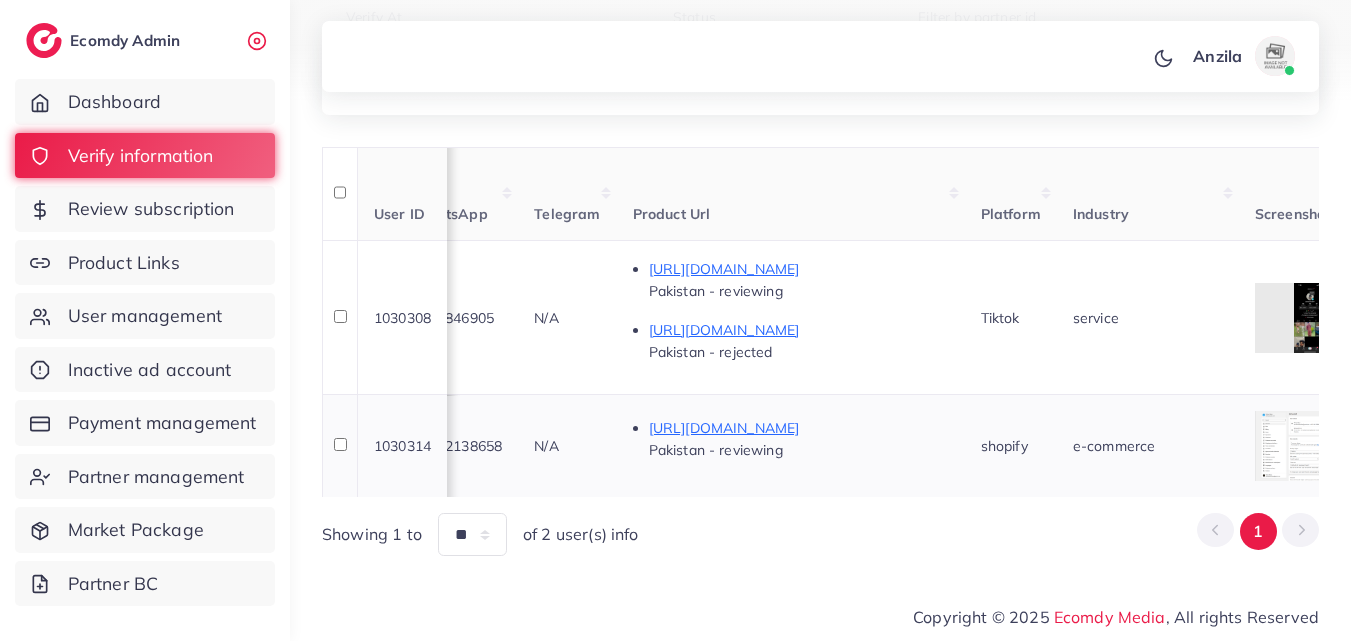 drag, startPoint x: 478, startPoint y: 440, endPoint x: 578, endPoint y: 444, distance: 100.07997 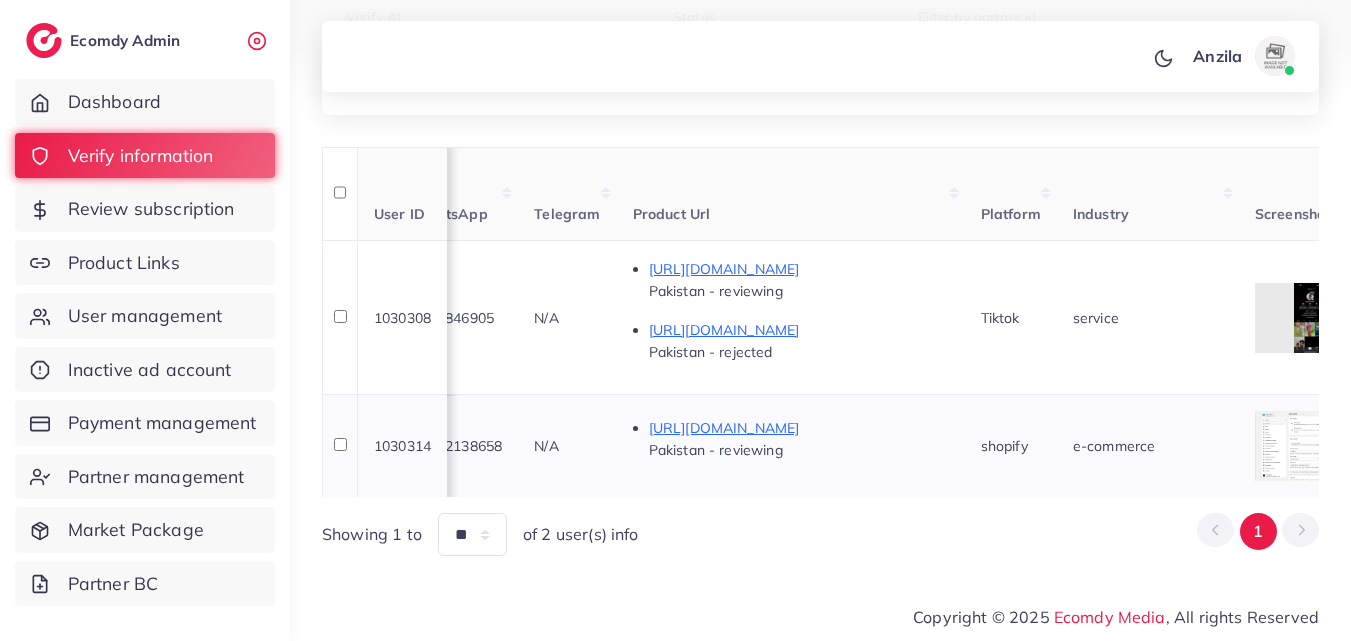 copy on "03302138658" 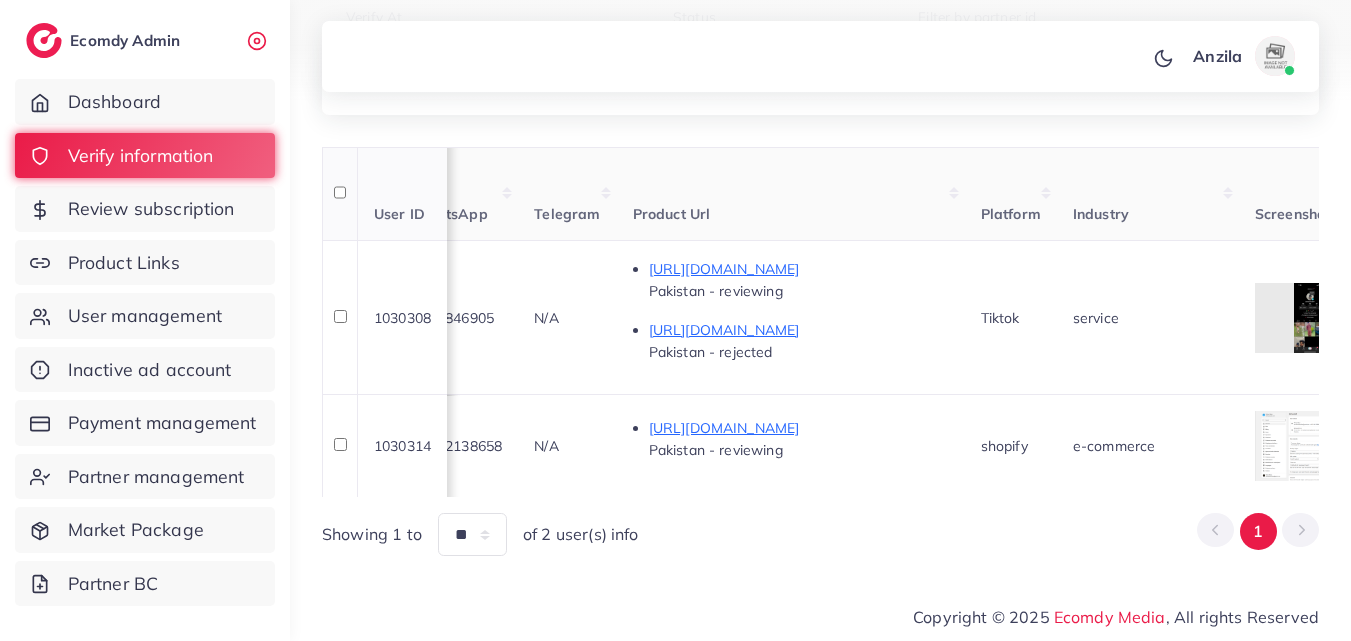 click on "Product Url" at bounding box center (791, 194) 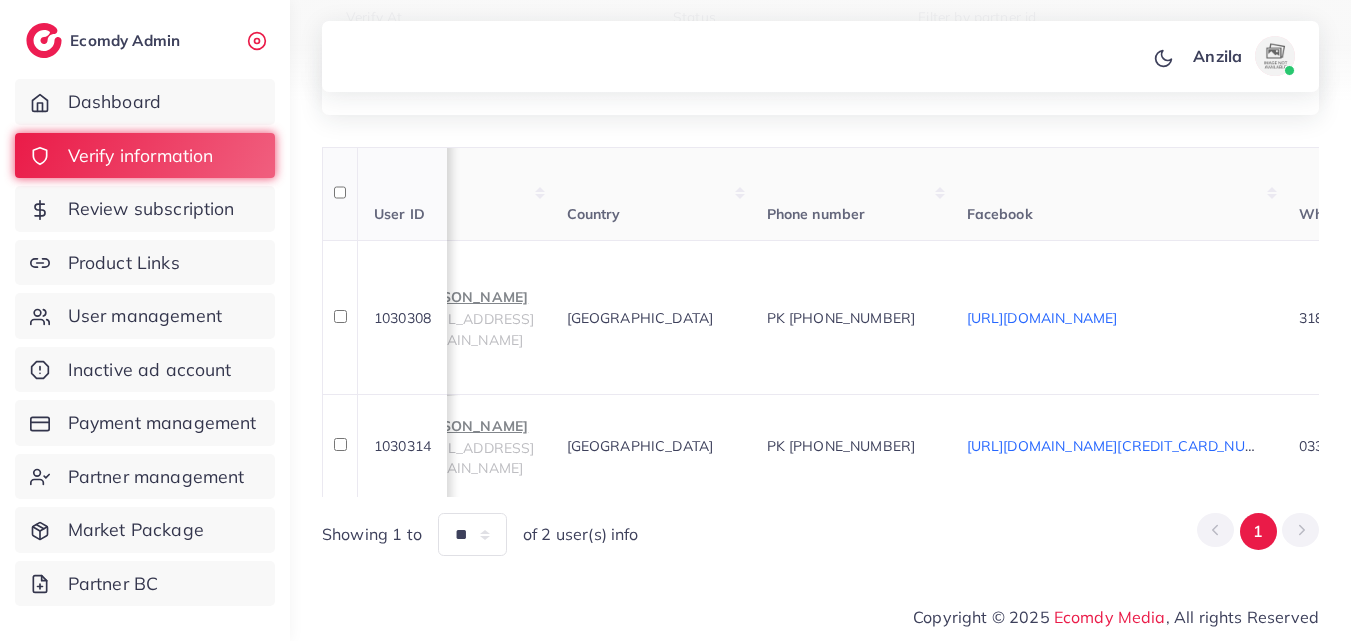 scroll, scrollTop: 0, scrollLeft: 0, axis: both 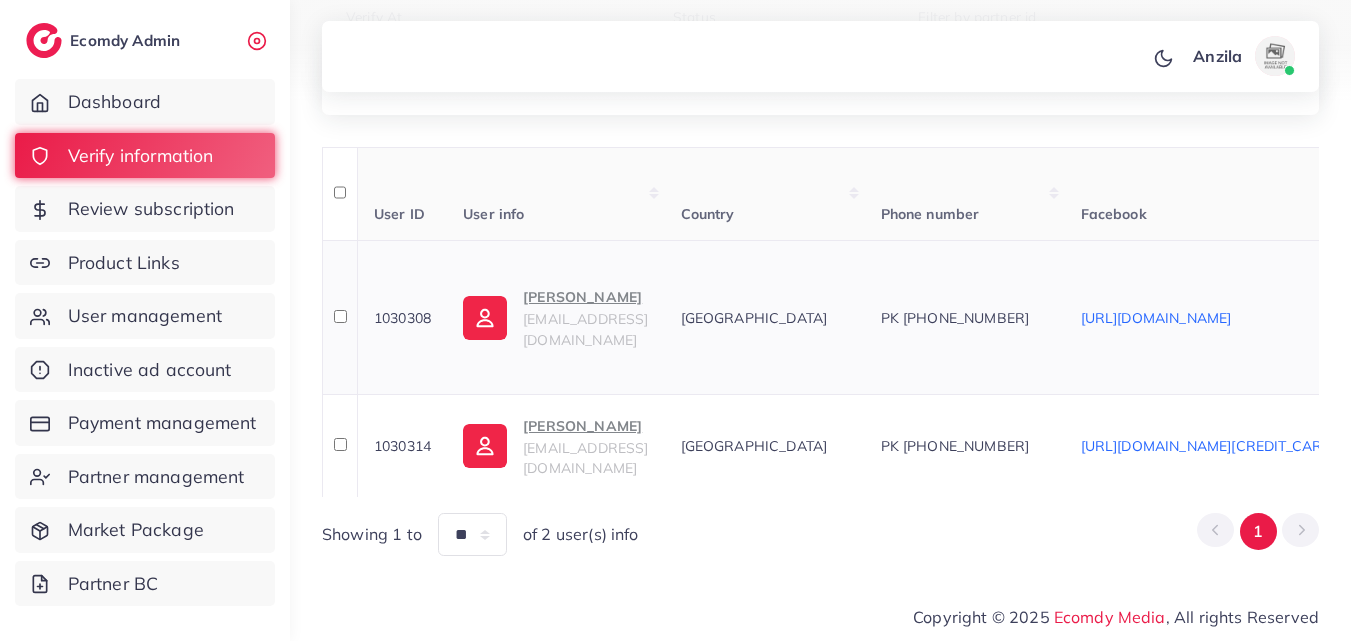 click on "Awais Siraj" at bounding box center (585, 297) 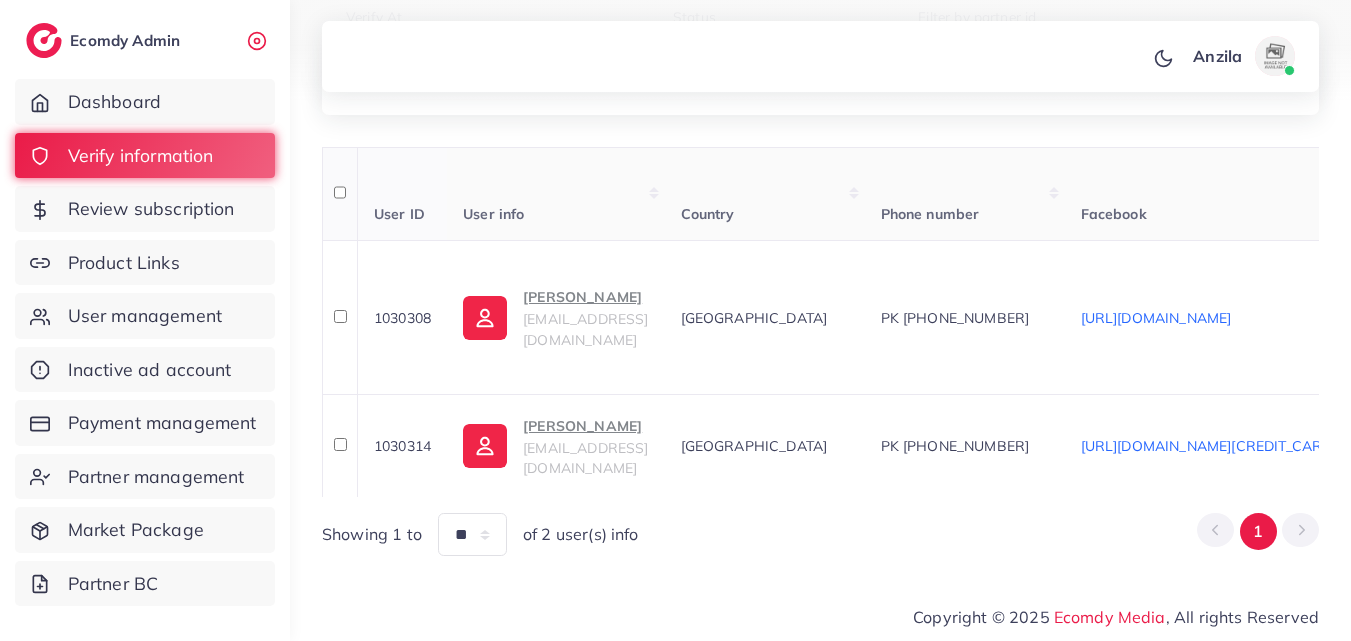 click on "Country" at bounding box center [765, 194] 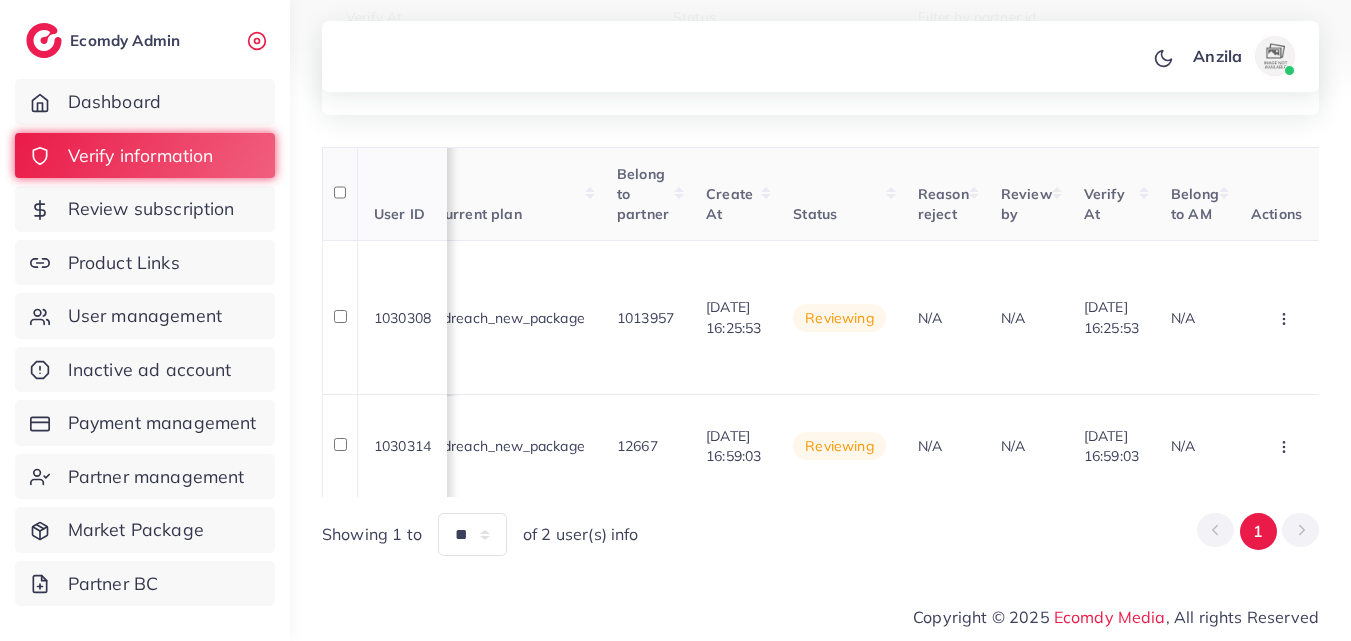 scroll, scrollTop: 0, scrollLeft: 2200, axis: horizontal 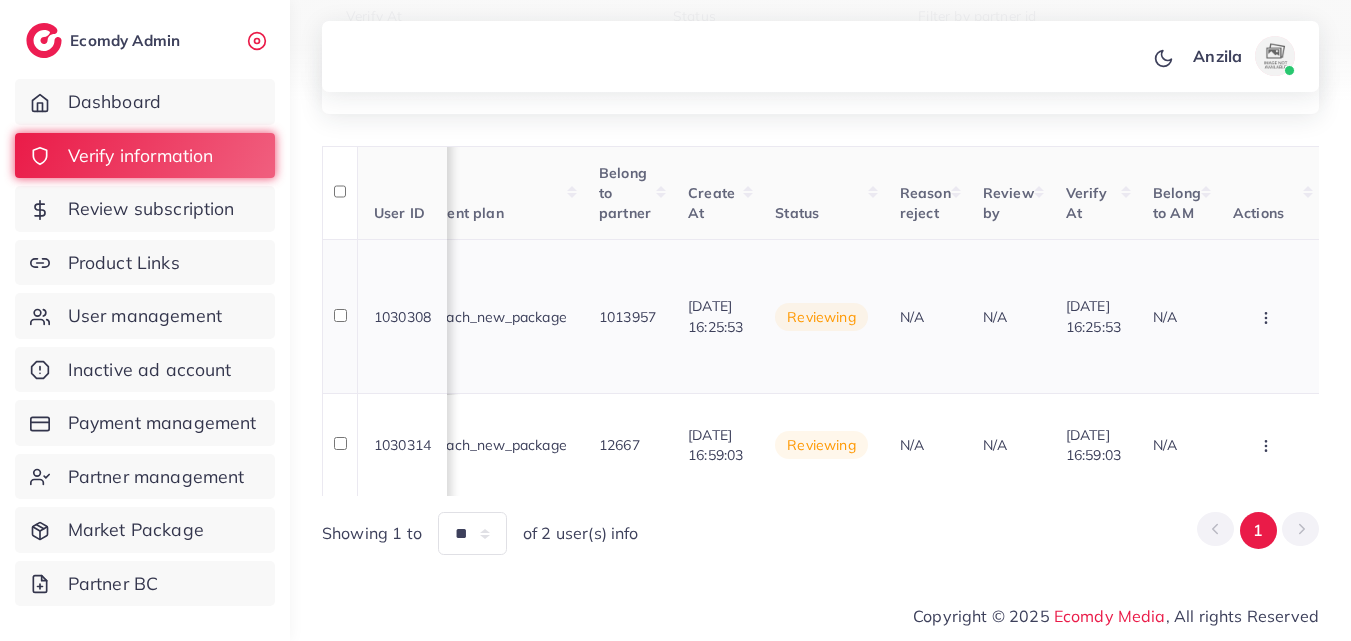 click at bounding box center (1268, 316) 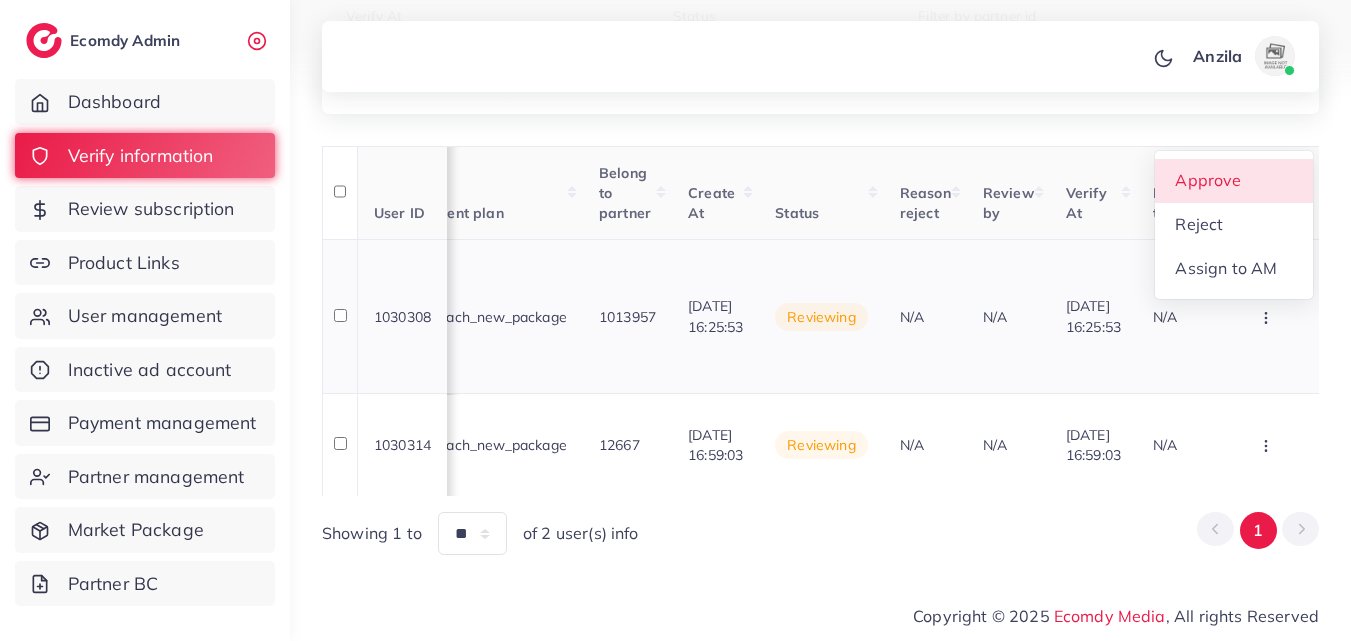 click on "Approve" at bounding box center (1208, 181) 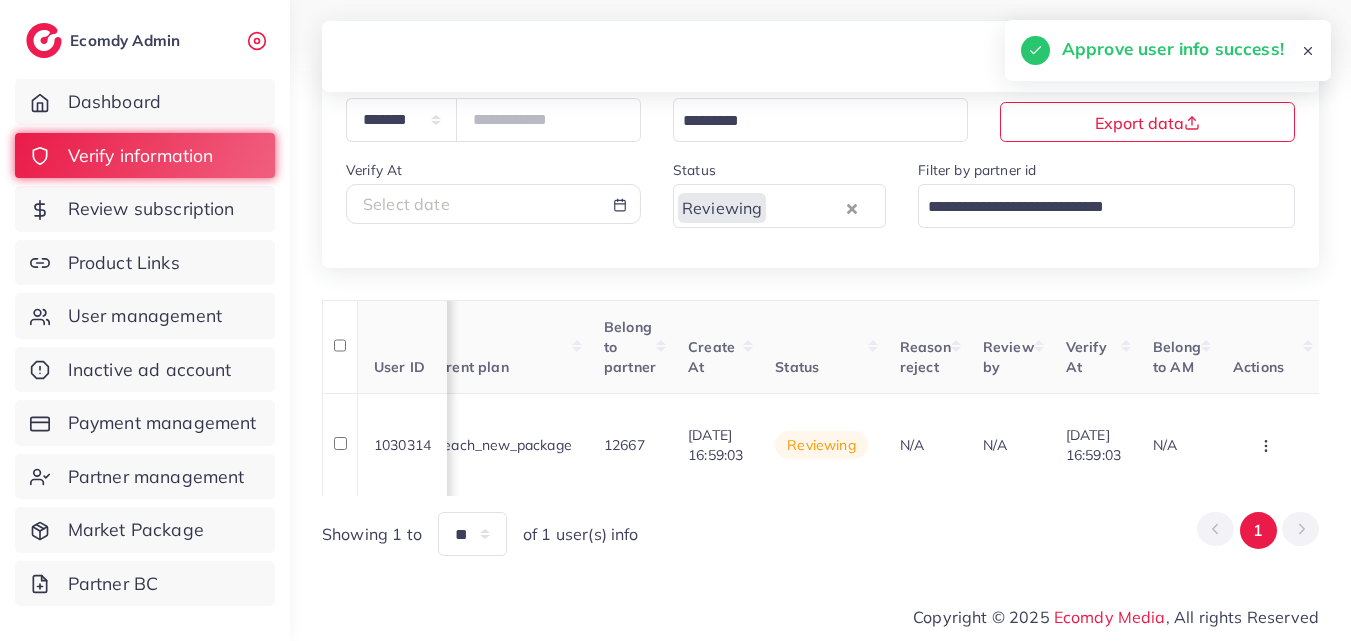 scroll, scrollTop: 169, scrollLeft: 0, axis: vertical 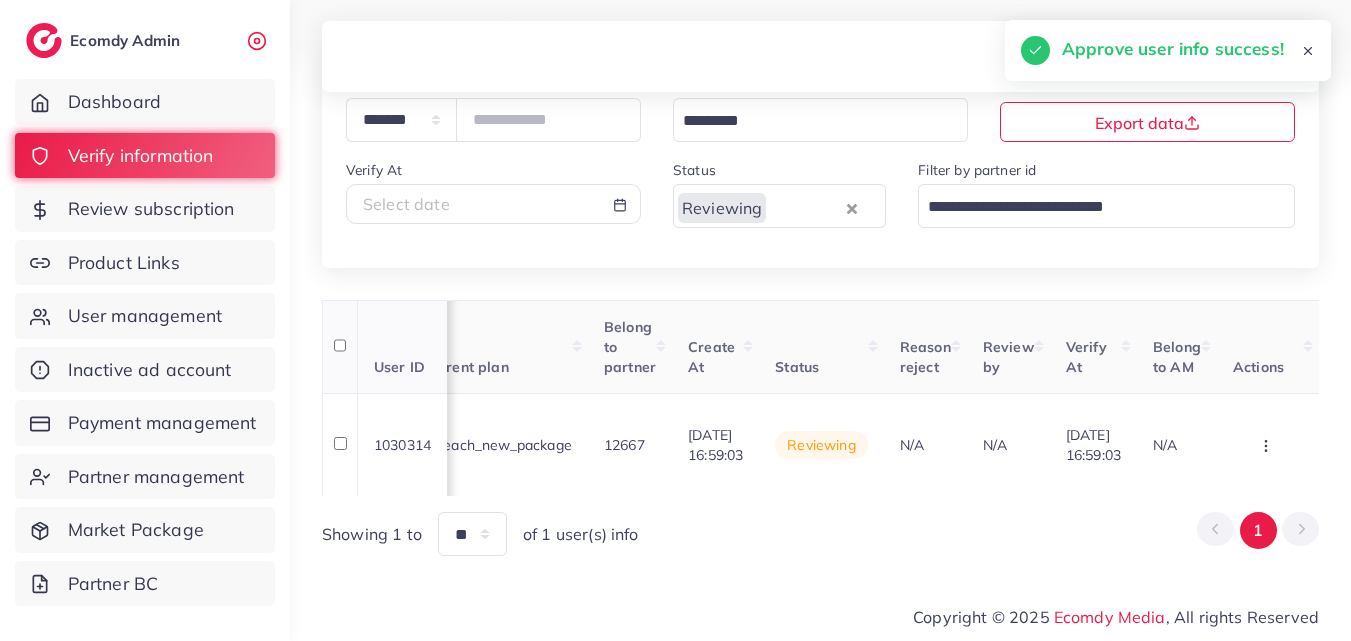 click on "Create At" at bounding box center [715, 347] 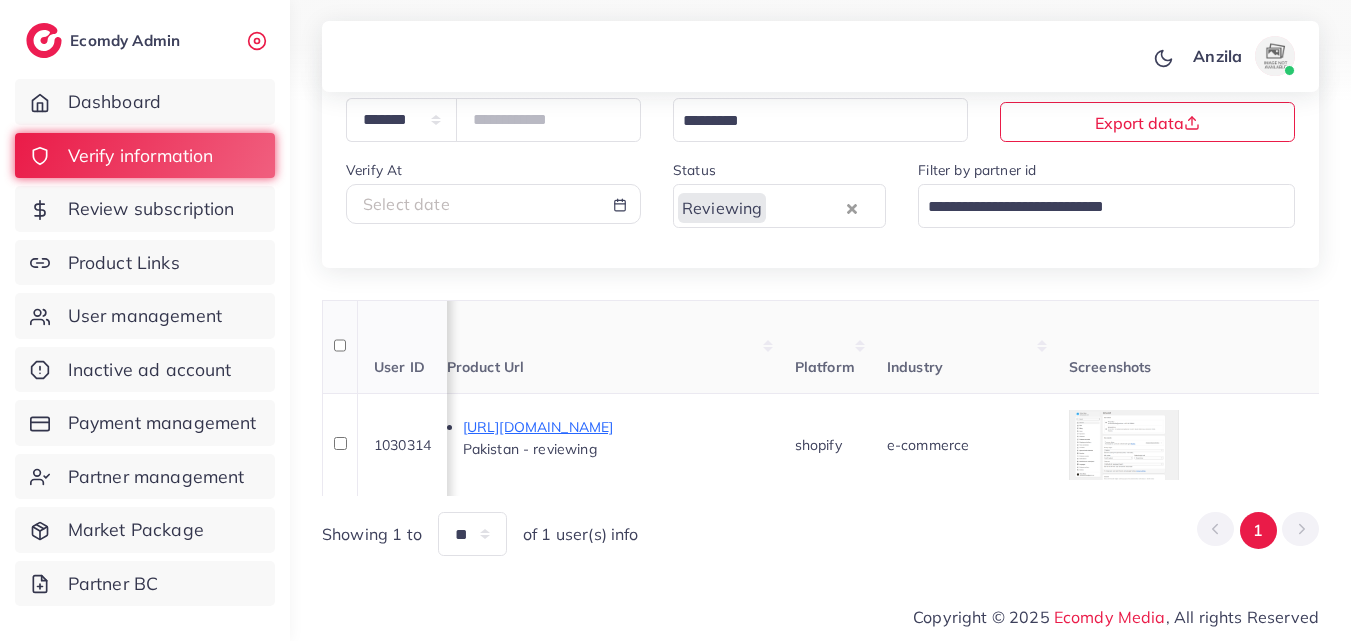 scroll, scrollTop: 0, scrollLeft: 1092, axis: horizontal 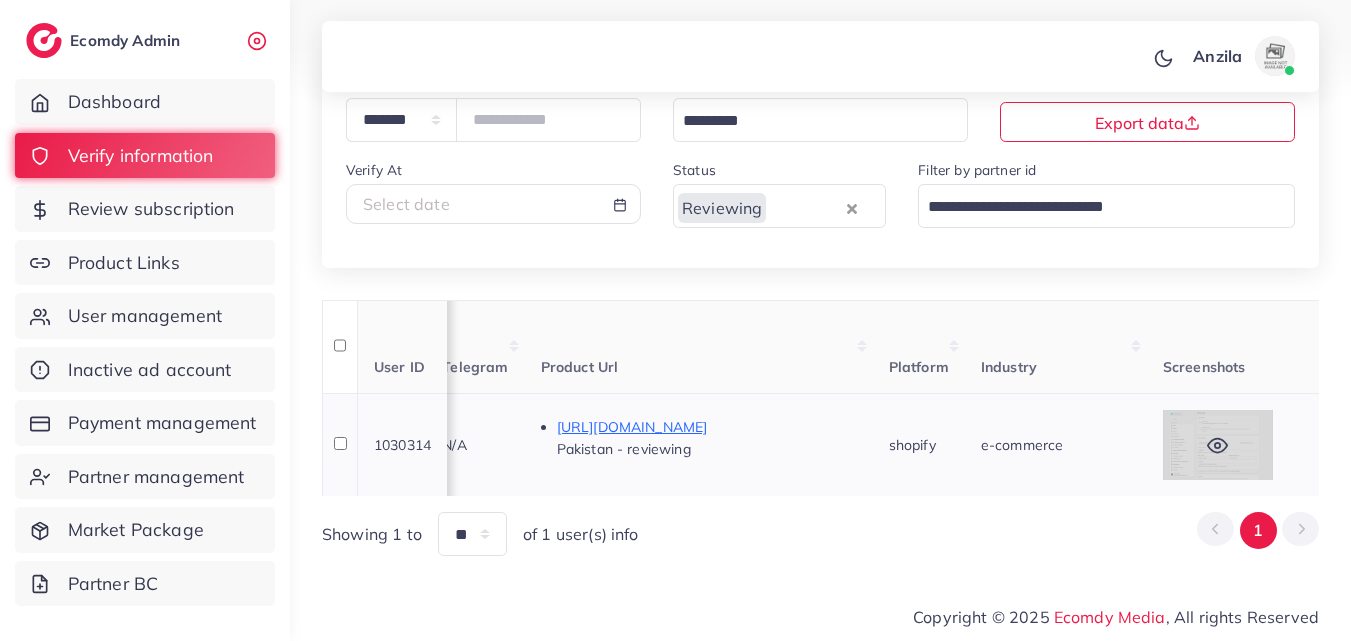 click at bounding box center (1218, 445) 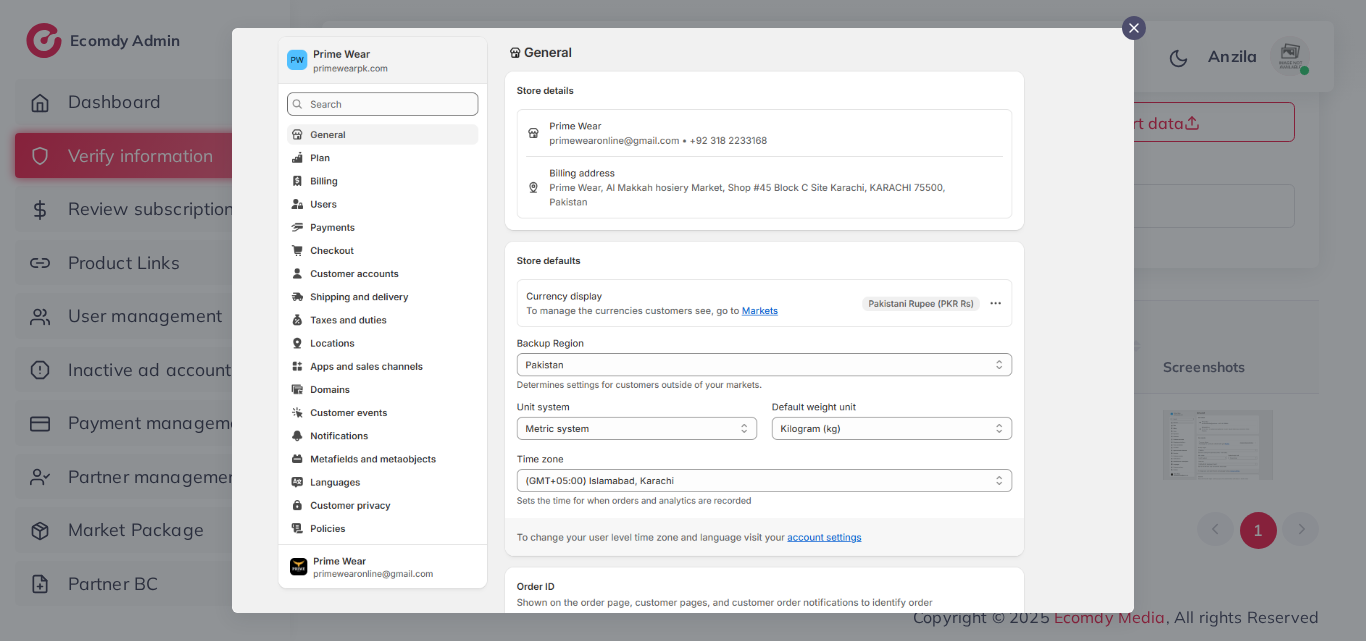 click at bounding box center (683, 320) 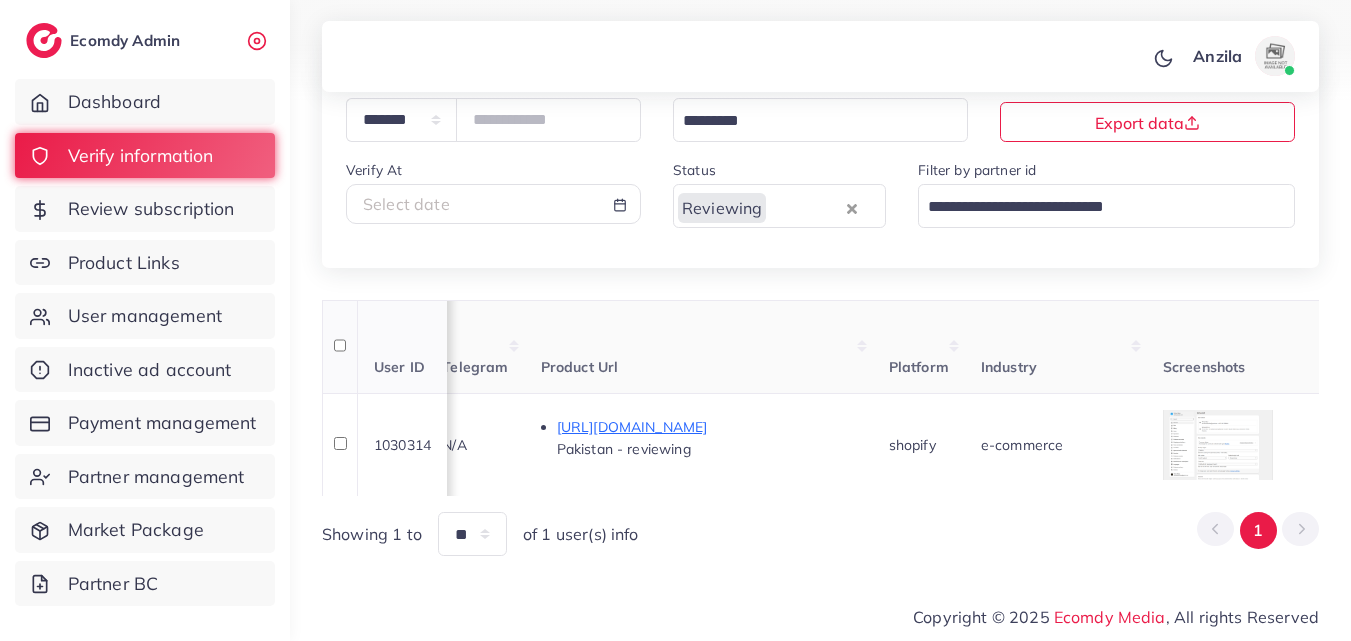 click on "Industry" at bounding box center (1056, 347) 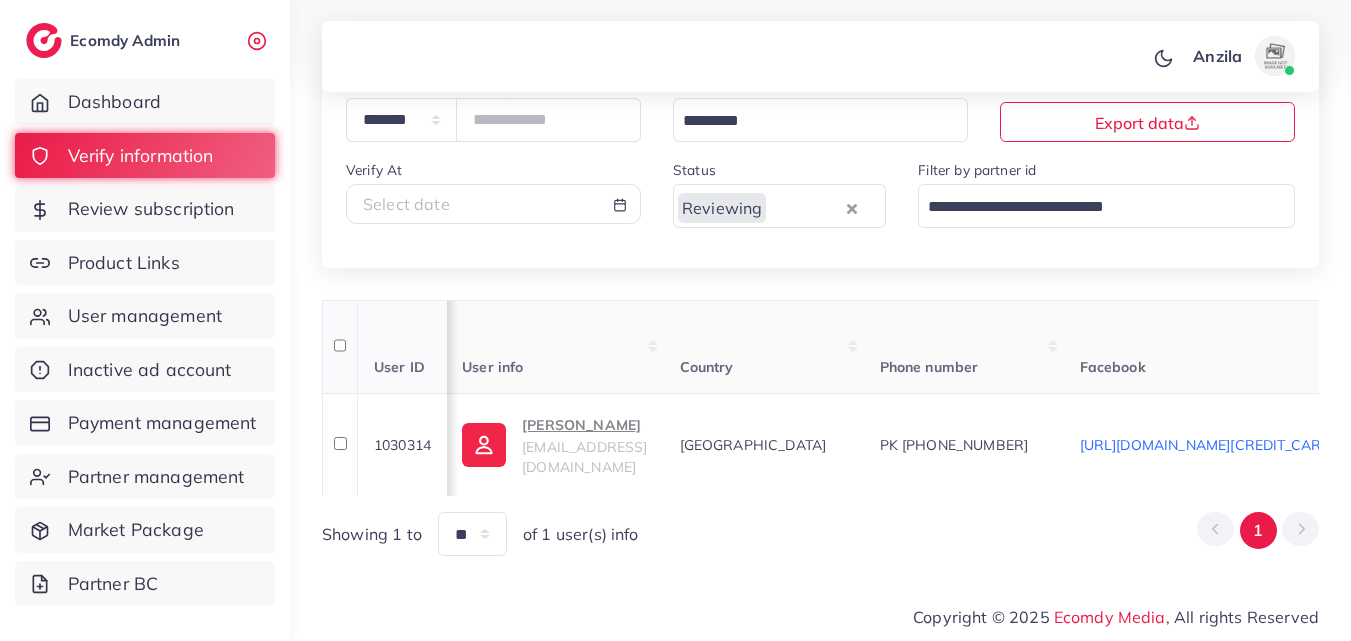 scroll, scrollTop: 0, scrollLeft: 0, axis: both 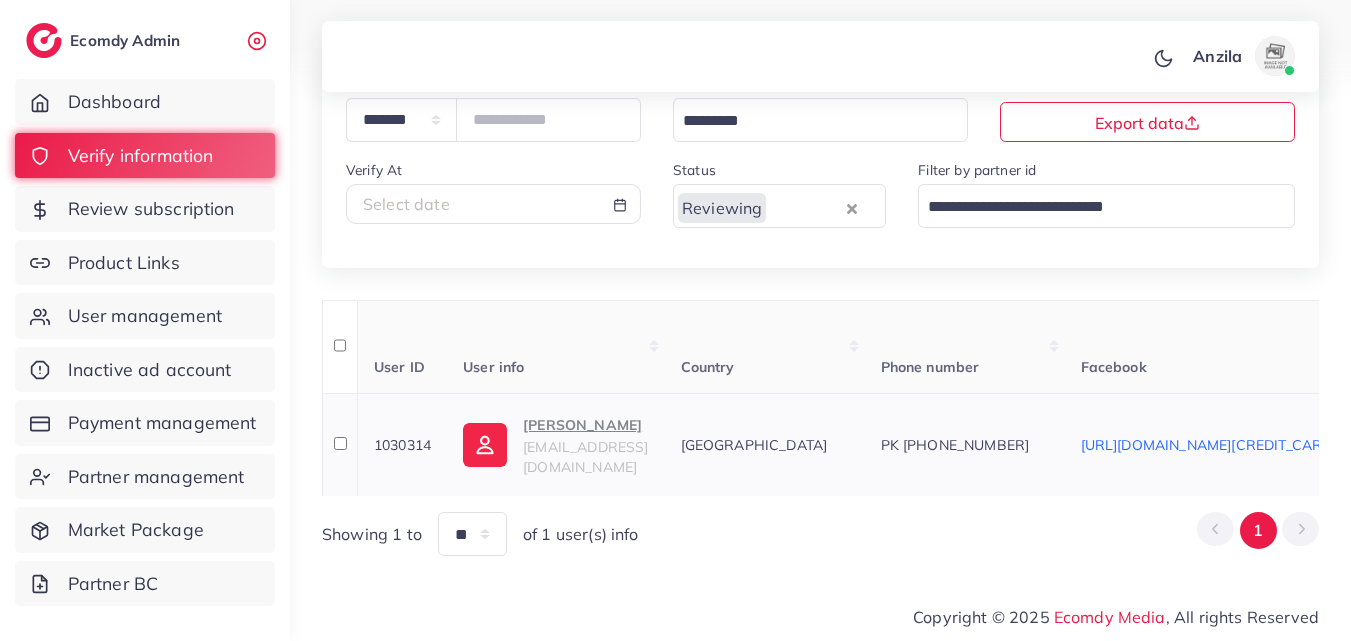 click on "Naeem Ahmed" at bounding box center (585, 425) 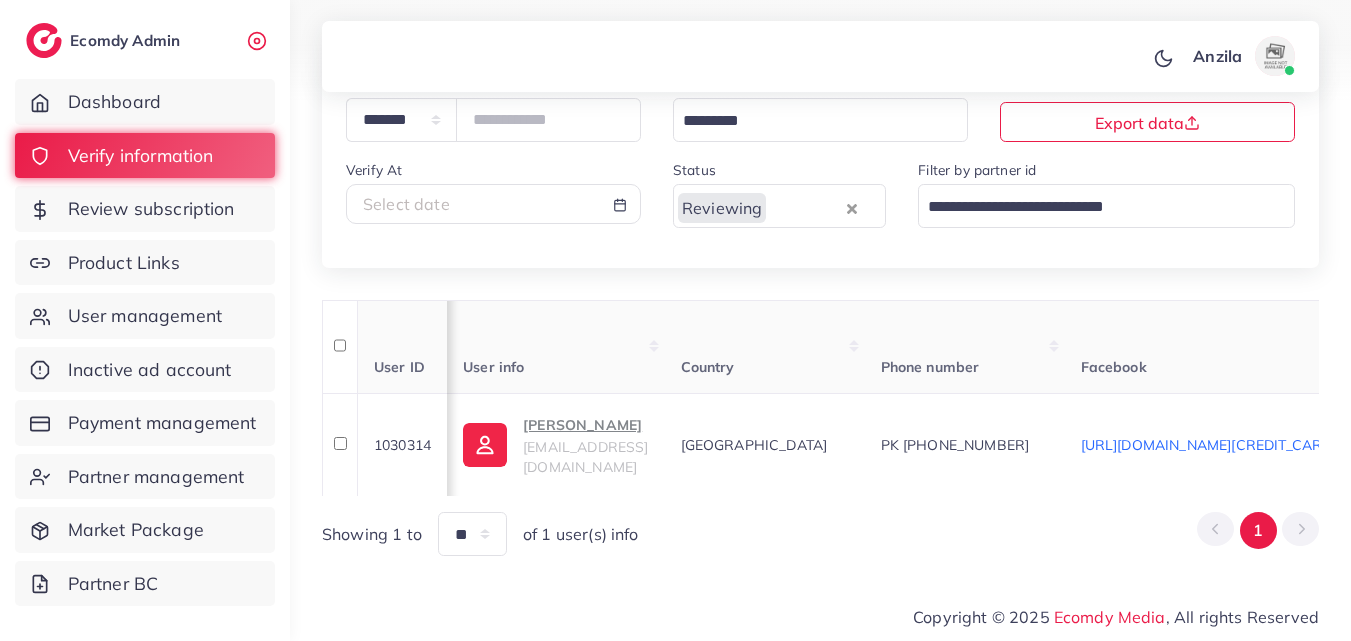 scroll, scrollTop: 0, scrollLeft: 2252, axis: horizontal 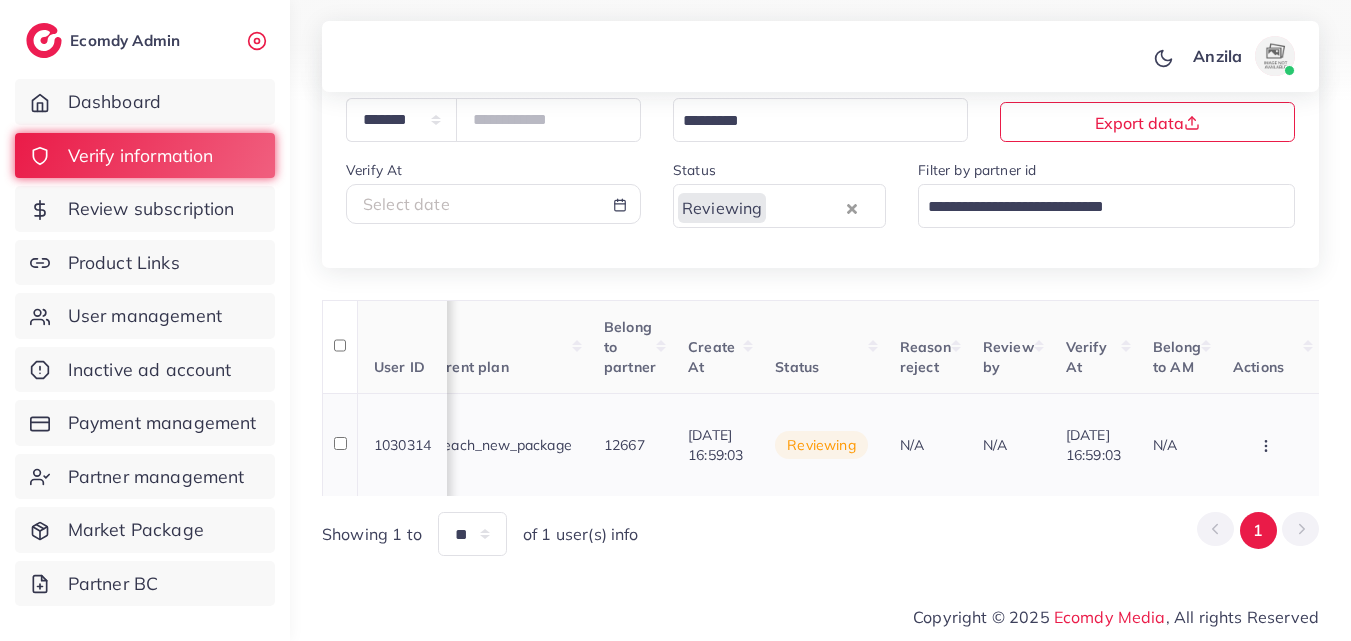 click at bounding box center [1268, 445] 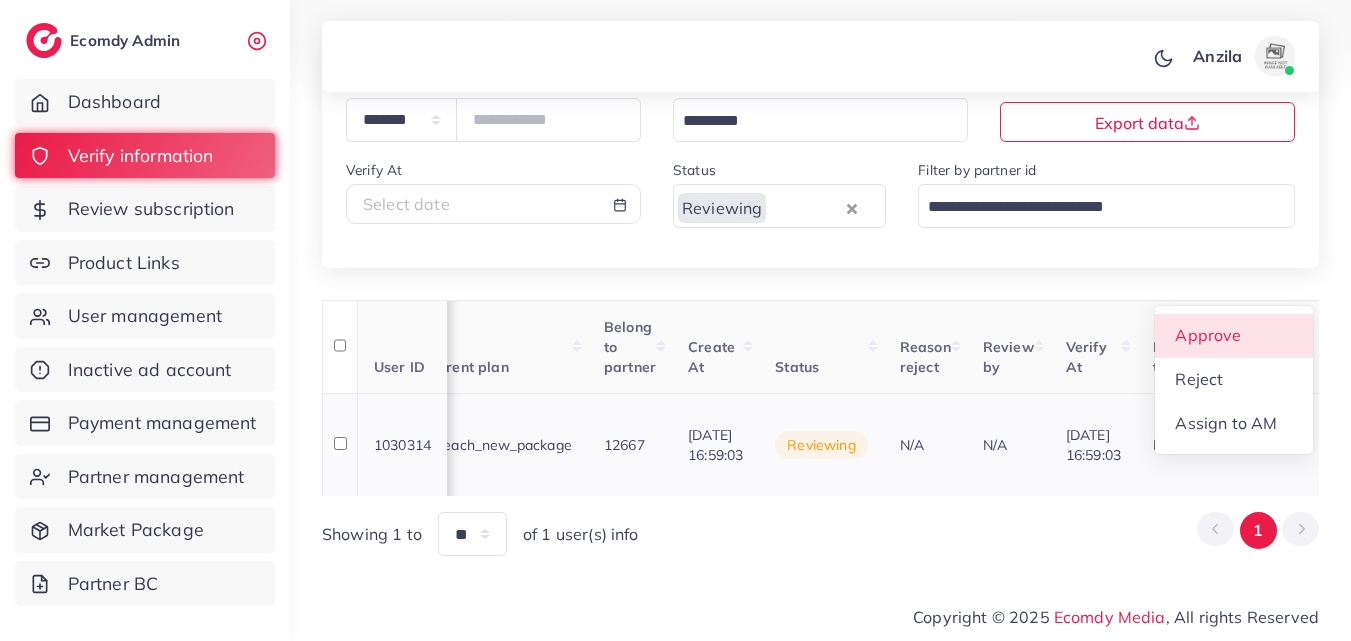 click on "Approve" at bounding box center (1208, 335) 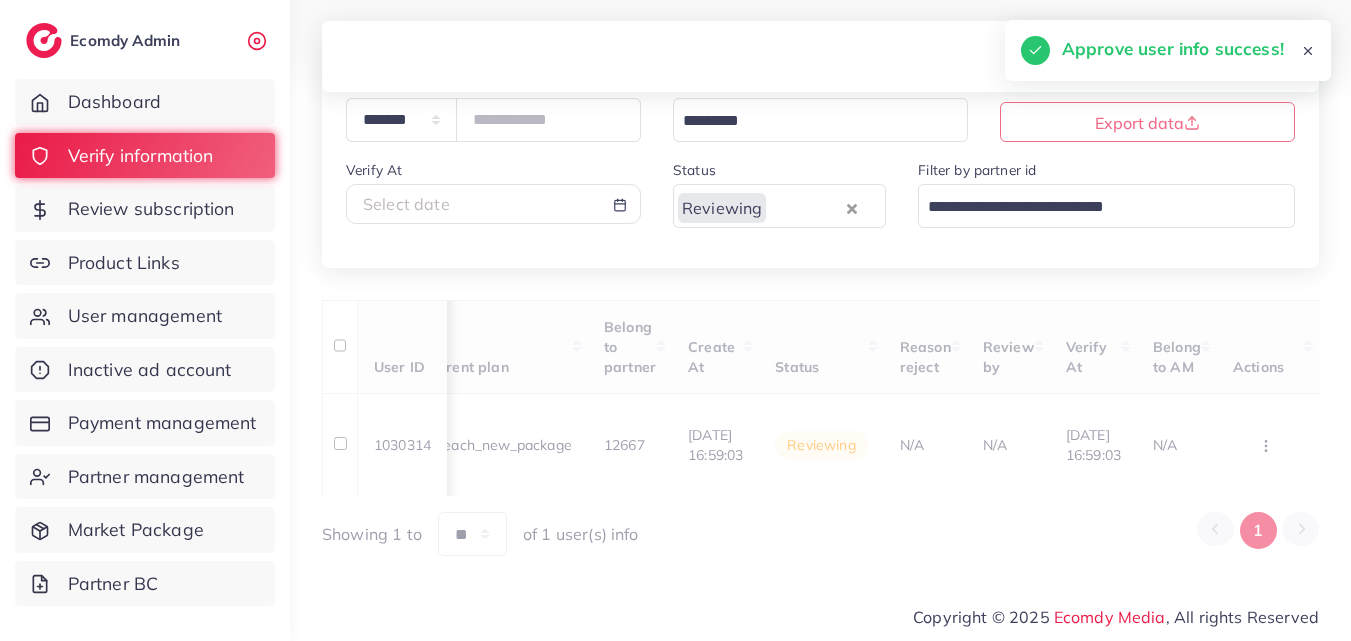 scroll, scrollTop: 0, scrollLeft: 734, axis: horizontal 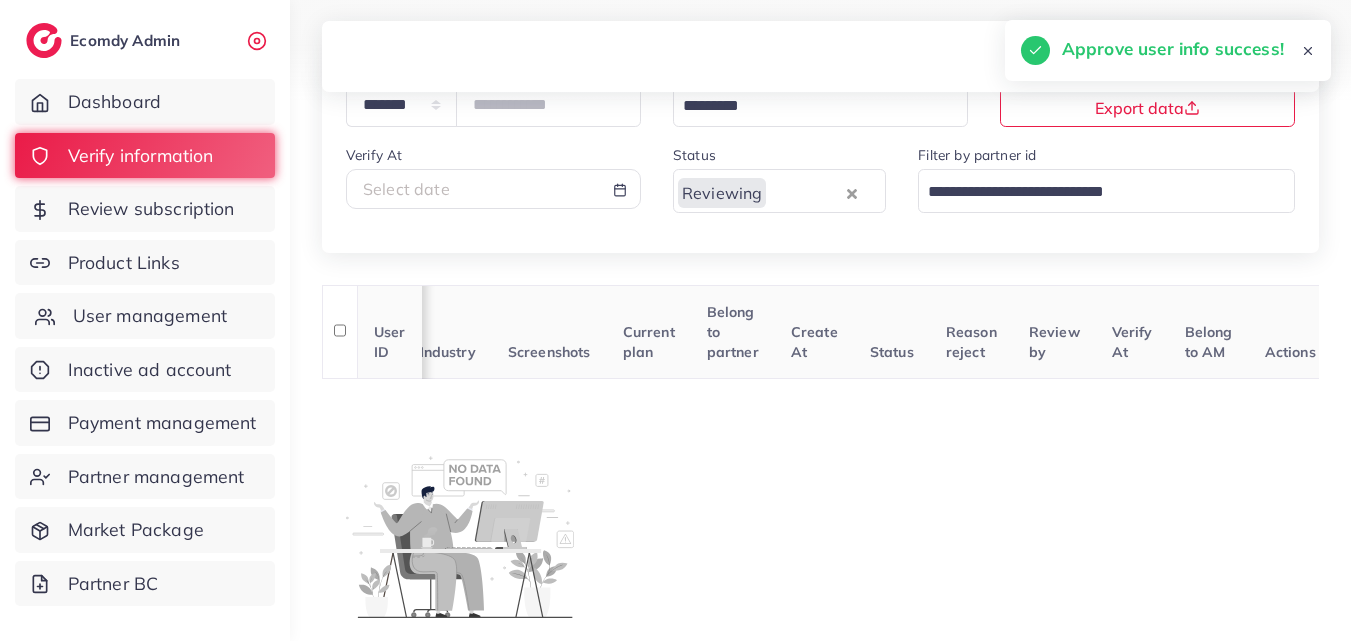 click on "User management" at bounding box center [150, 316] 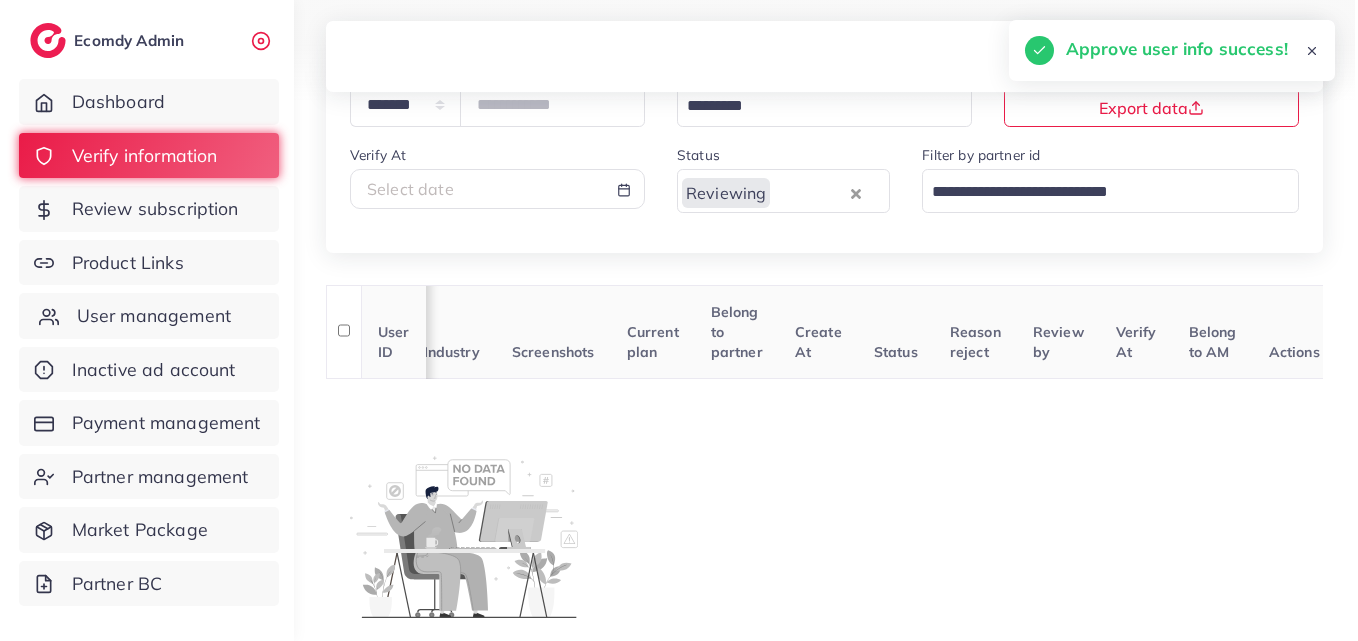 scroll, scrollTop: 0, scrollLeft: 0, axis: both 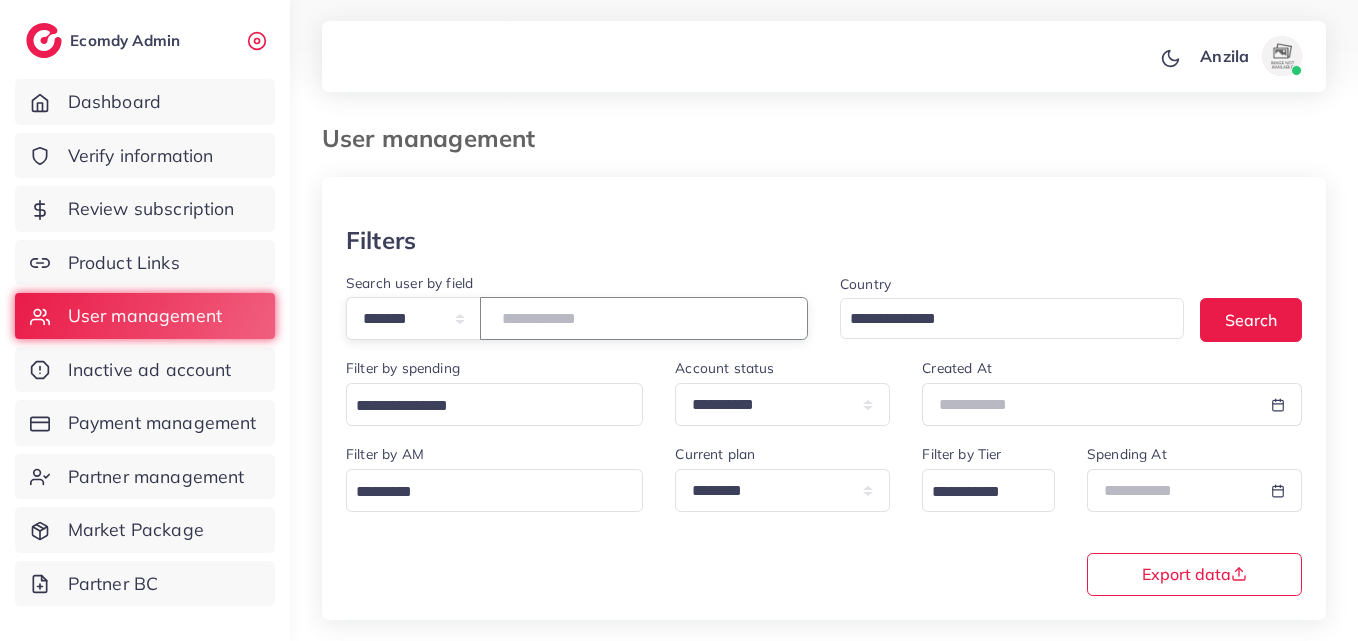 click at bounding box center [644, 318] 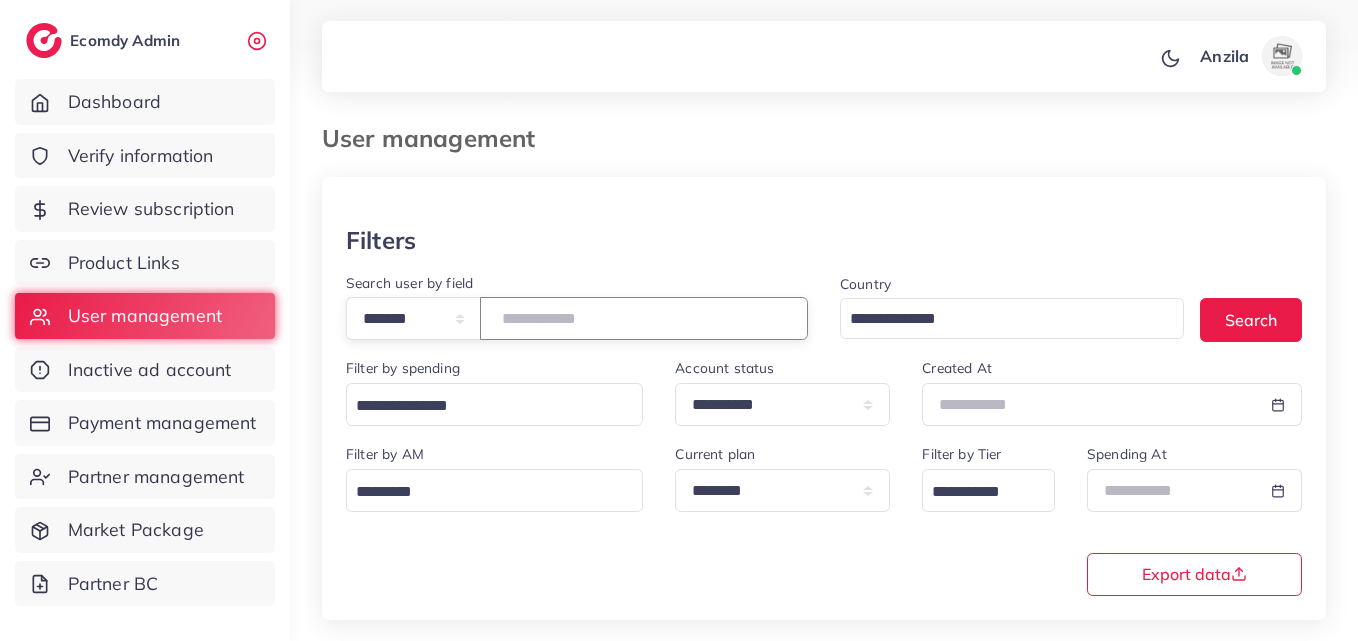 paste on "*******" 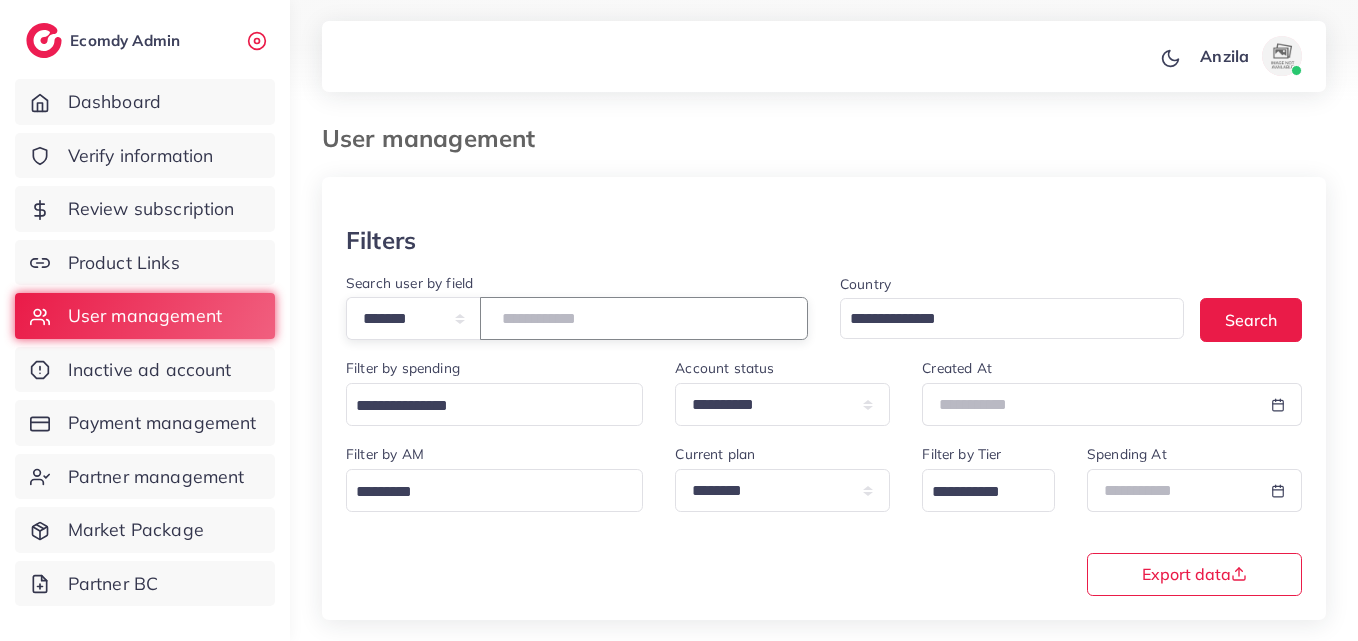 type on "*******" 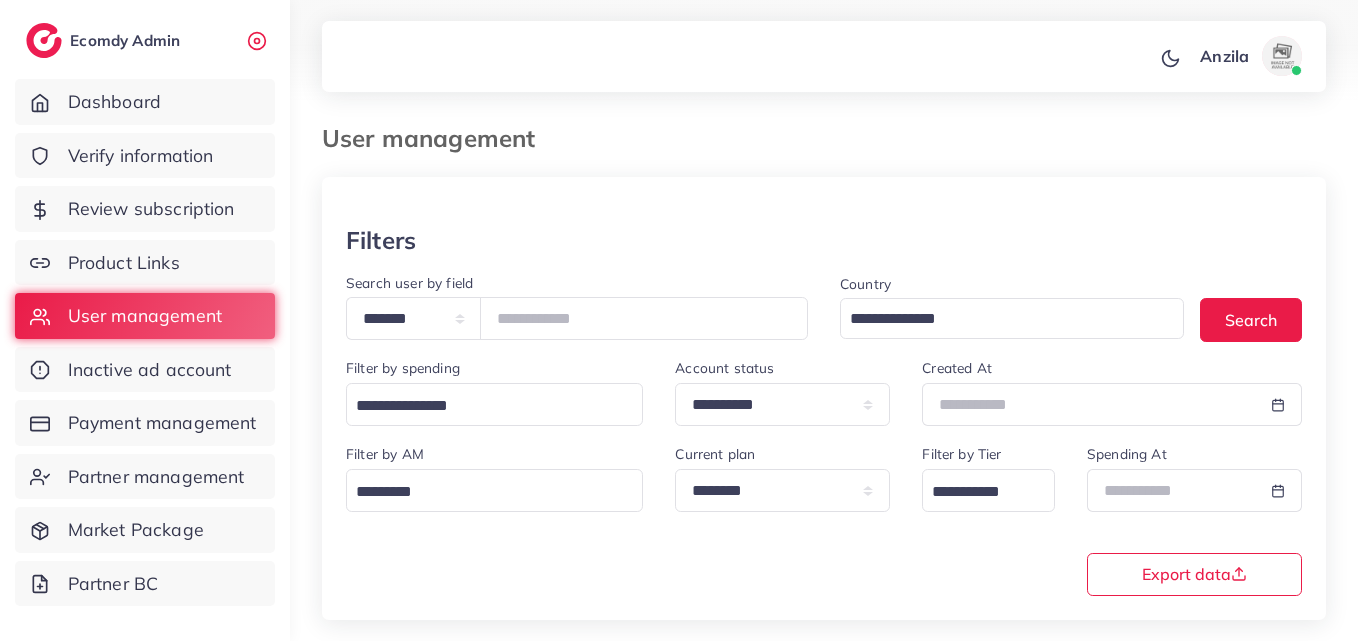 click on "**********" at bounding box center (577, 306) 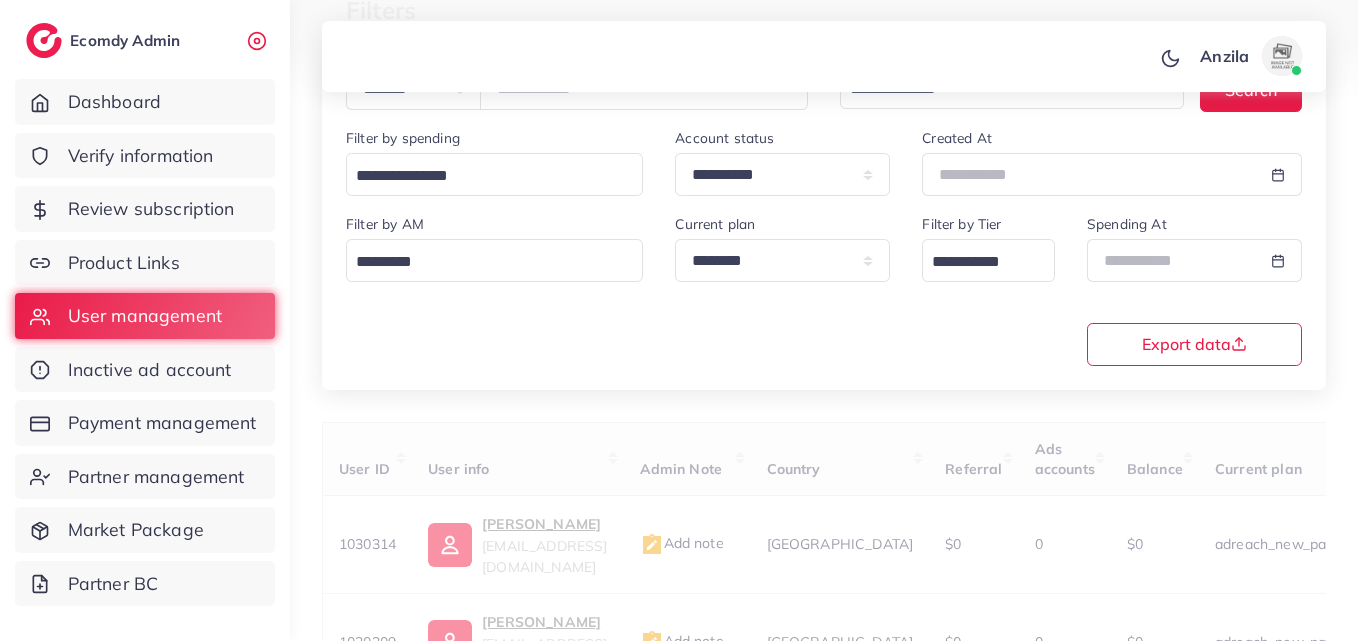 scroll, scrollTop: 240, scrollLeft: 0, axis: vertical 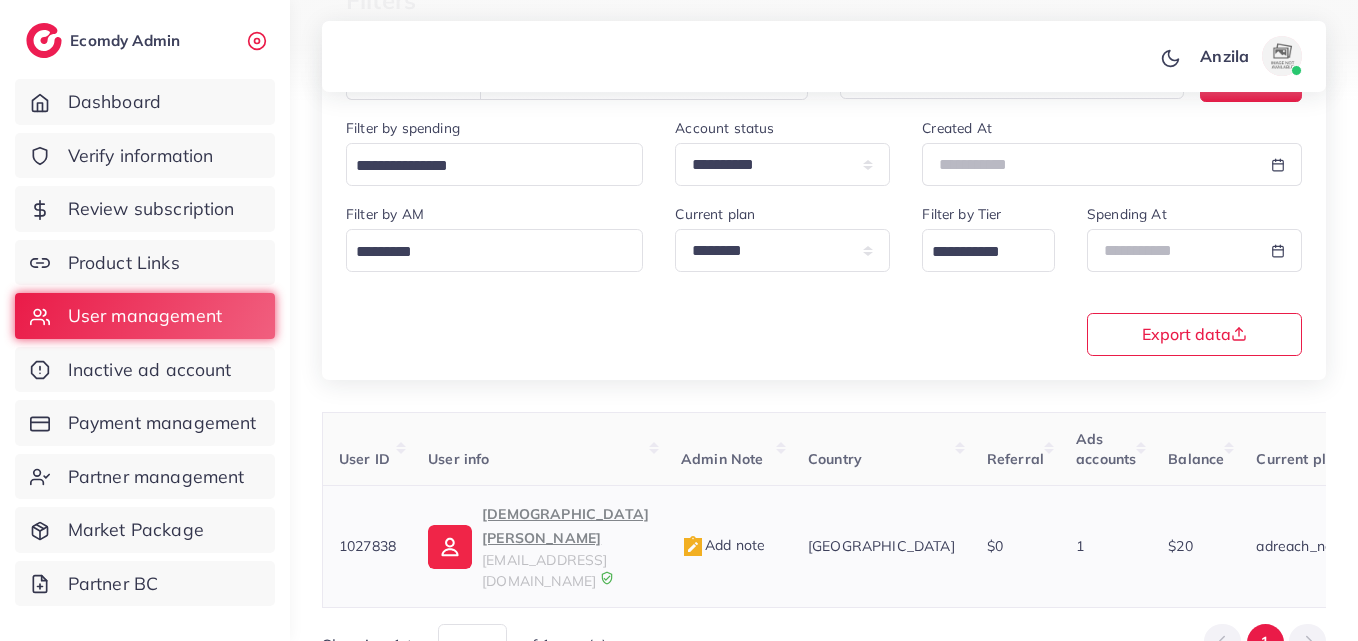 click on "Muhammad Umer Ashraf" at bounding box center [565, 526] 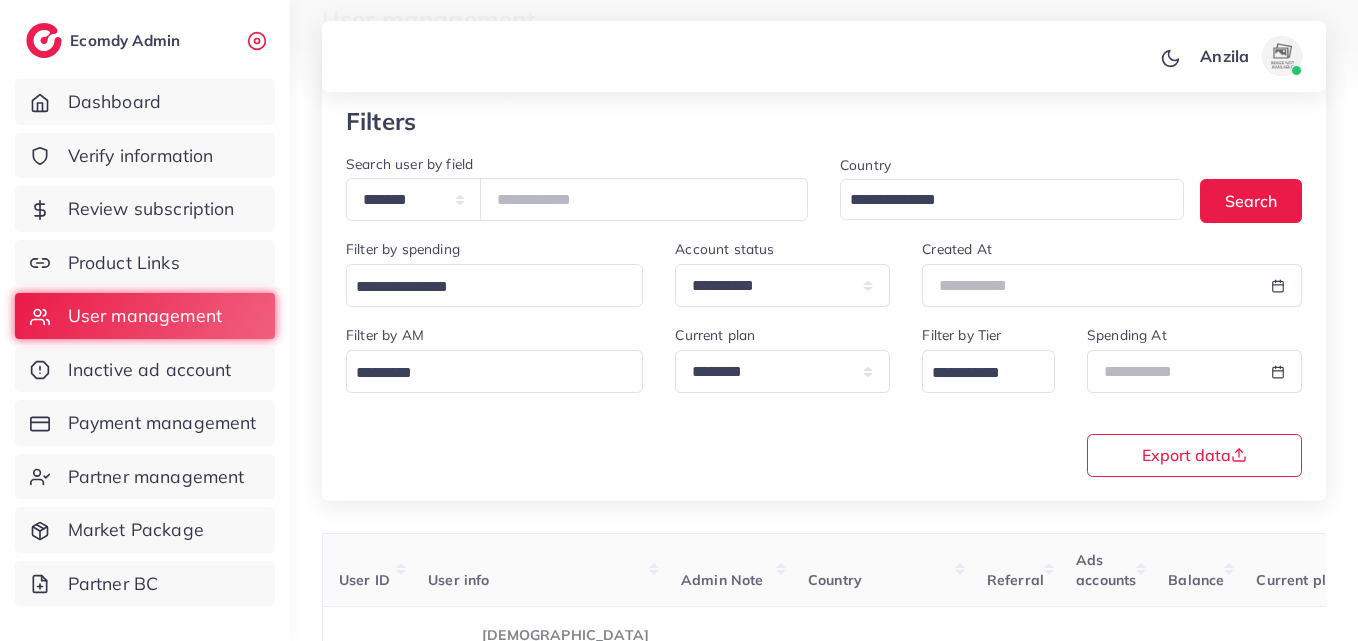 scroll, scrollTop: 116, scrollLeft: 0, axis: vertical 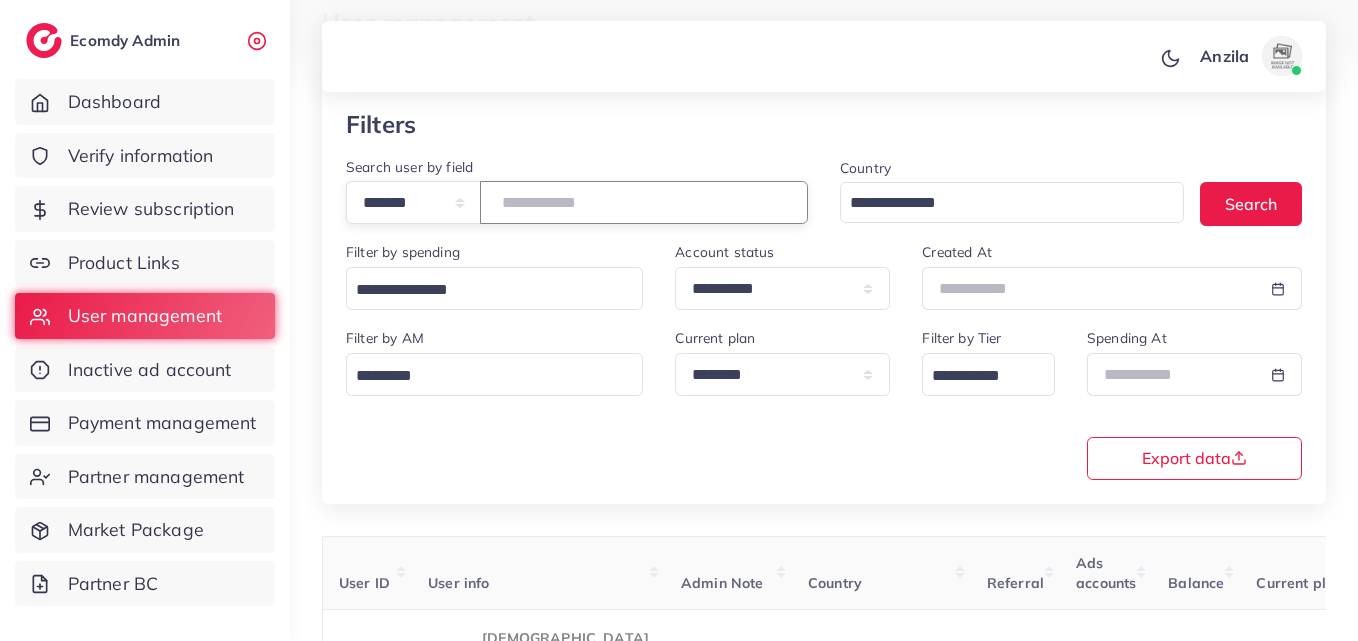 click on "*******" at bounding box center (644, 202) 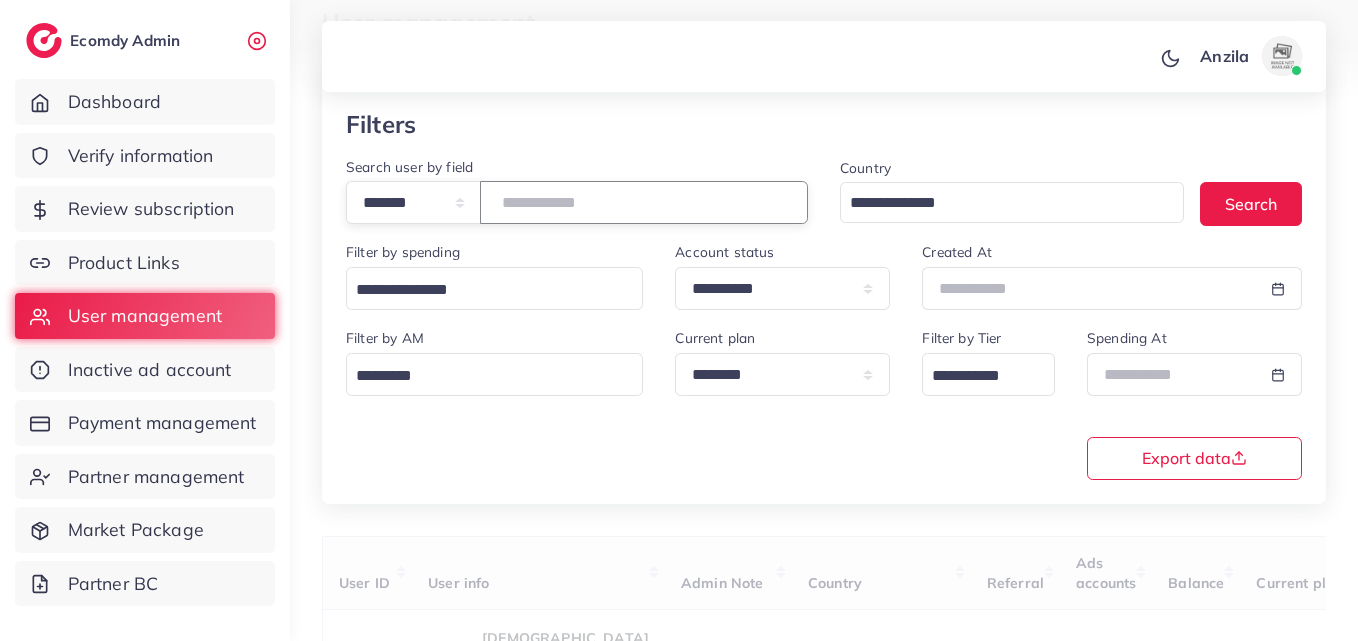 paste on "*******" 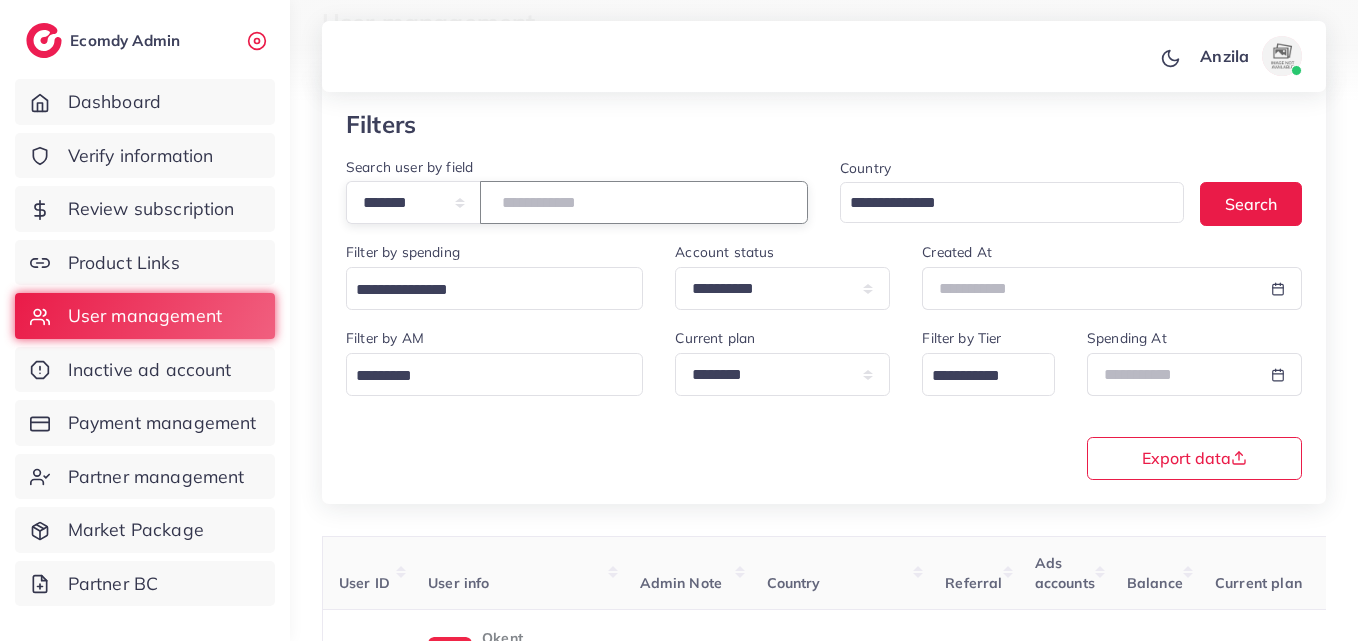 type on "*******" 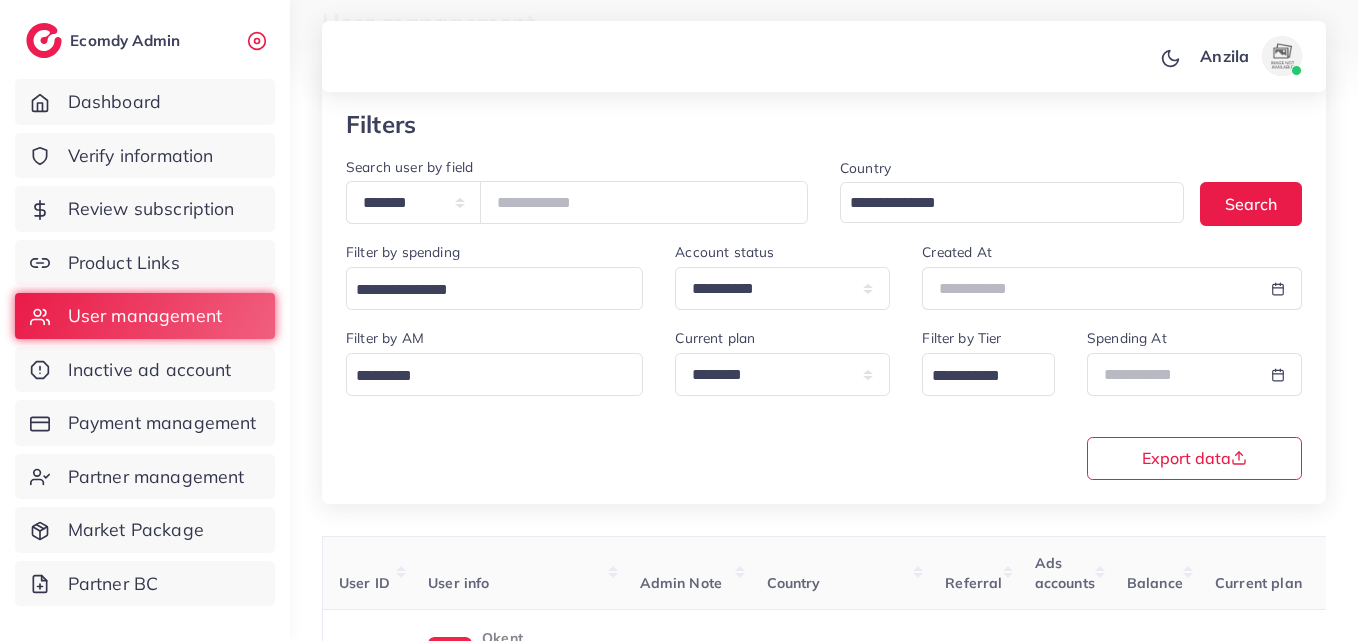 click on "User info" at bounding box center [517, 573] 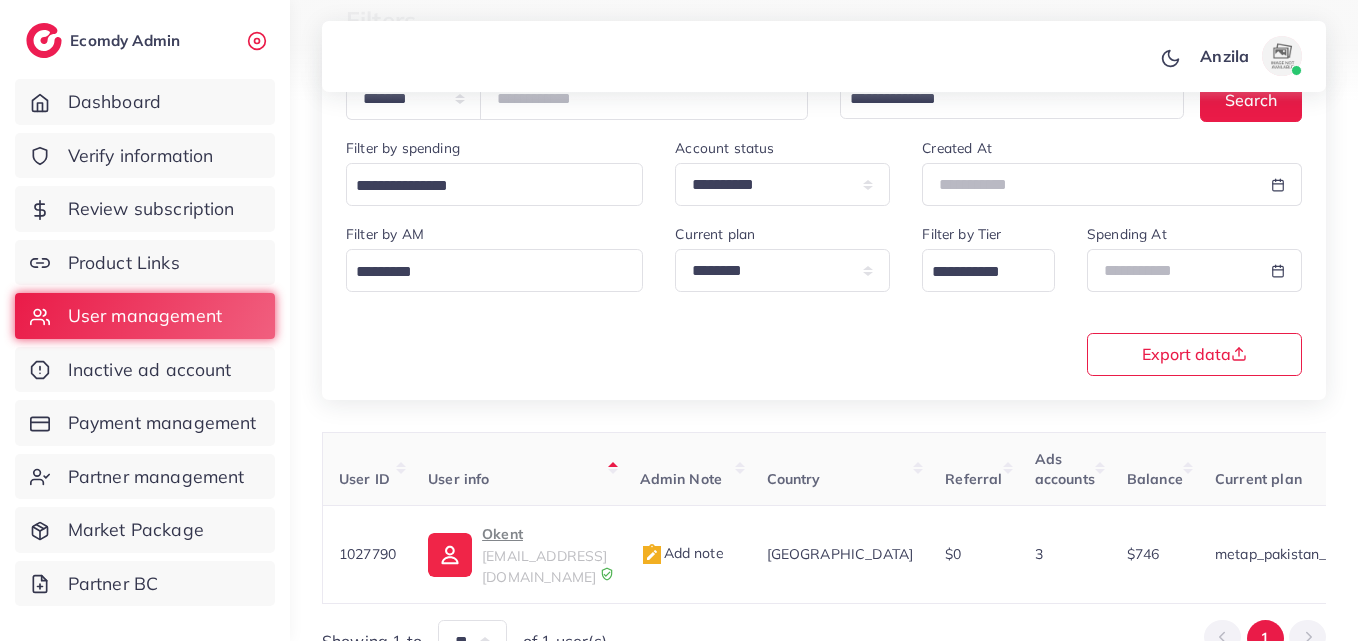 scroll, scrollTop: 276, scrollLeft: 0, axis: vertical 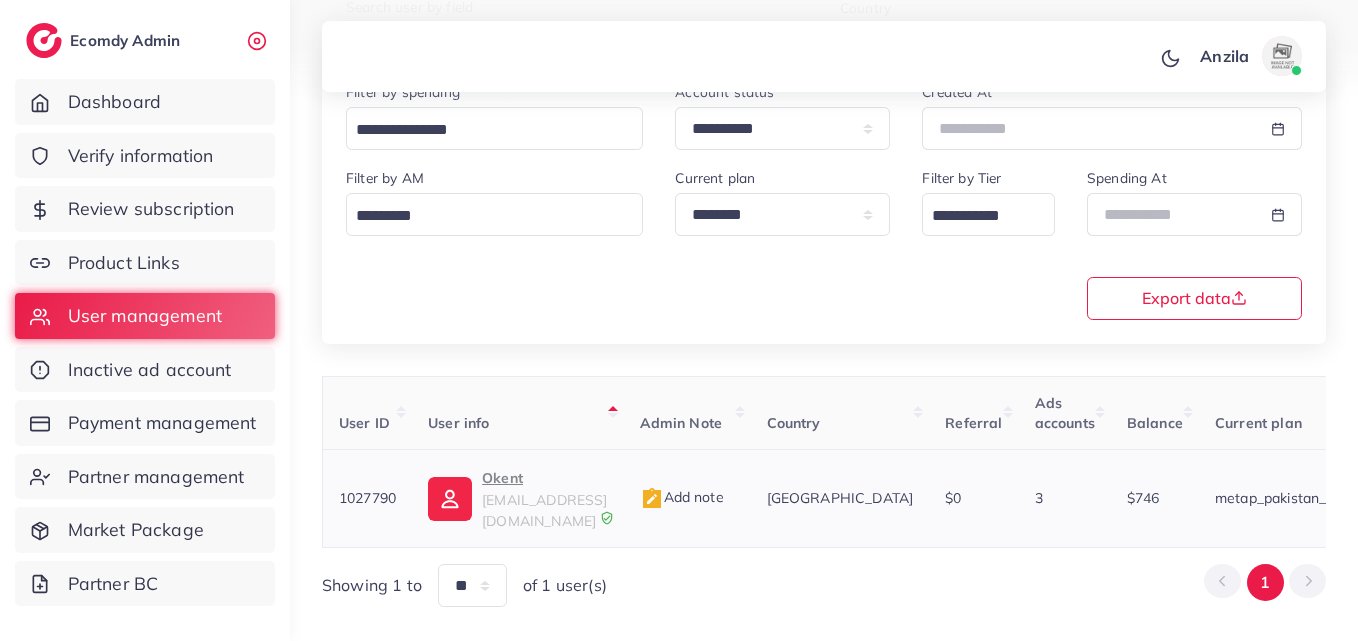 click on "oktentmedia@gmail.com" at bounding box center [544, 510] 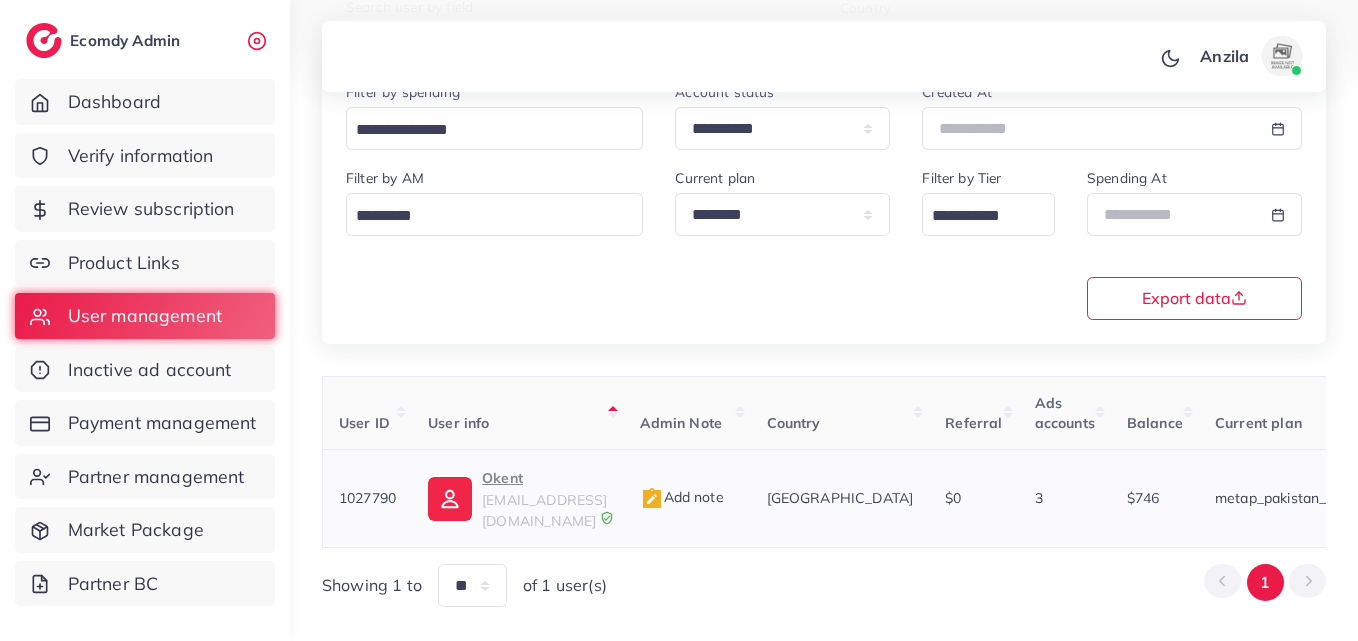 click on "Add note" at bounding box center [682, 497] 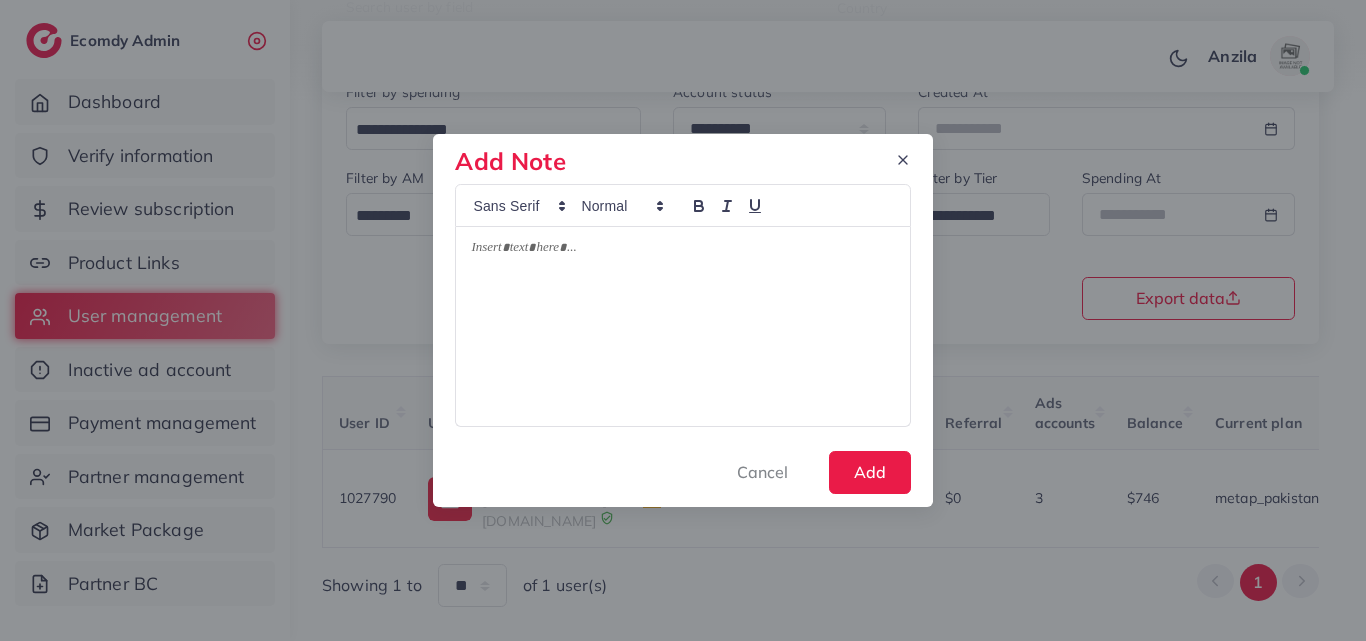 click at bounding box center (682, 326) 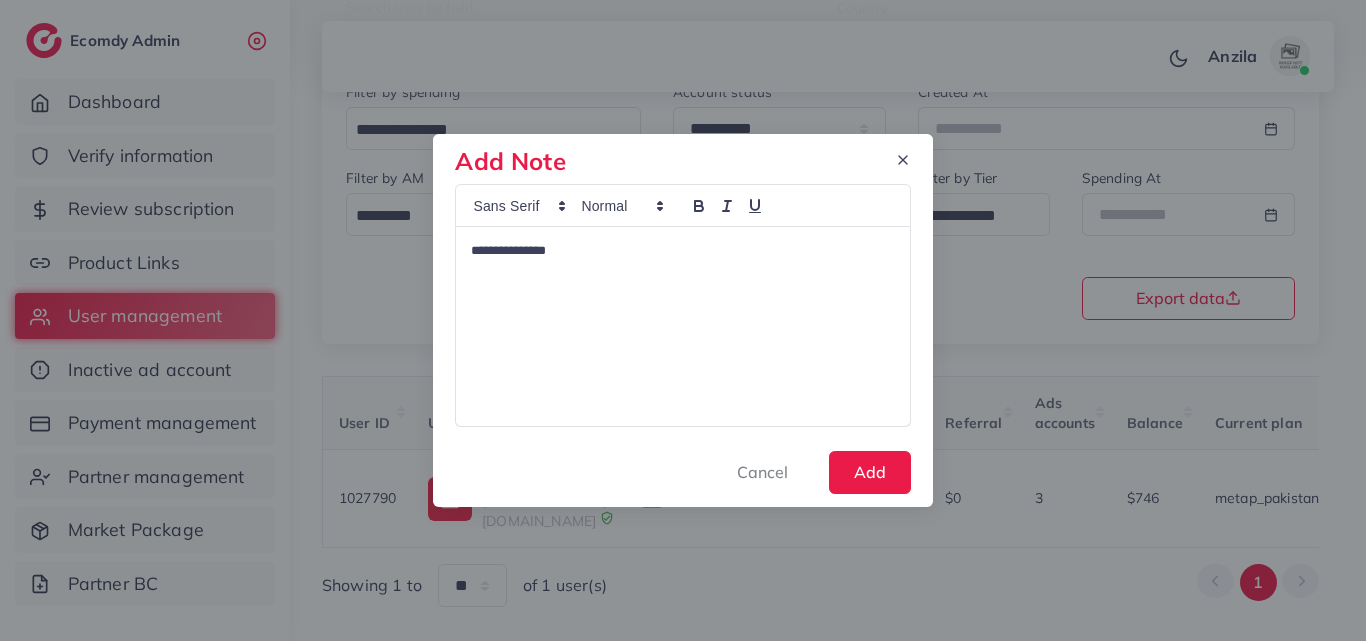 click on "**********" at bounding box center [682, 251] 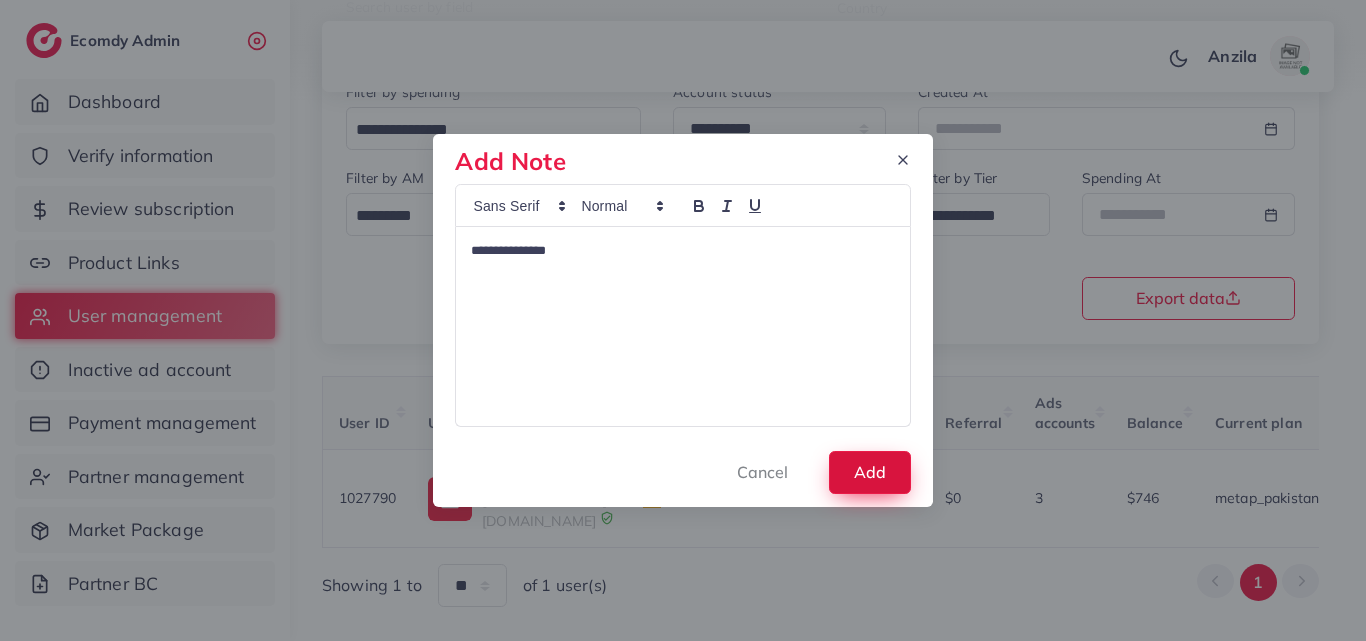 click on "Add" at bounding box center (870, 472) 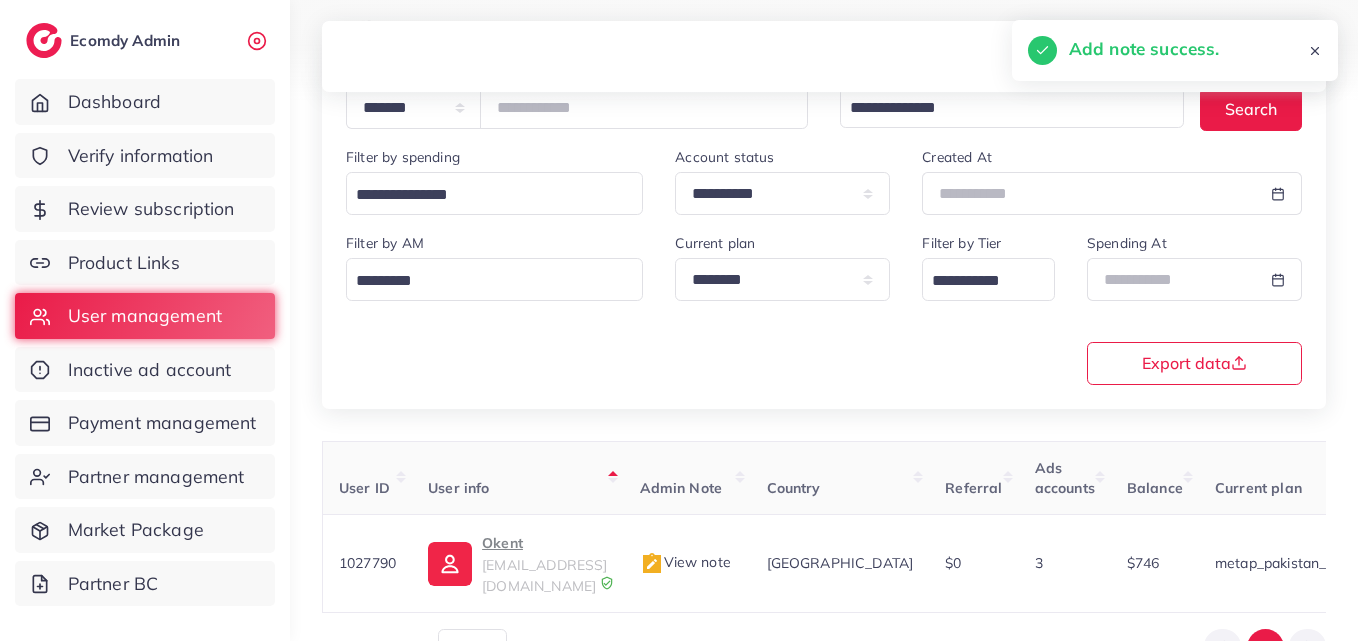scroll, scrollTop: 202, scrollLeft: 0, axis: vertical 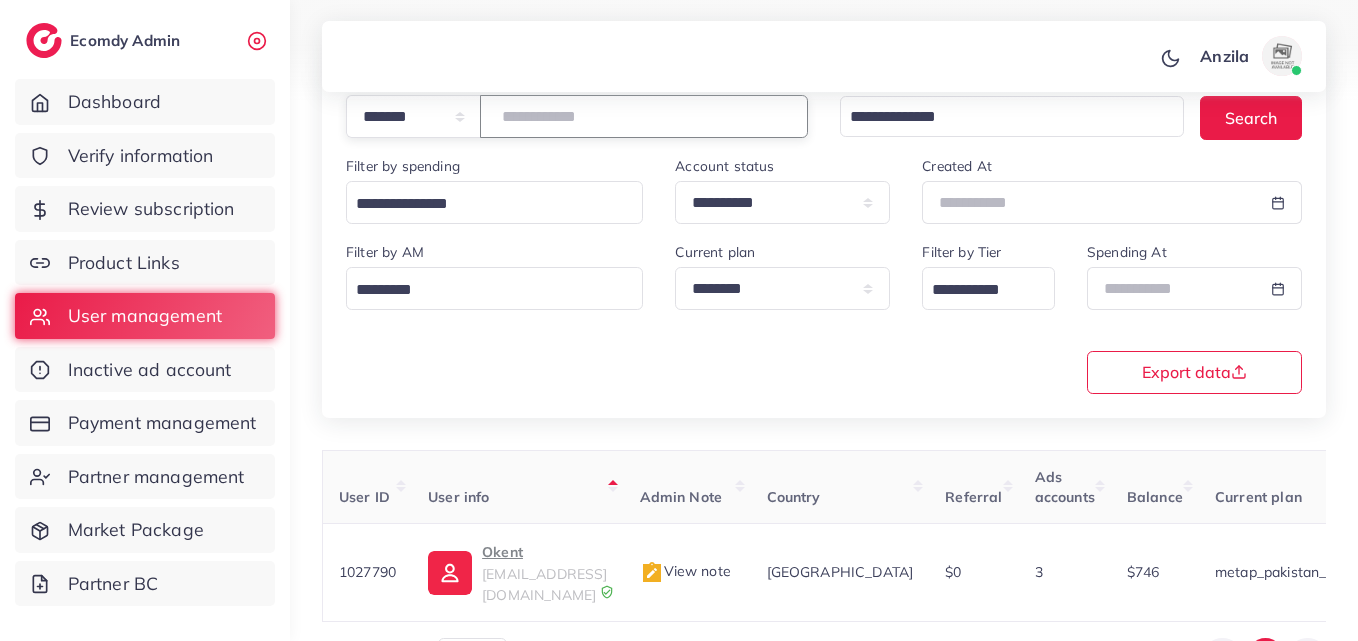 click on "*******" at bounding box center [644, 116] 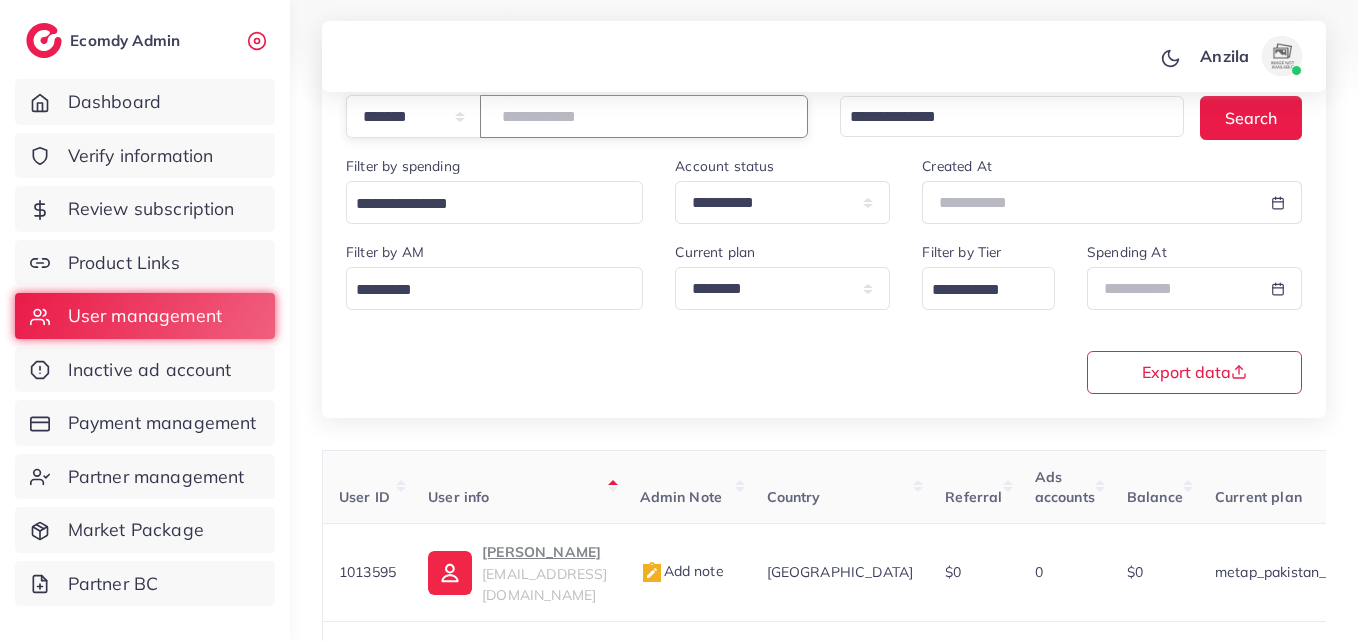 drag, startPoint x: 550, startPoint y: 118, endPoint x: 547, endPoint y: 135, distance: 17.262676 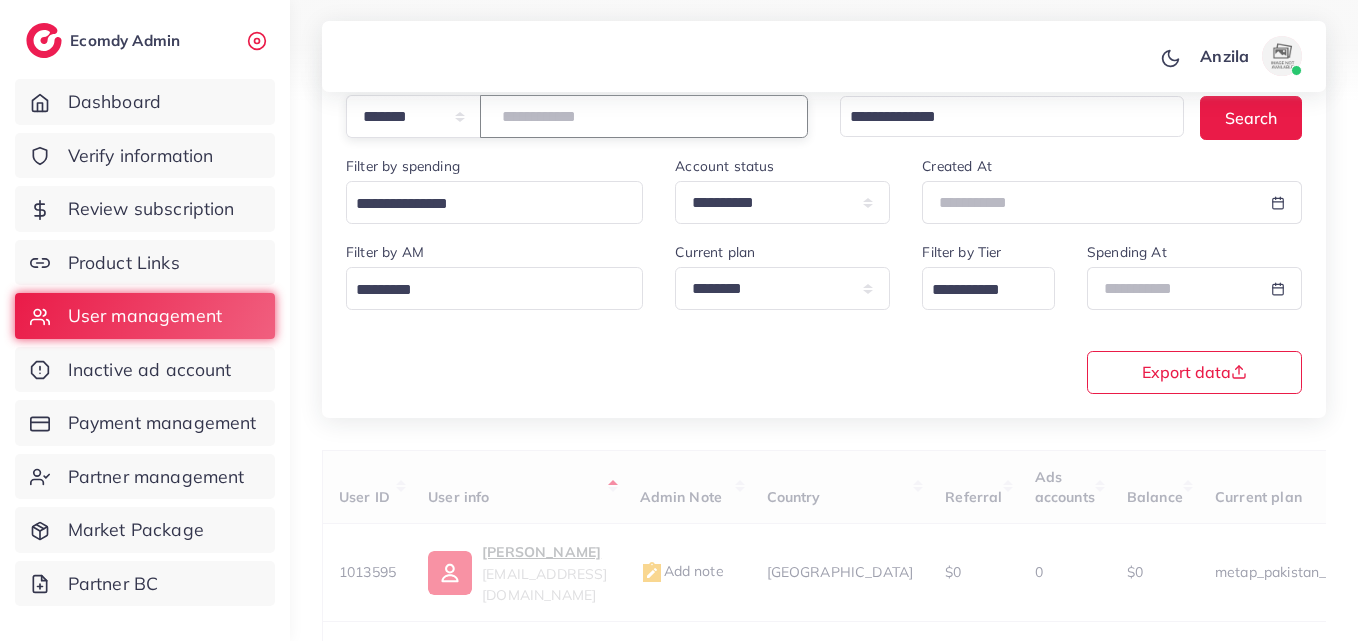 type on "*******" 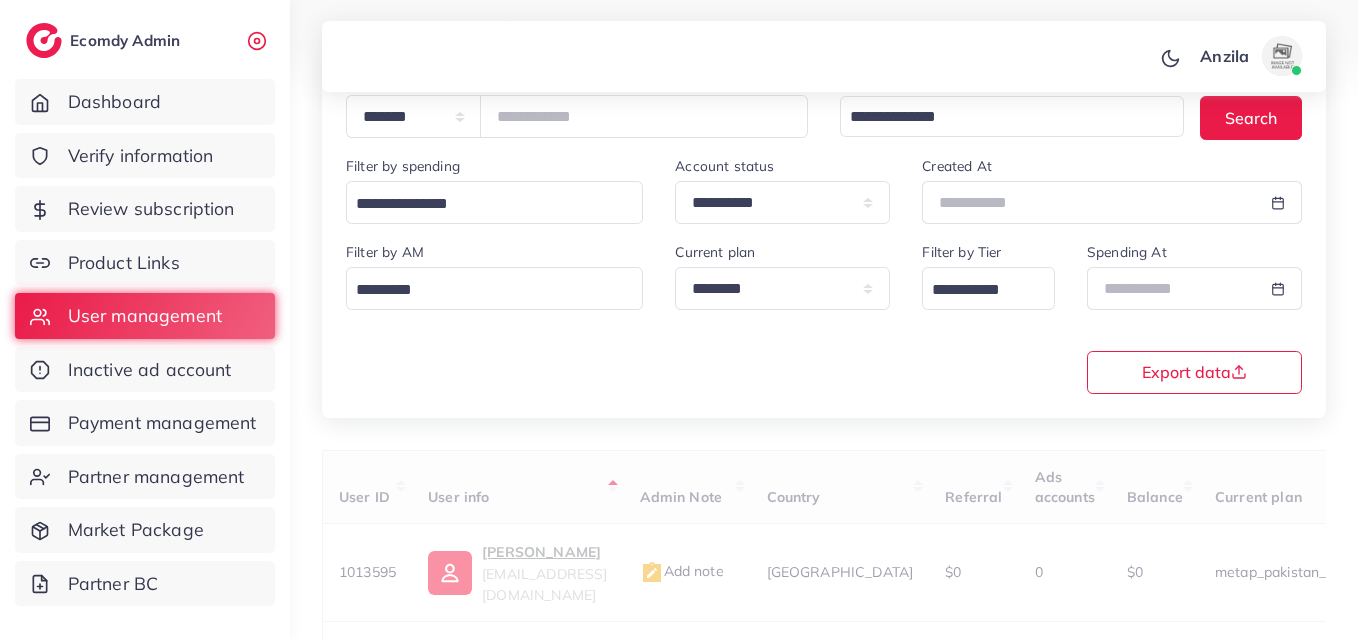 click on "**********" at bounding box center (824, 221) 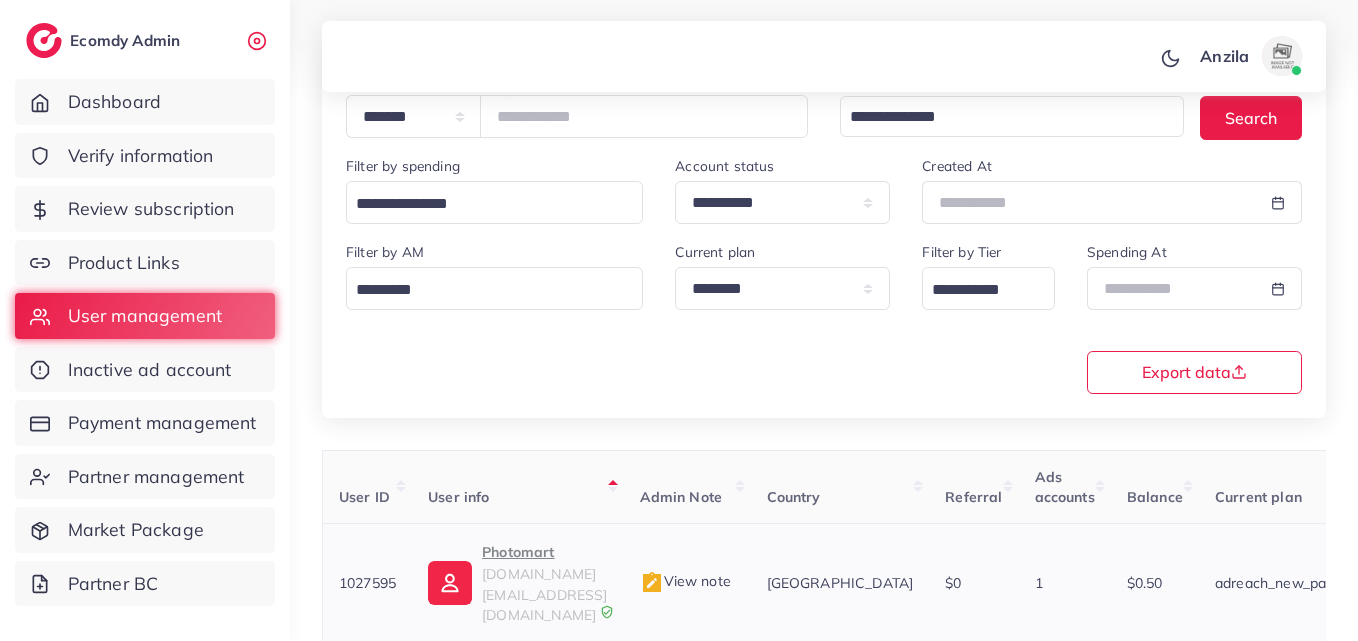 click on "Photomart  photomart.az@gmail.com" at bounding box center (517, 583) 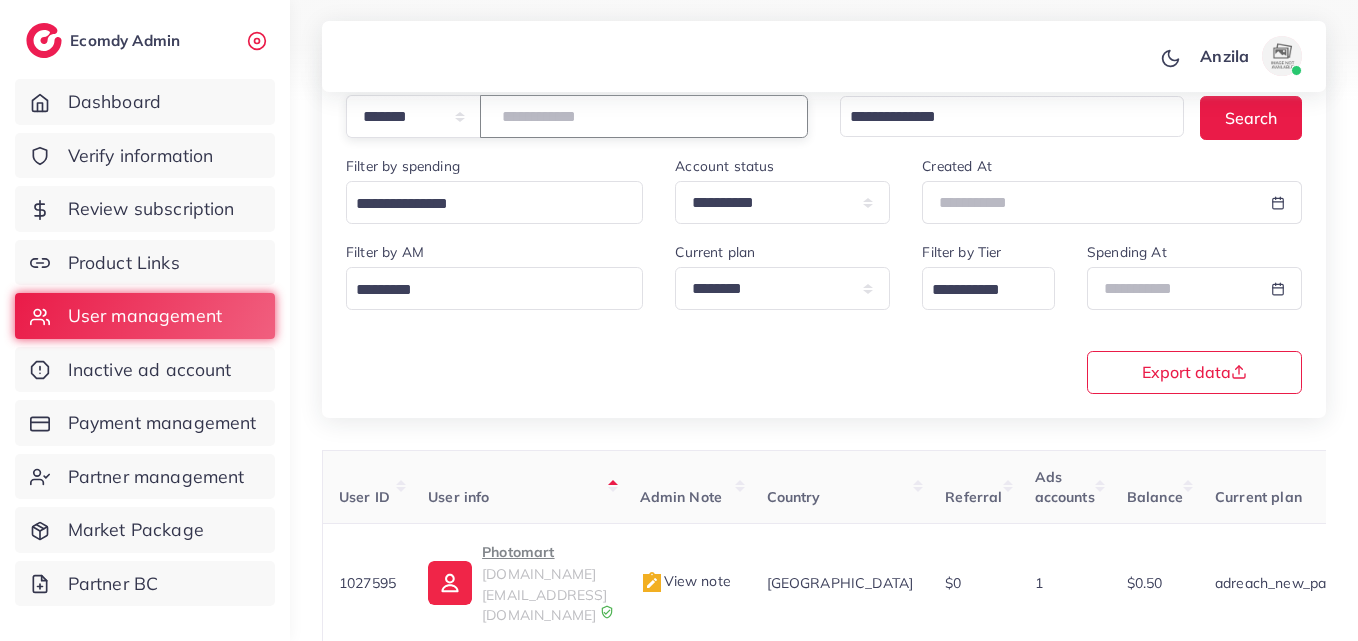 click on "*******" at bounding box center (644, 116) 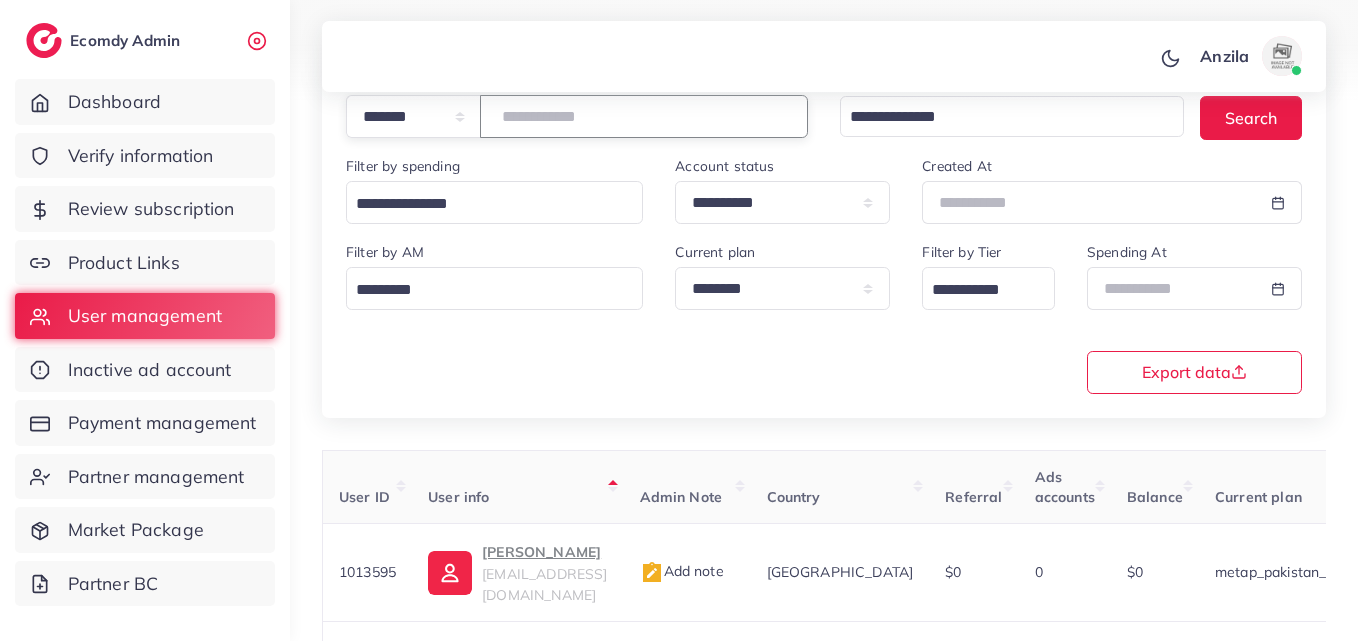 paste on "*******" 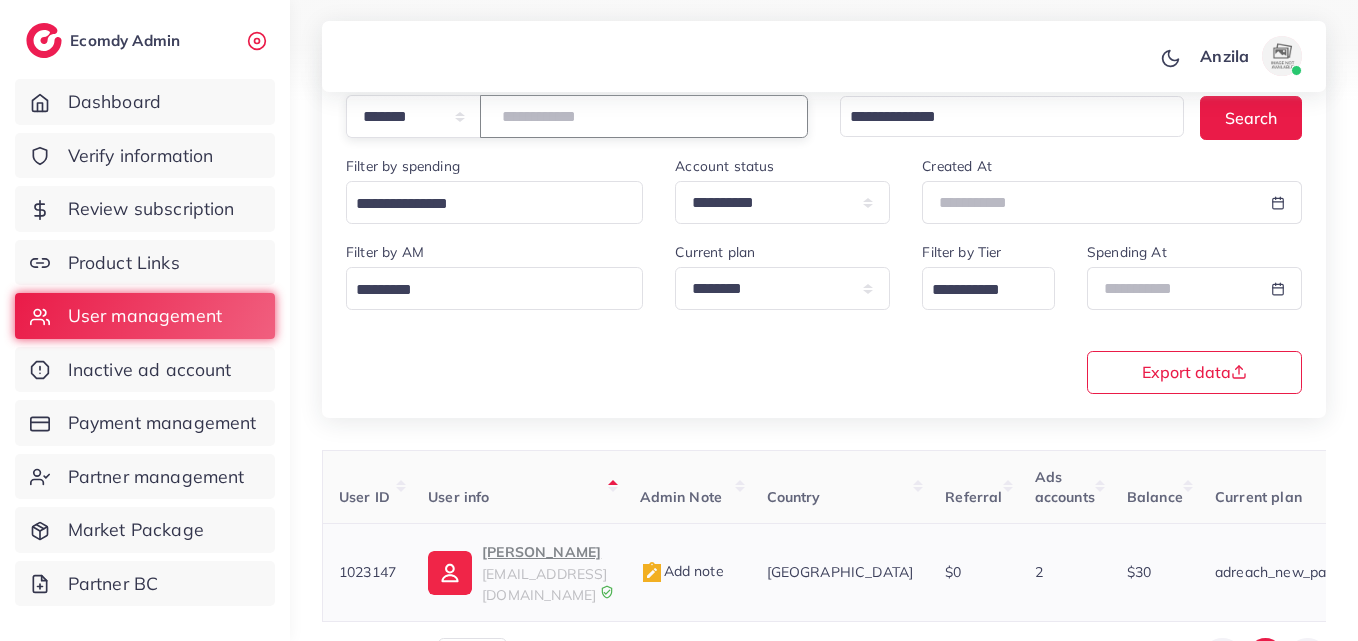 type on "*******" 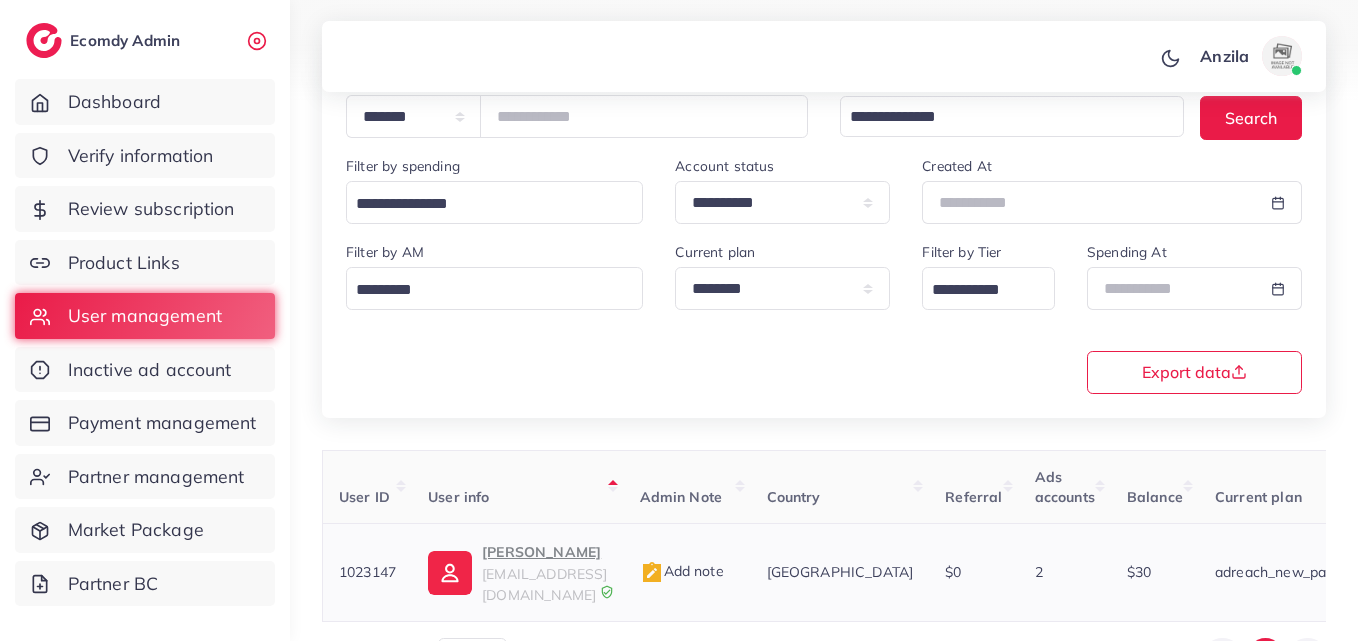 click on "abbasecomdymedia@gmail.com" at bounding box center [544, 584] 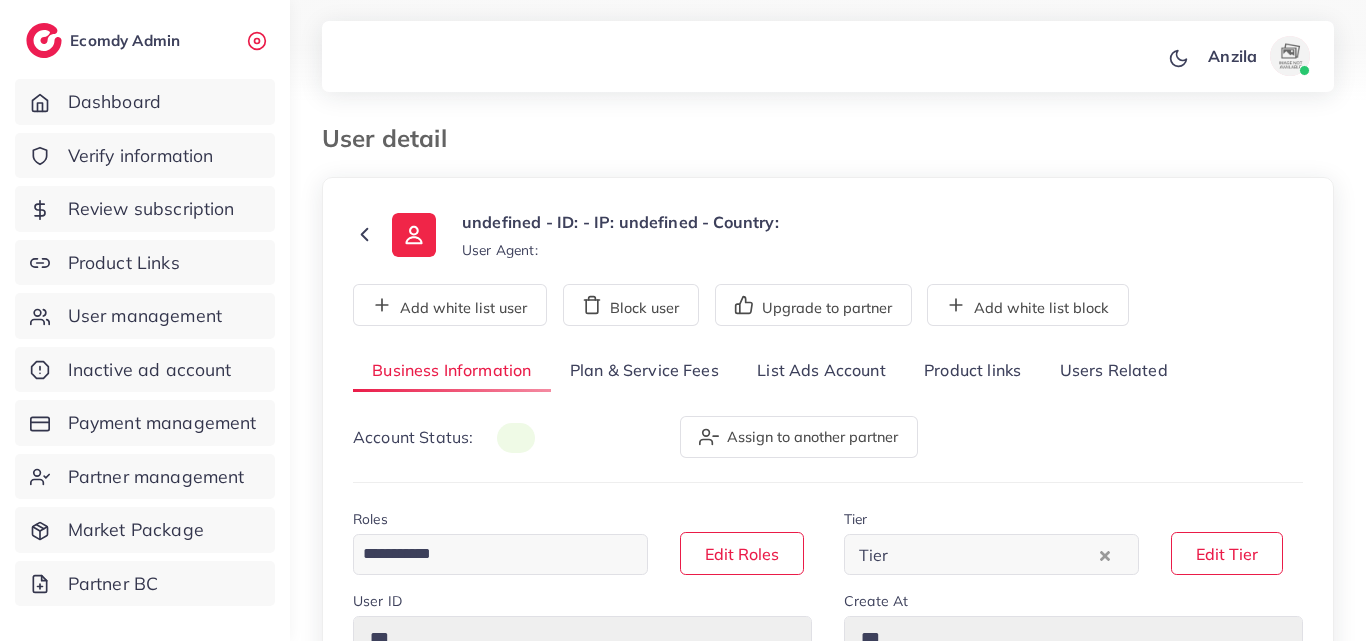scroll, scrollTop: 0, scrollLeft: 0, axis: both 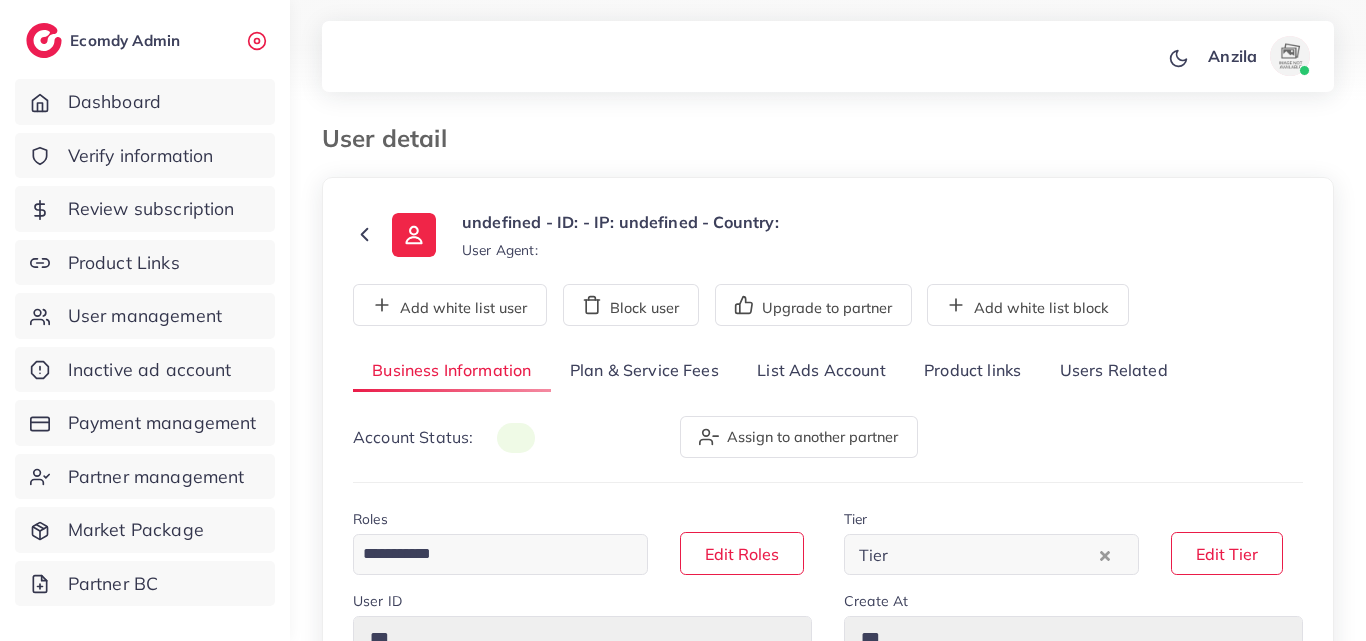 click on "Users Related" at bounding box center [1113, 371] 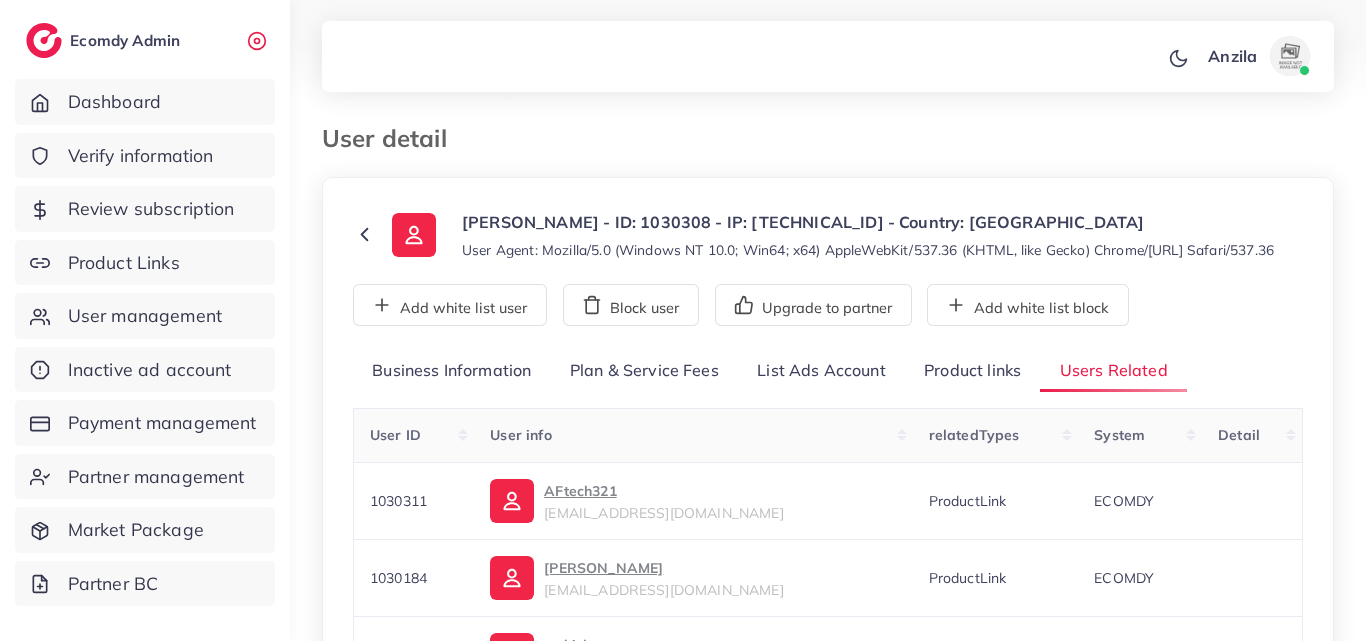 click on "User detail" at bounding box center (828, 150) 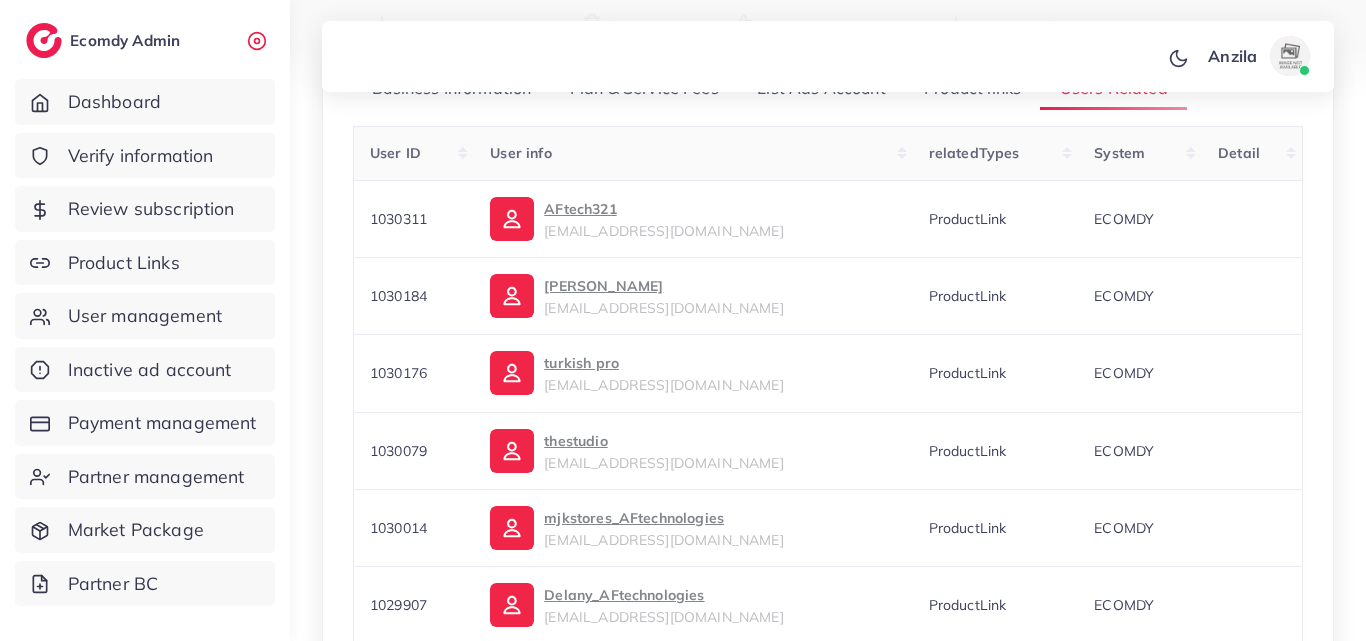scroll, scrollTop: 225, scrollLeft: 0, axis: vertical 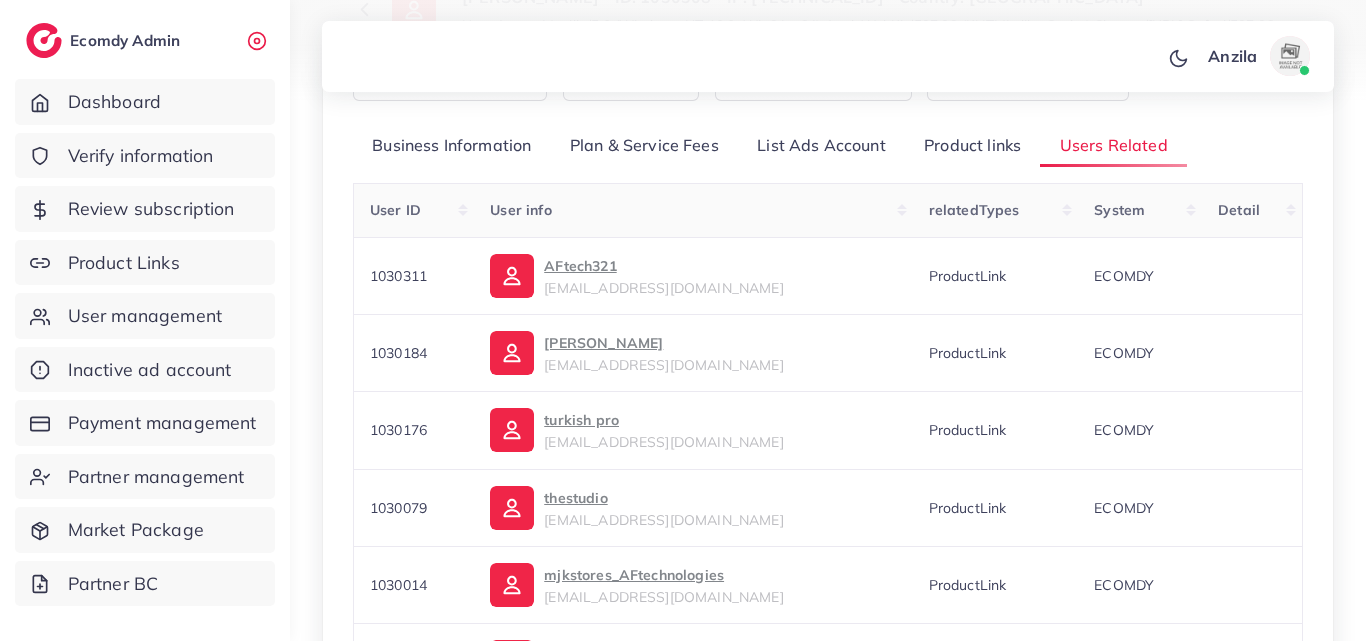 click on "Product links" at bounding box center [972, 146] 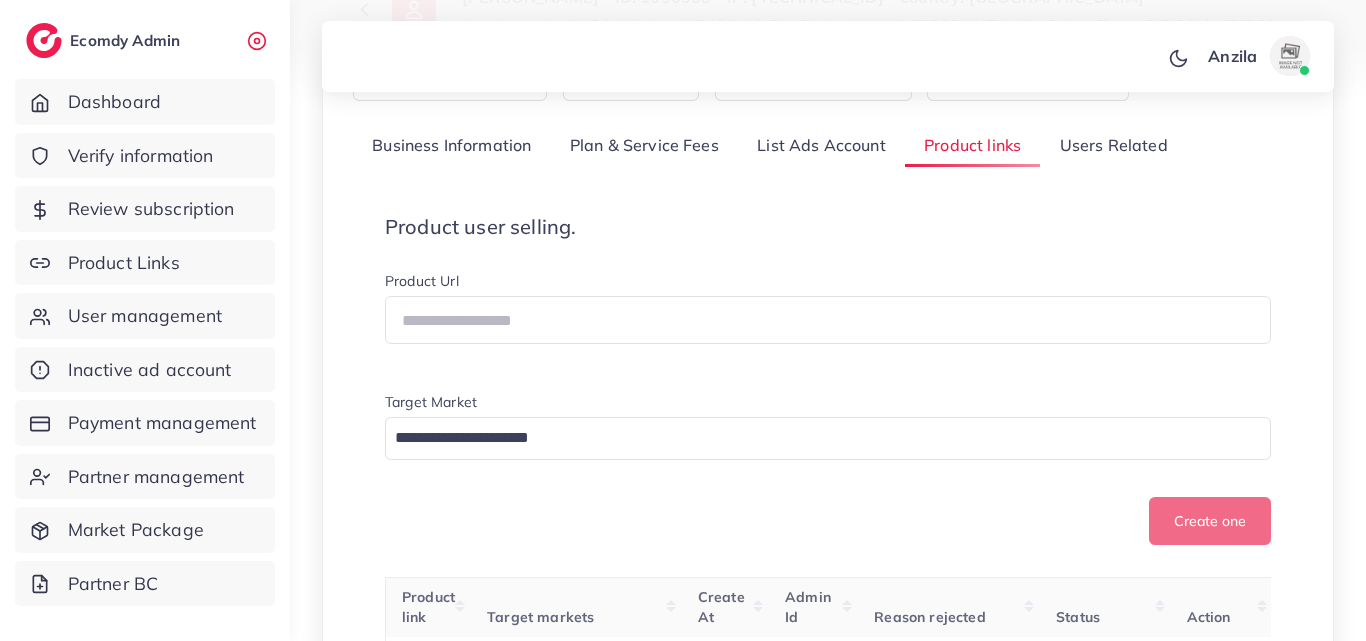 click on "Product user selling." at bounding box center (828, 227) 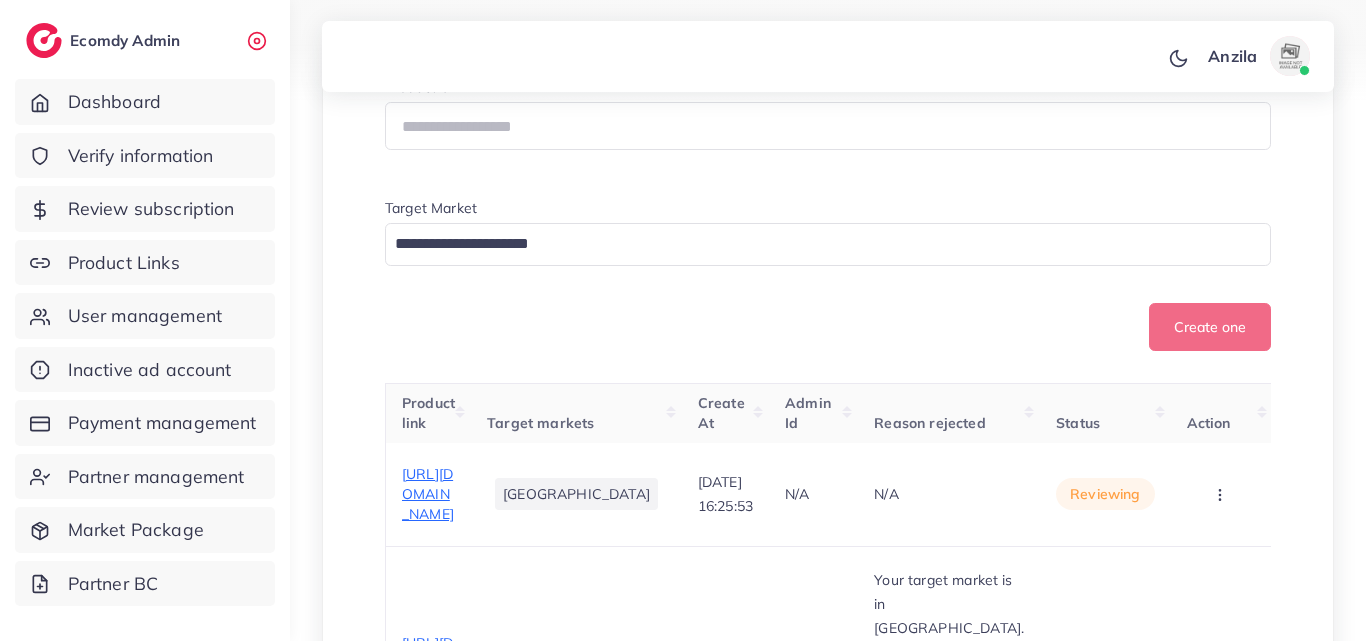 scroll, scrollTop: 665, scrollLeft: 0, axis: vertical 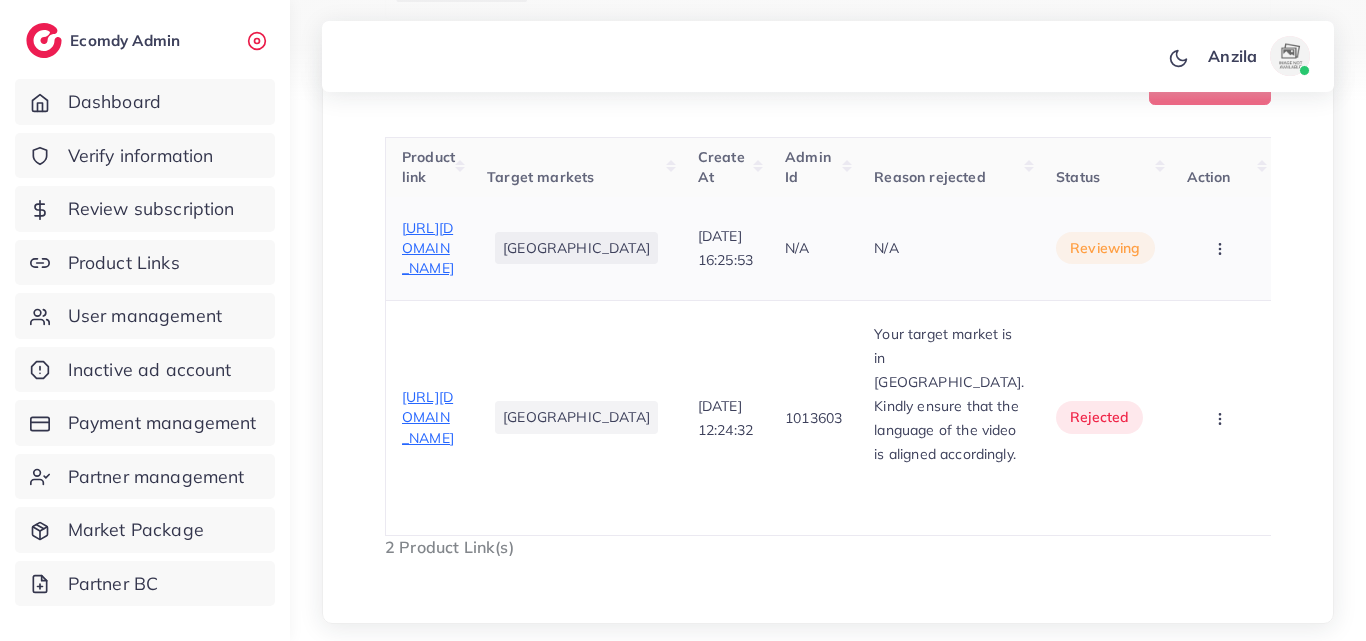 click on "https://www.tiktok.com/@awaissiraj001/video/7522442840241229074?_t=ZS-8xgs9AUxs8t&_r=1" at bounding box center [428, 248] 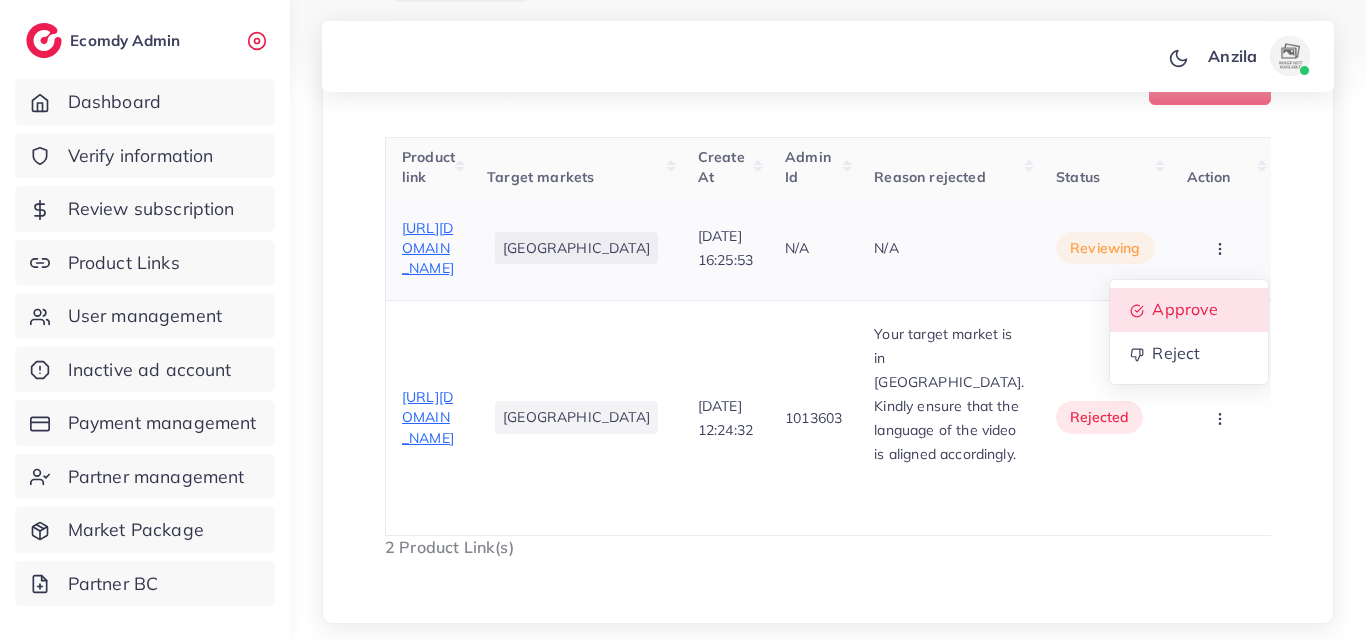 click on "Approve" at bounding box center [1185, 309] 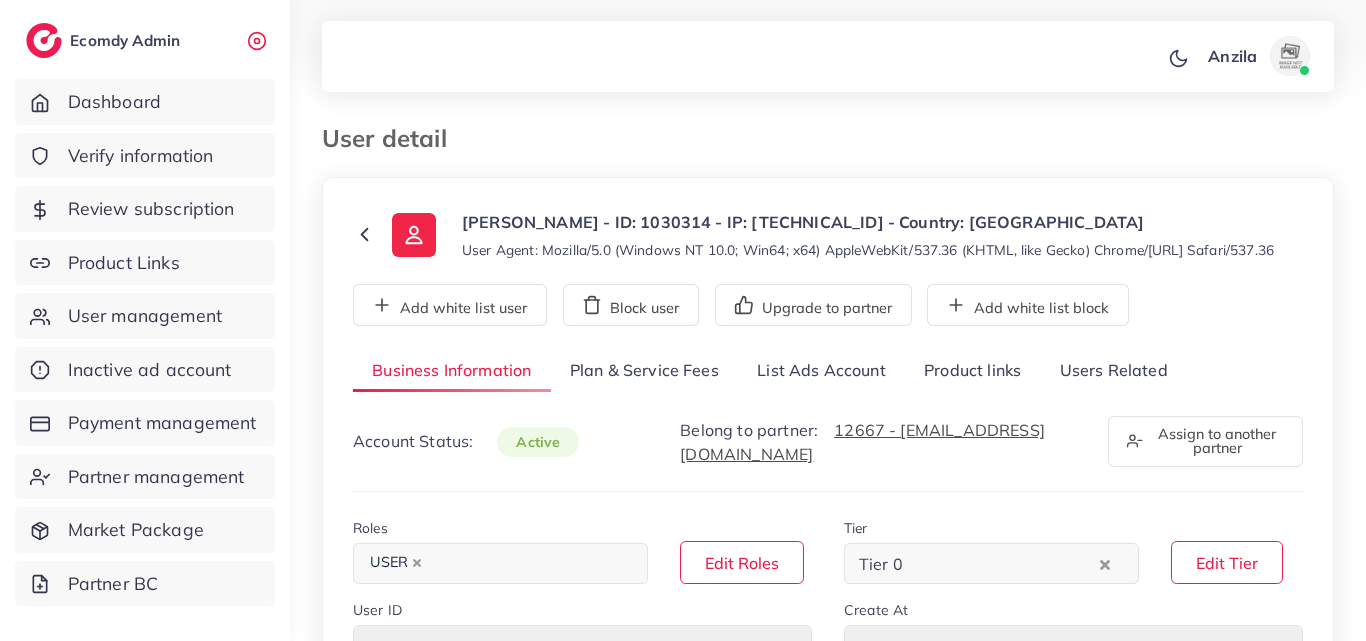 select on "********" 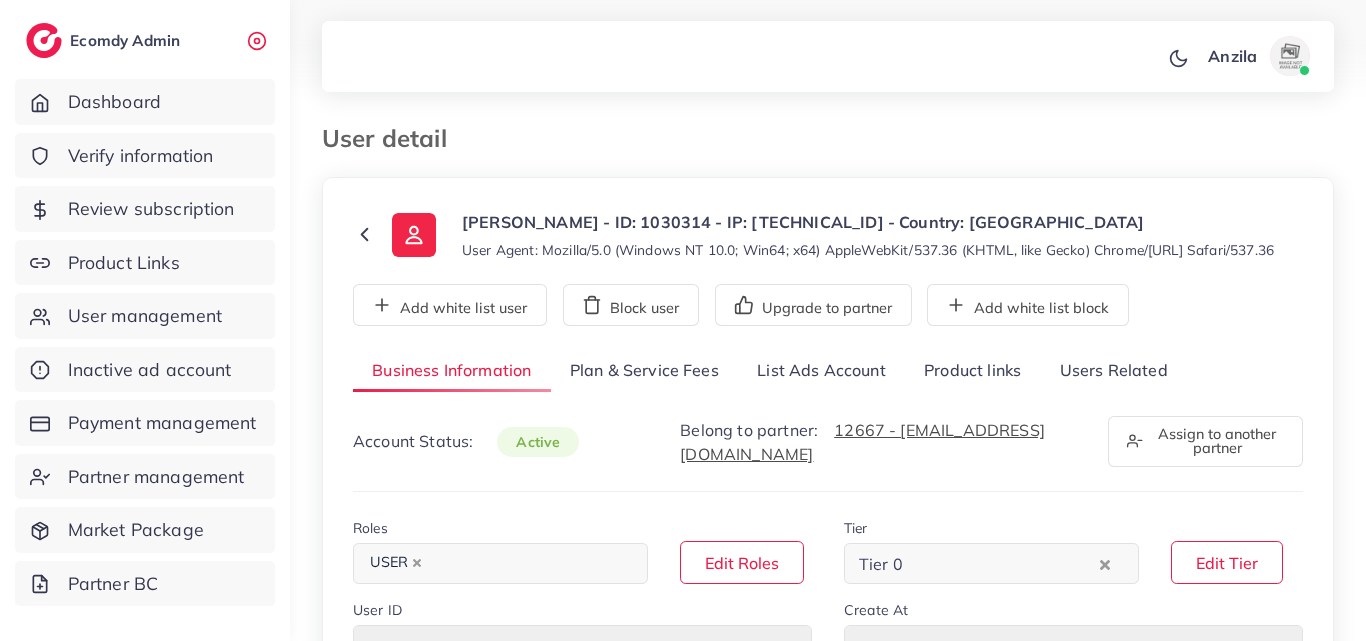 click on "Users Related" at bounding box center (1113, 371) 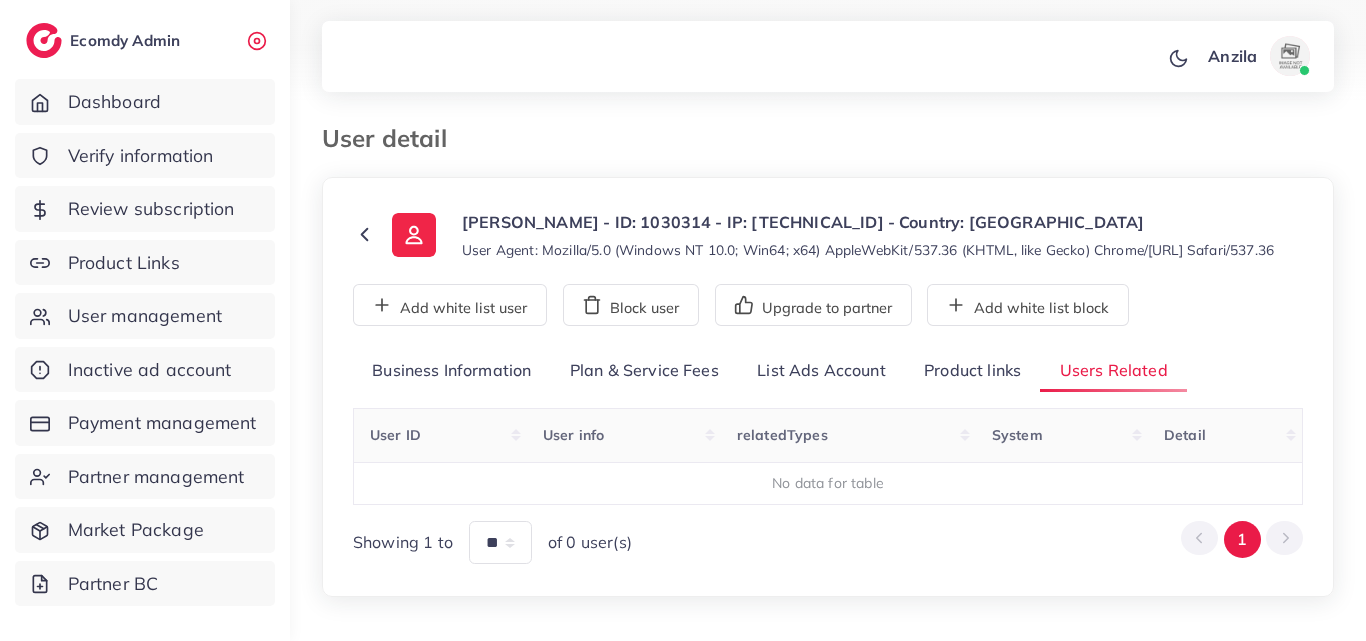 click on "Product links" at bounding box center (972, 371) 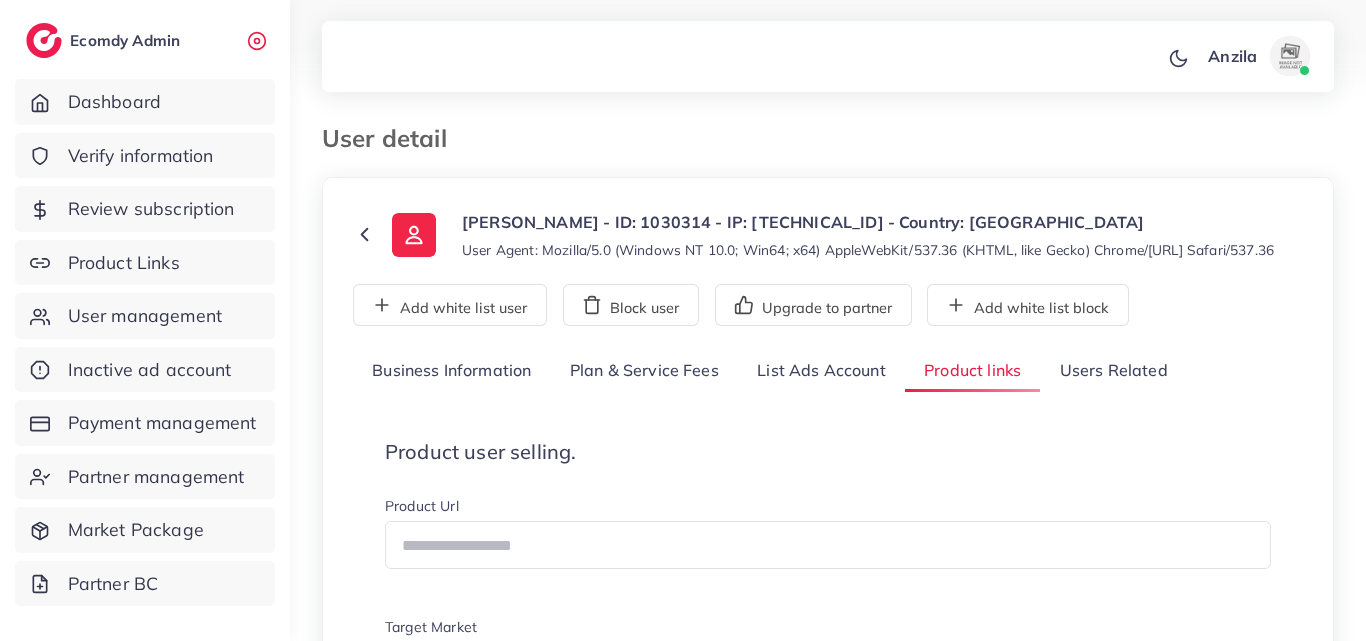 click on "**********" at bounding box center [828, 609] 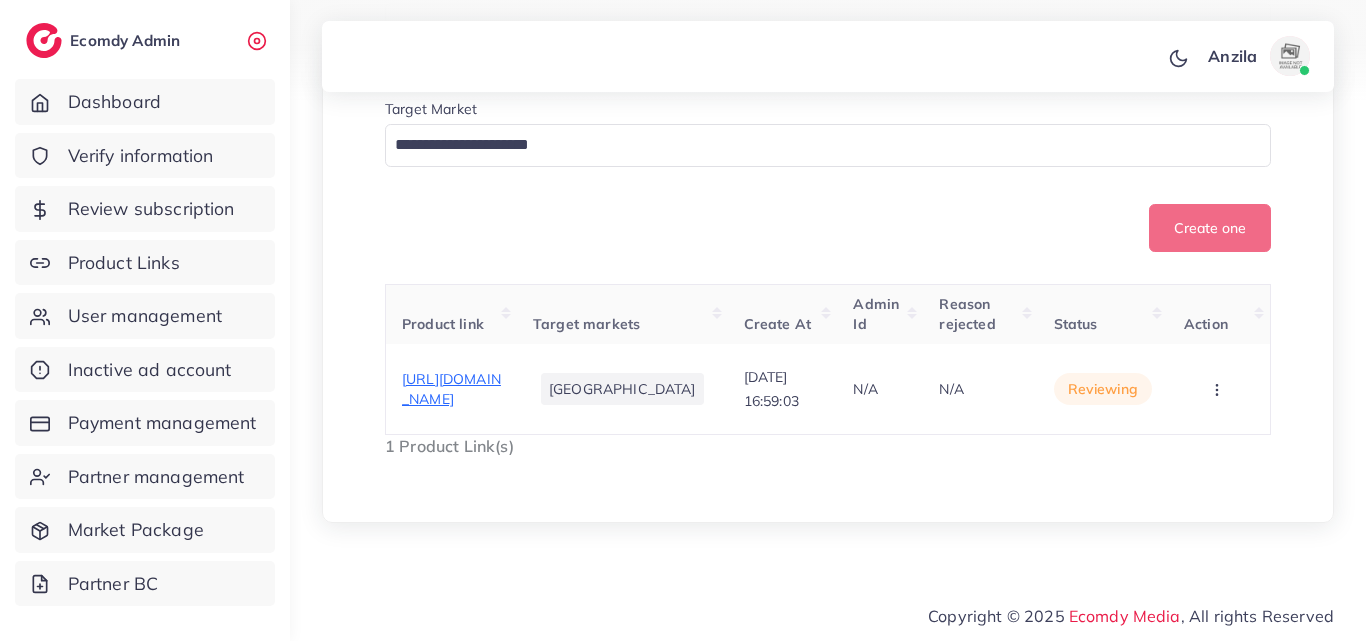 scroll, scrollTop: 550, scrollLeft: 0, axis: vertical 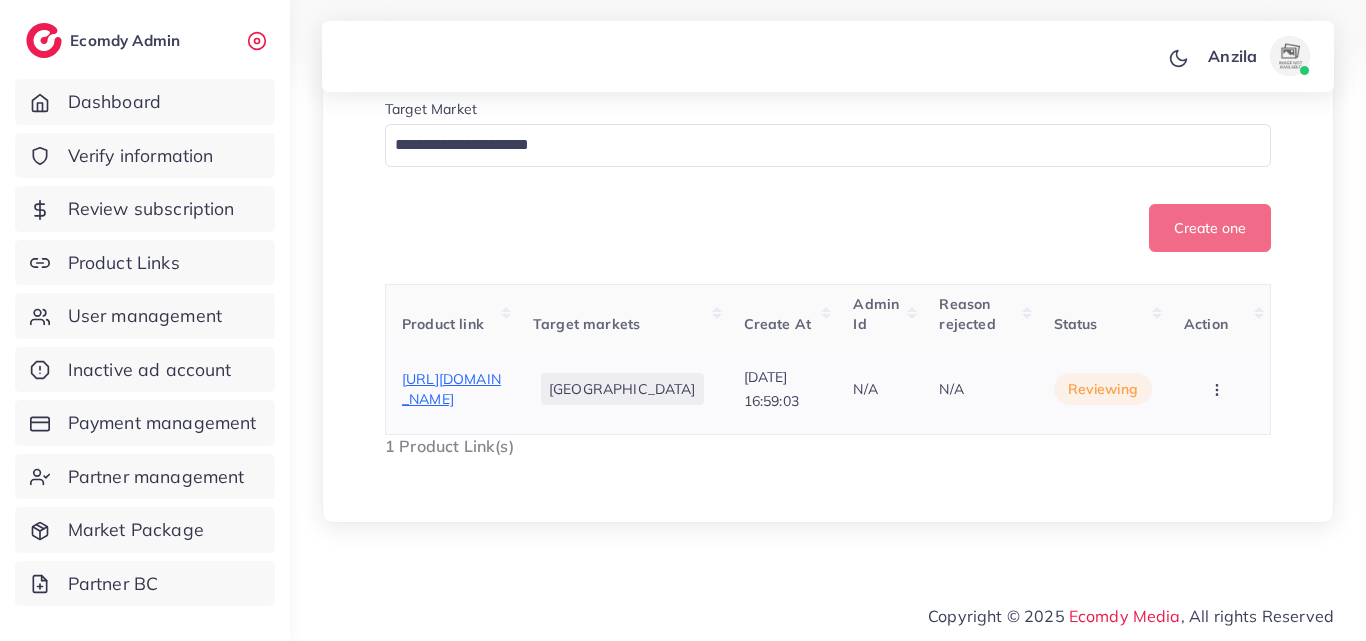 click on "https://primewearpk.com/products/pack-of-03-sale" at bounding box center (451, 389) 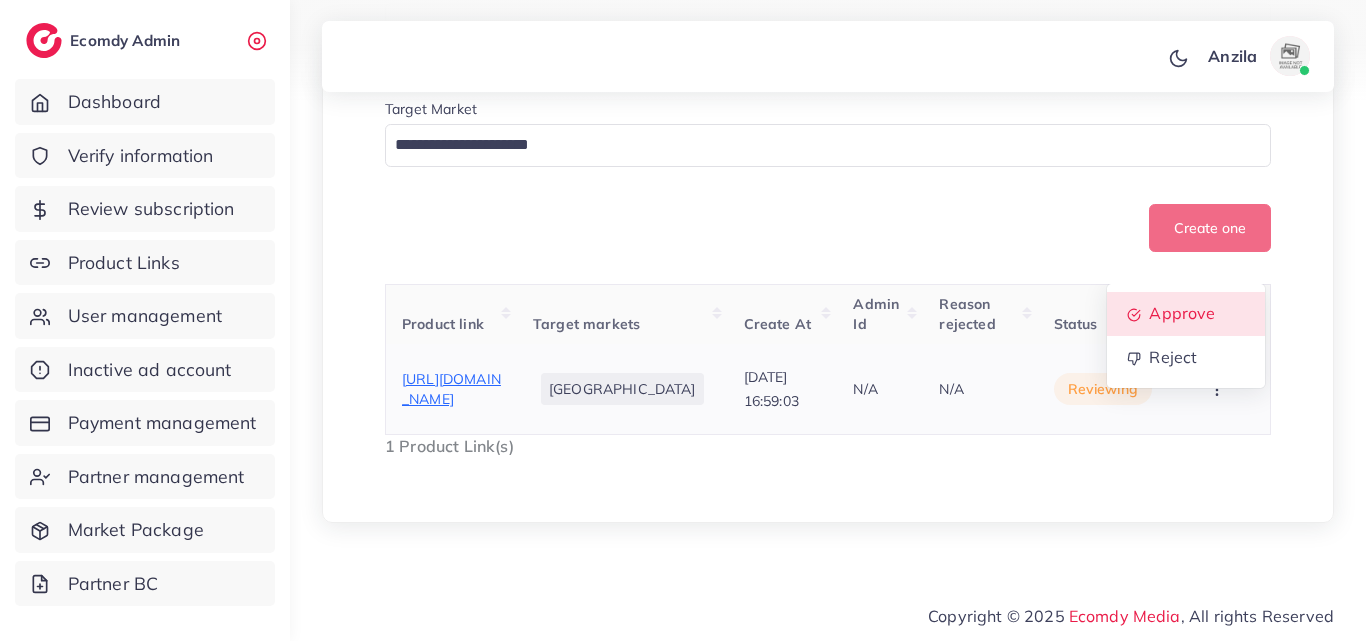 click on "Approve" at bounding box center (1182, 314) 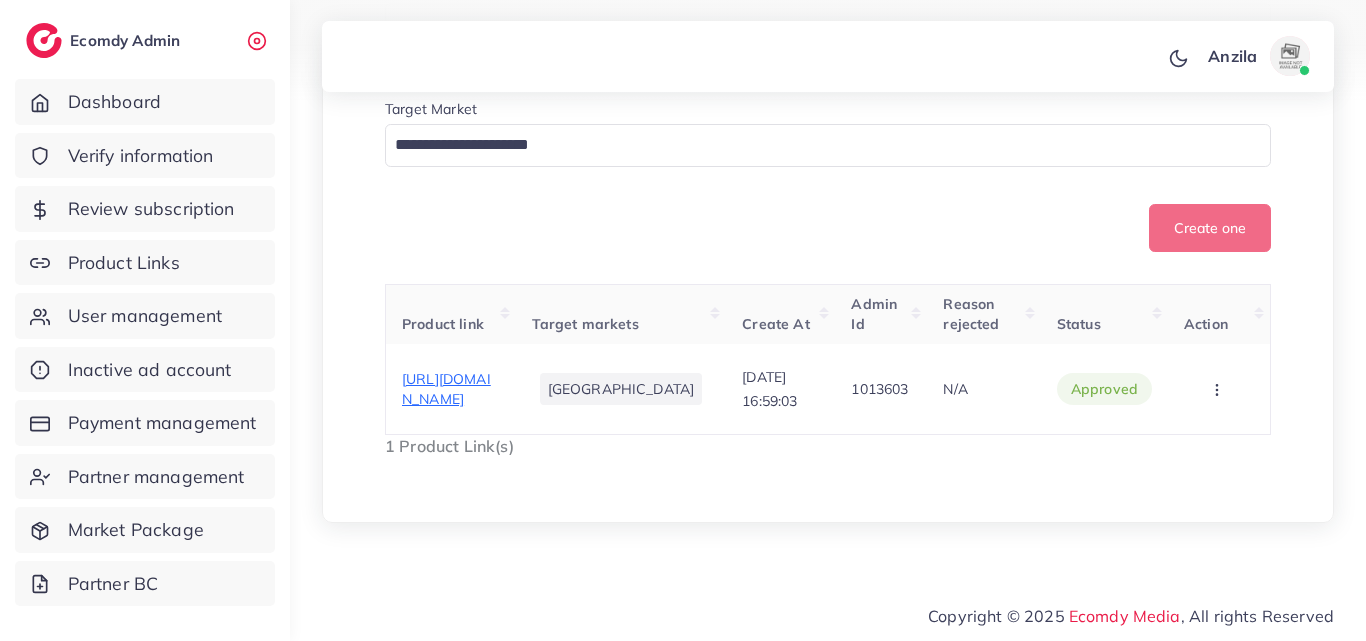 click on "Create one" at bounding box center (828, 228) 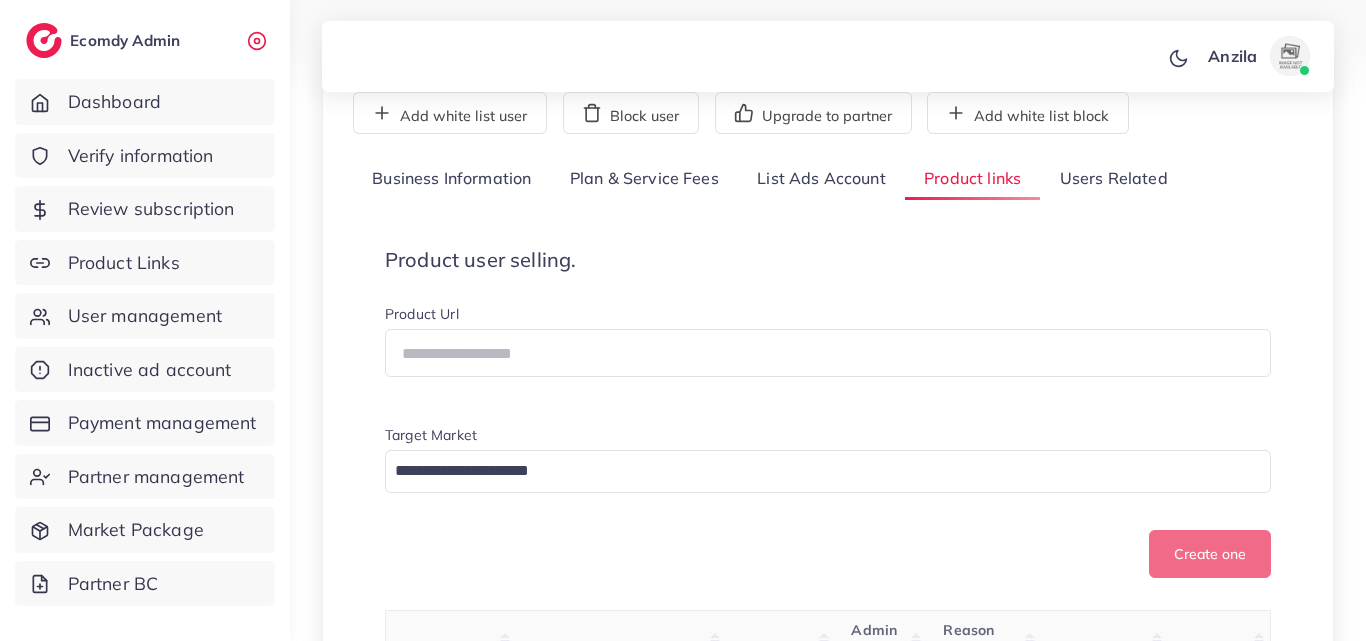 scroll, scrollTop: 190, scrollLeft: 0, axis: vertical 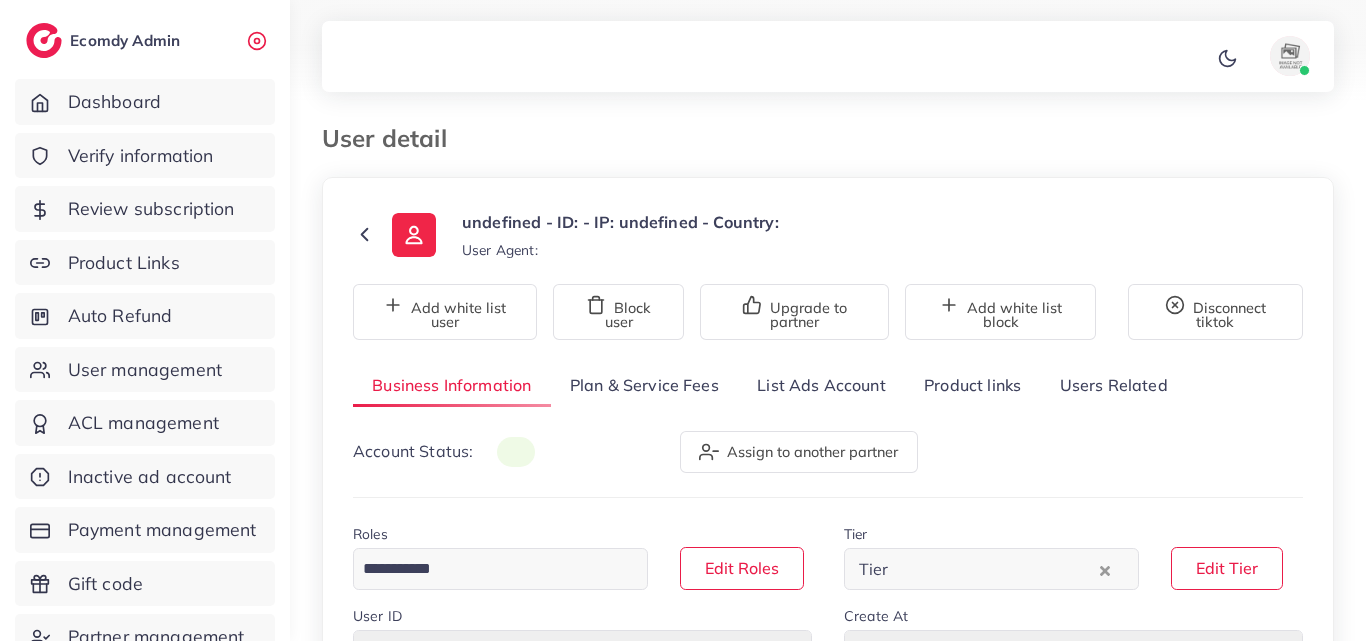 click on "Product links" at bounding box center (972, 385) 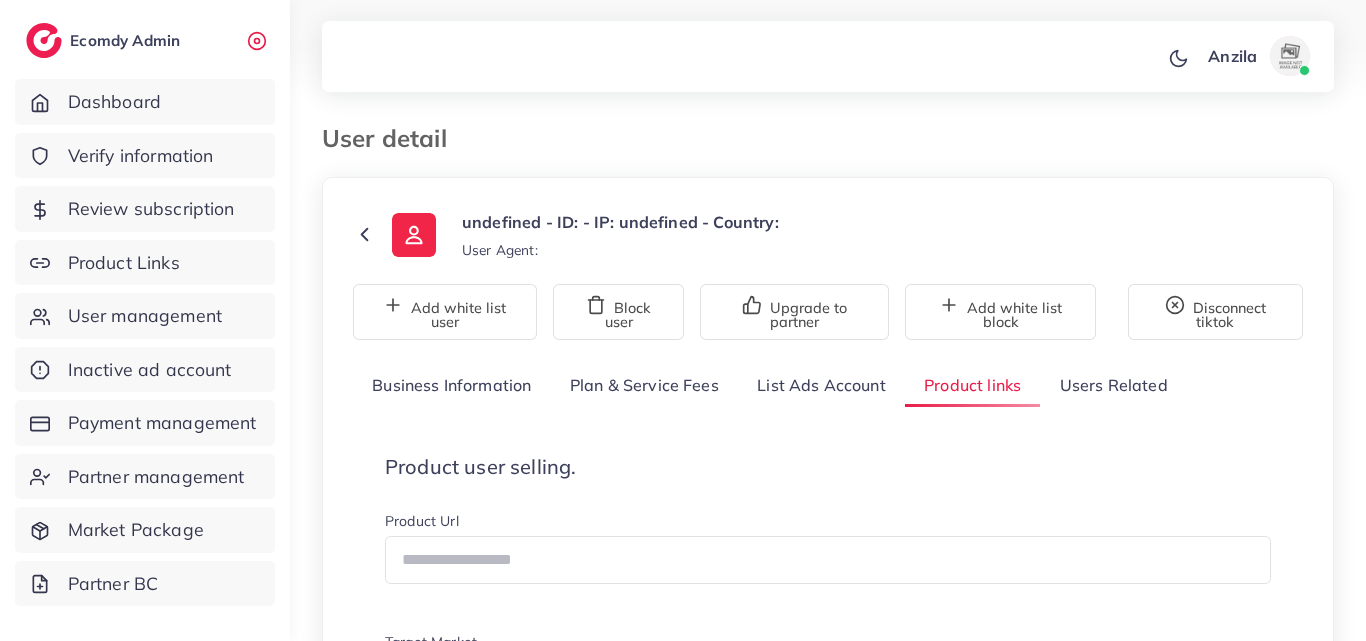 click on "User detail" at bounding box center [828, 150] 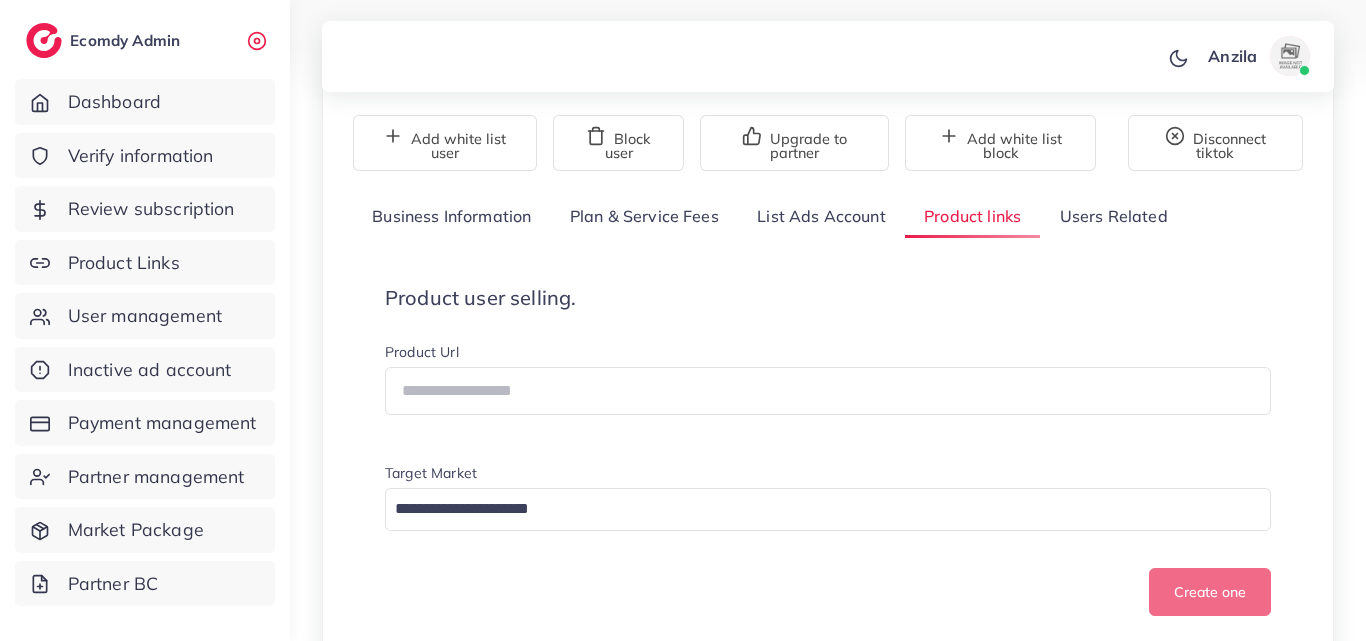 scroll, scrollTop: 400, scrollLeft: 0, axis: vertical 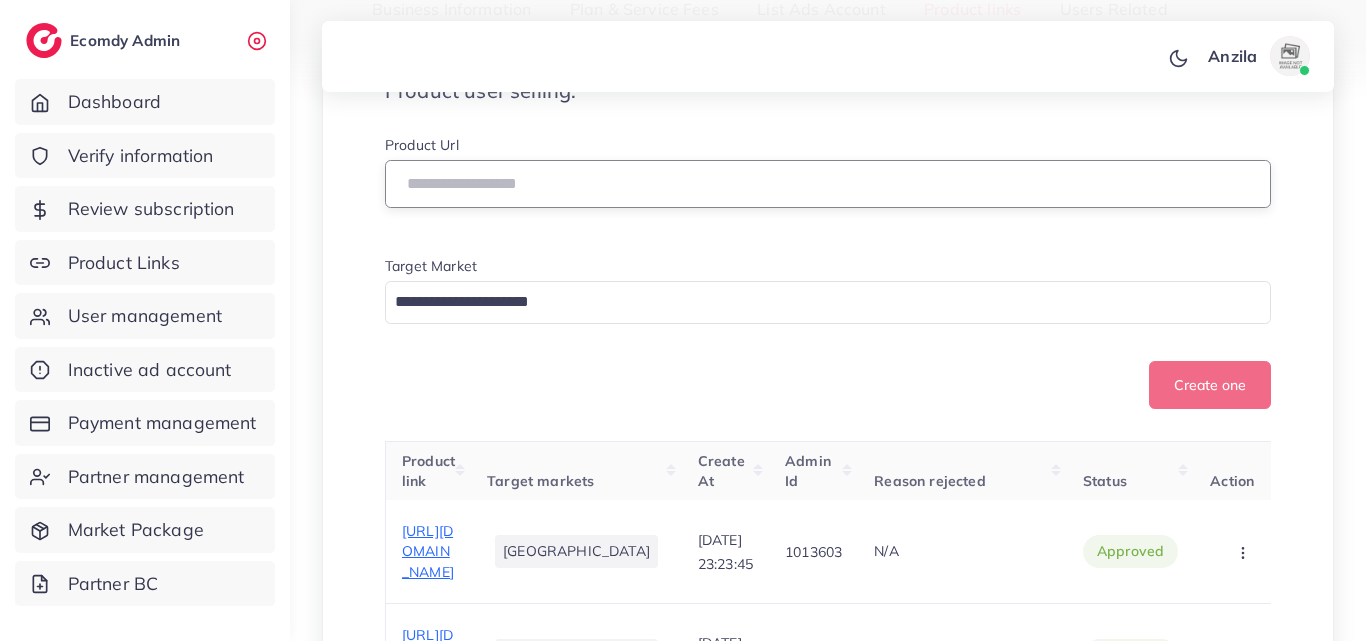 click at bounding box center (828, 184) 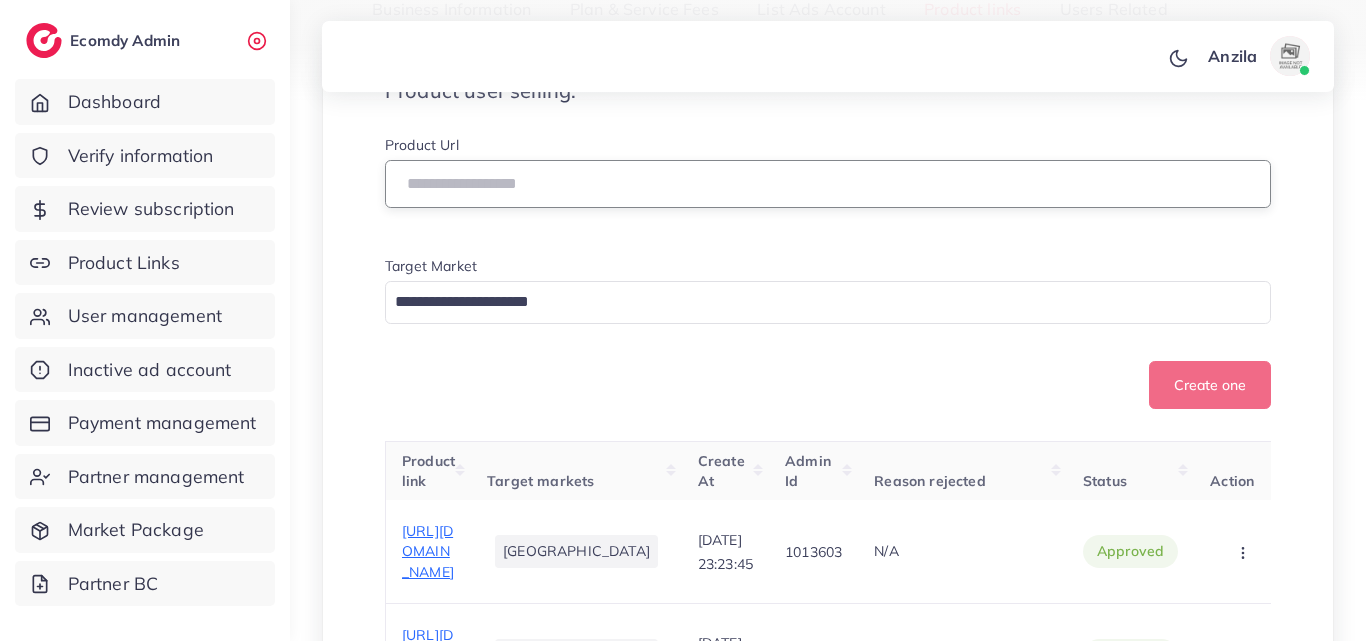 paste on "*******" 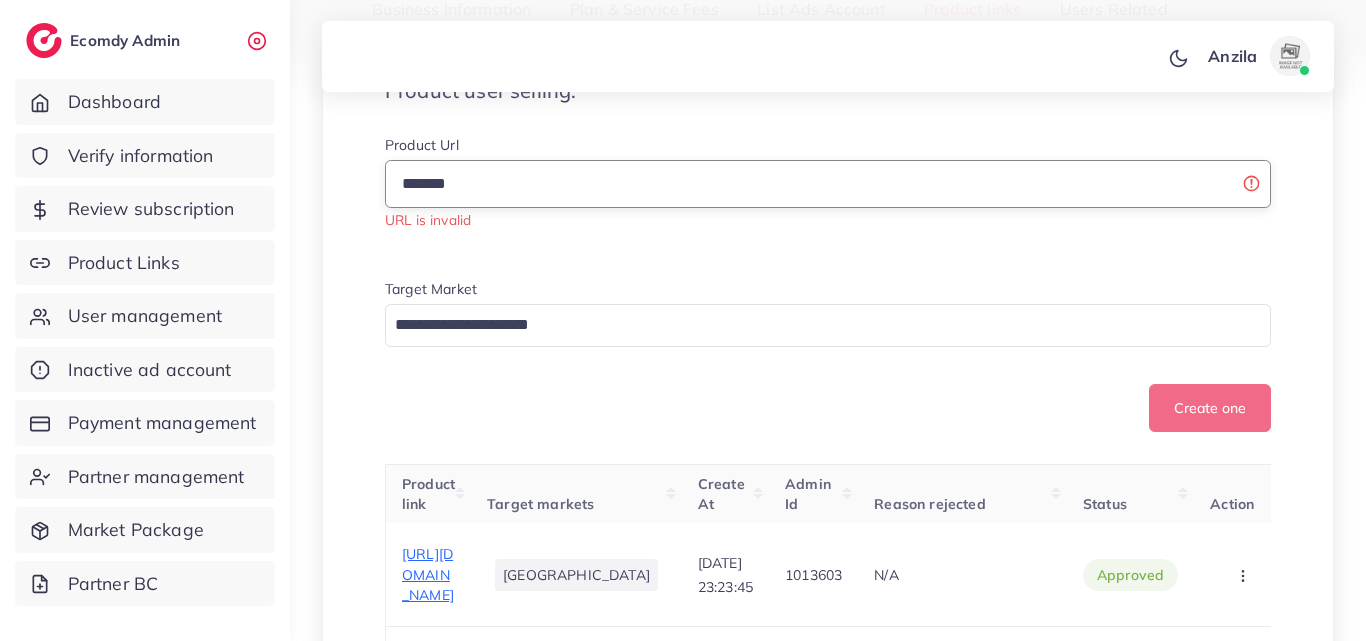drag, startPoint x: 499, startPoint y: 184, endPoint x: 408, endPoint y: 184, distance: 91 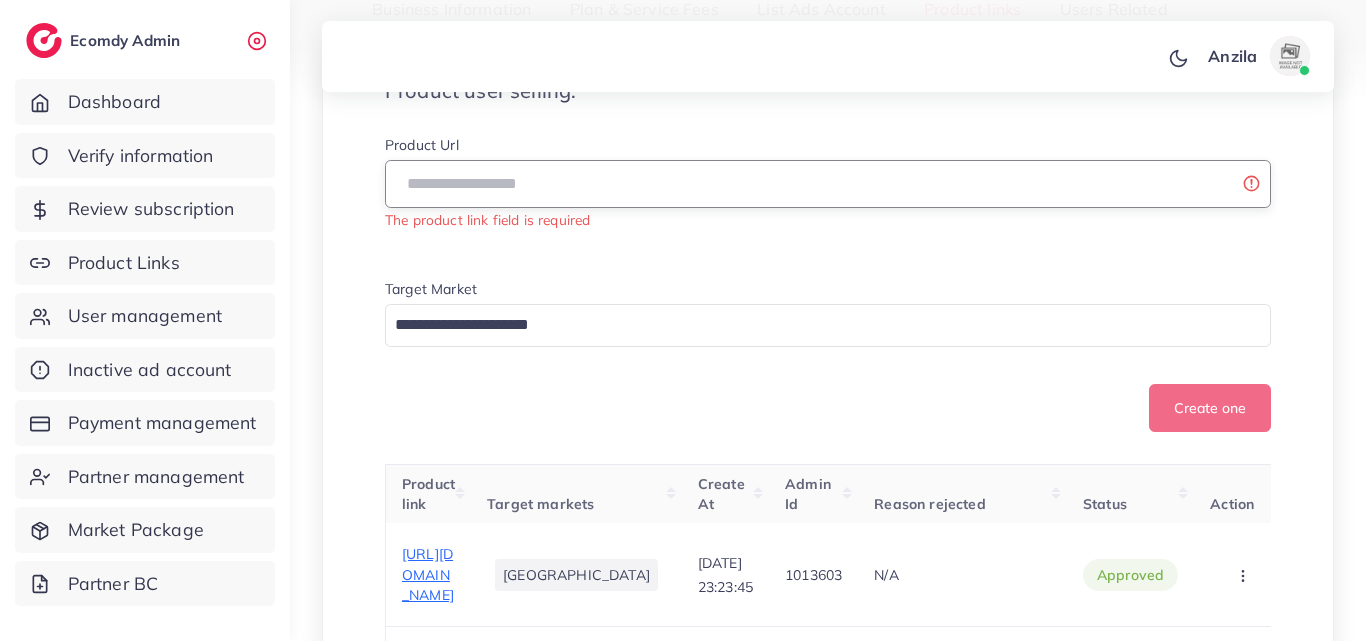 paste on "**********" 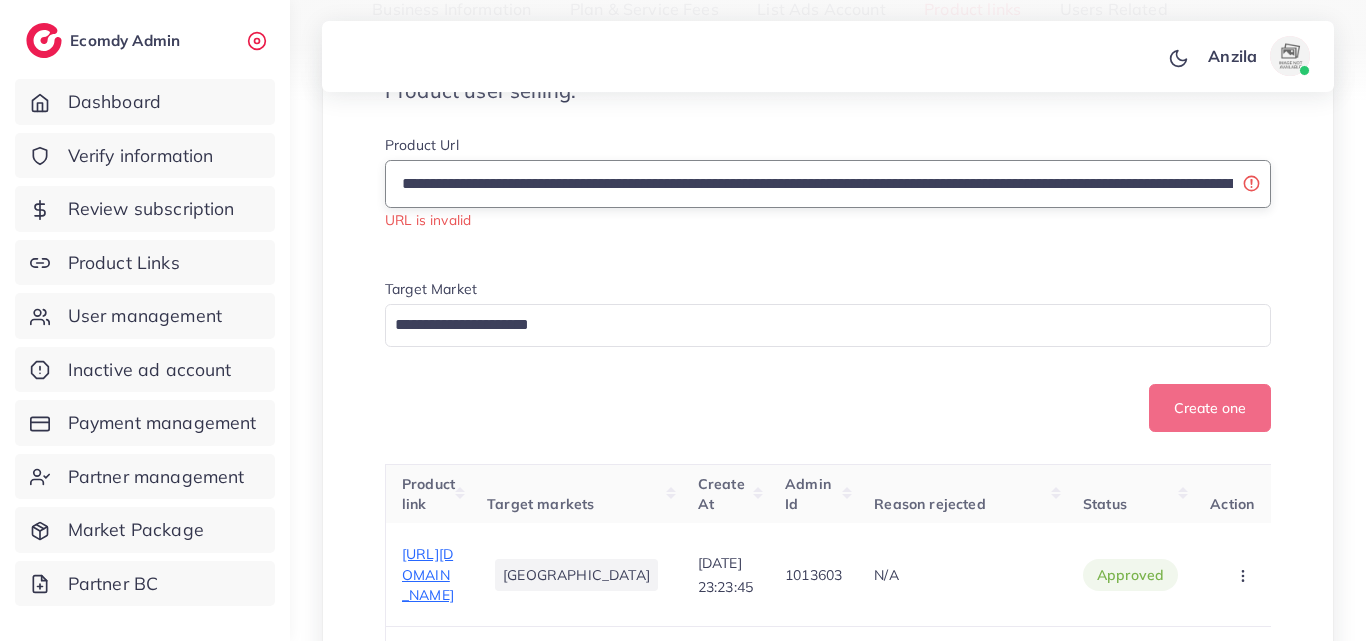 scroll, scrollTop: 0, scrollLeft: 505, axis: horizontal 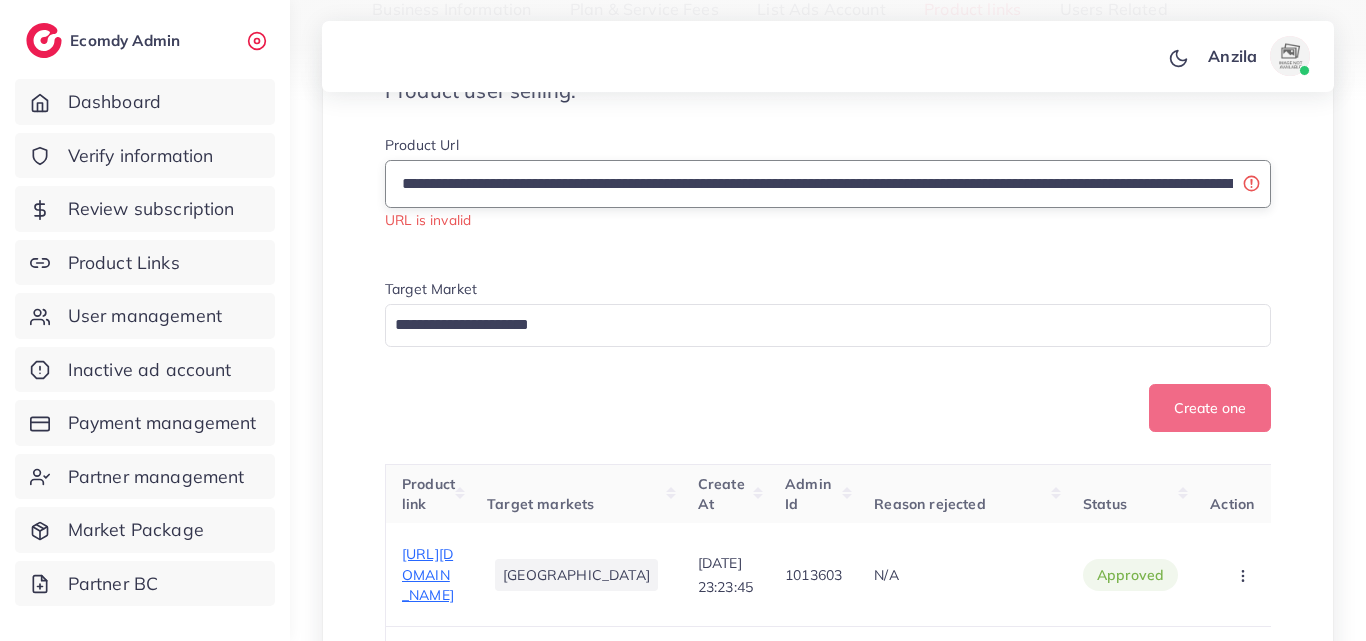 click on "**********" at bounding box center [828, 184] 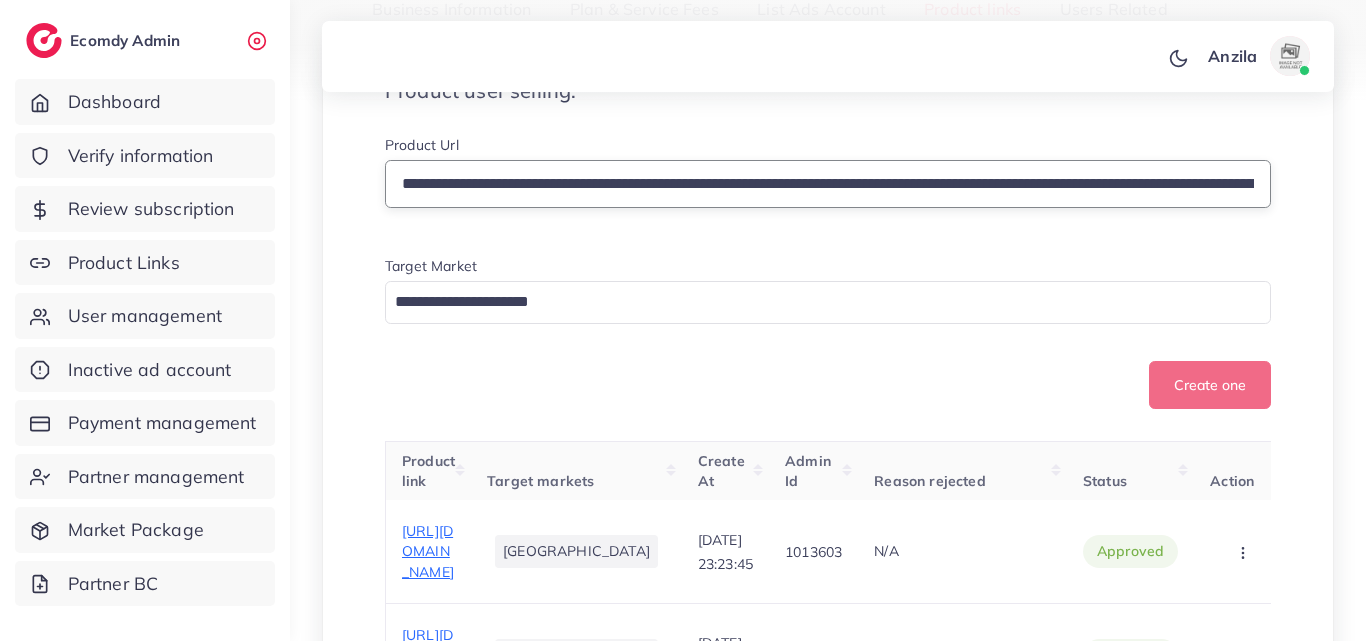 drag, startPoint x: 1116, startPoint y: 181, endPoint x: 1214, endPoint y: 180, distance: 98.005104 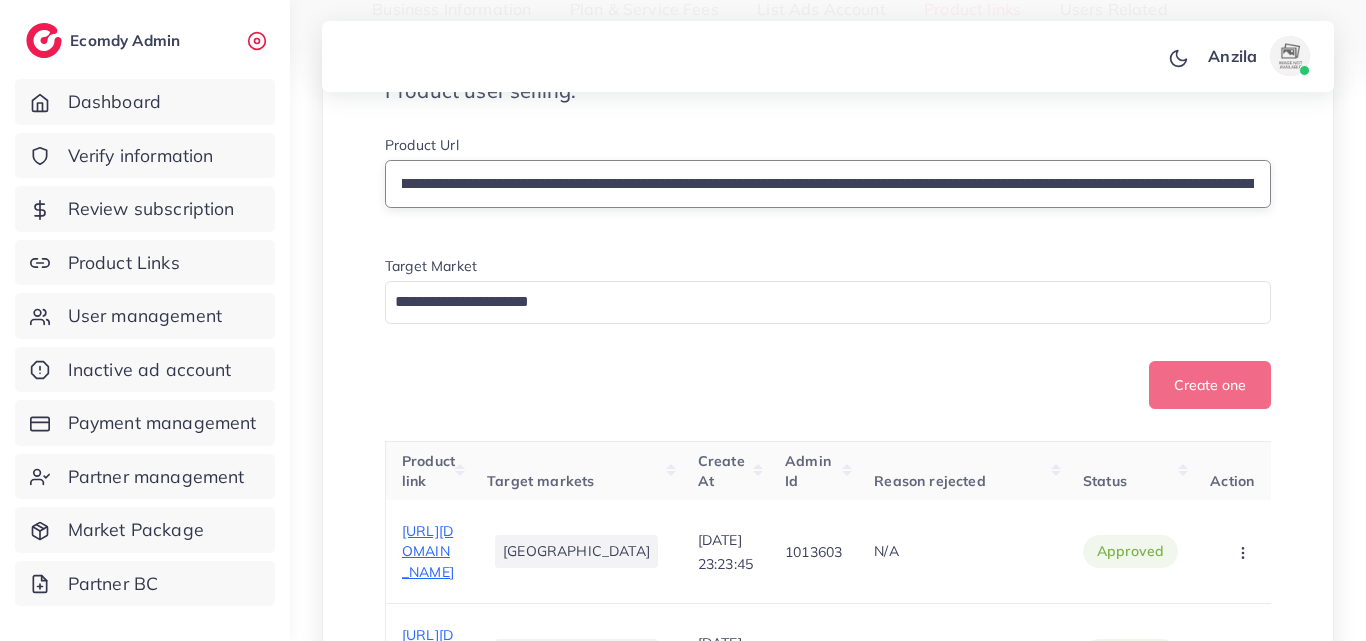 scroll, scrollTop: 0, scrollLeft: 478, axis: horizontal 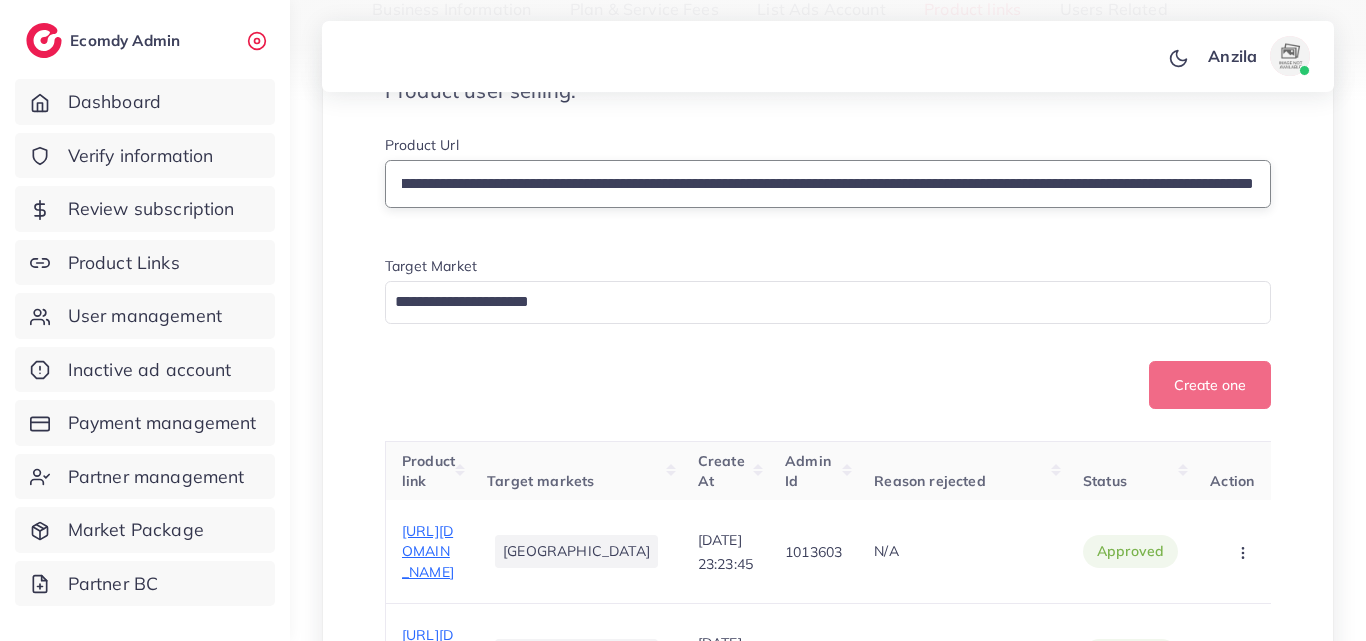 drag, startPoint x: 1116, startPoint y: 180, endPoint x: 1327, endPoint y: 173, distance: 211.11609 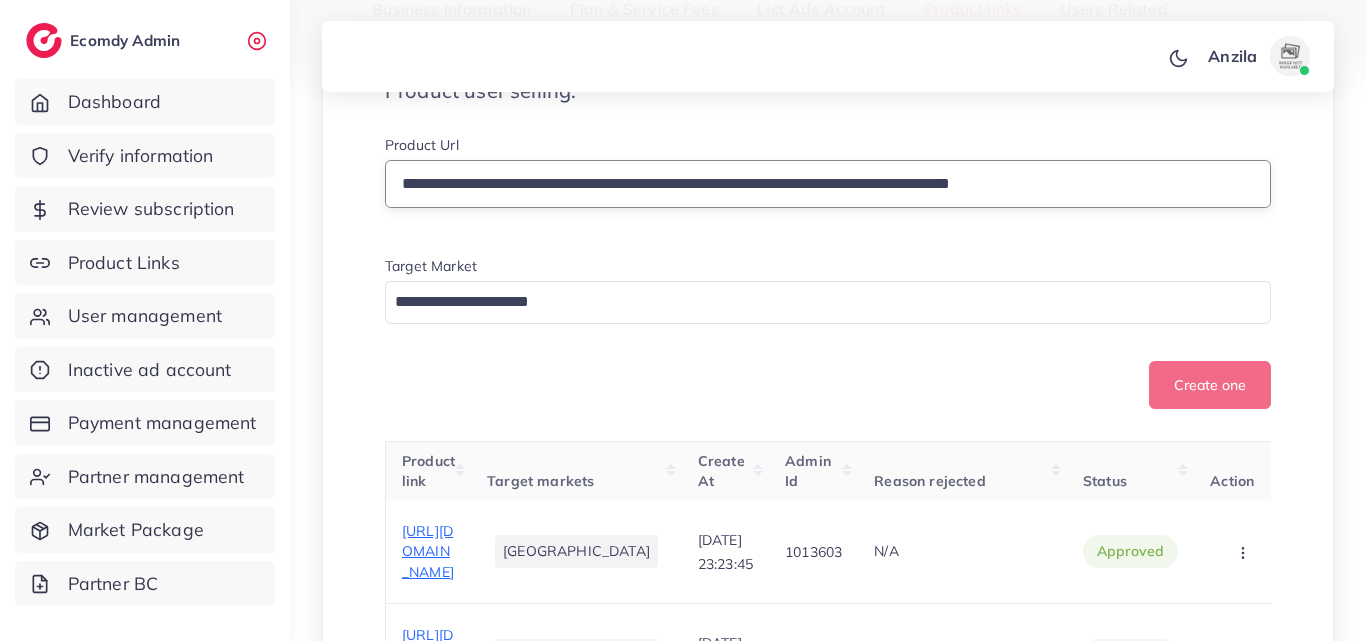 scroll, scrollTop: 0, scrollLeft: 0, axis: both 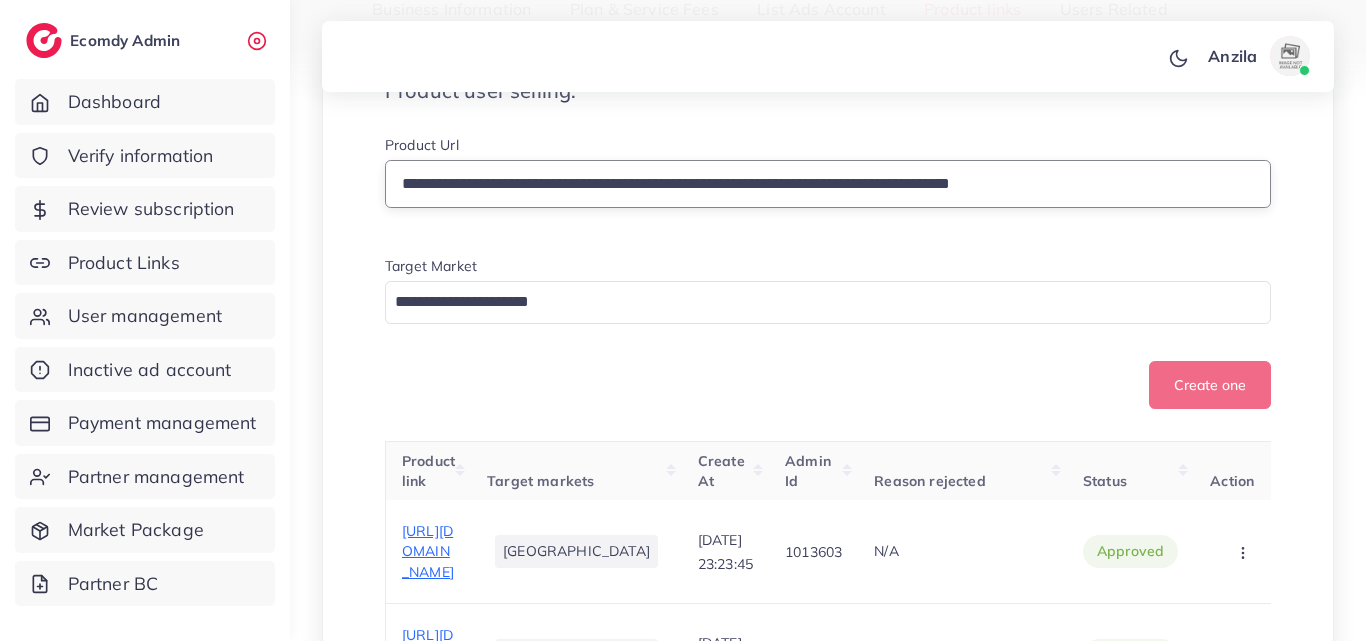 click on "**********" at bounding box center (828, 184) 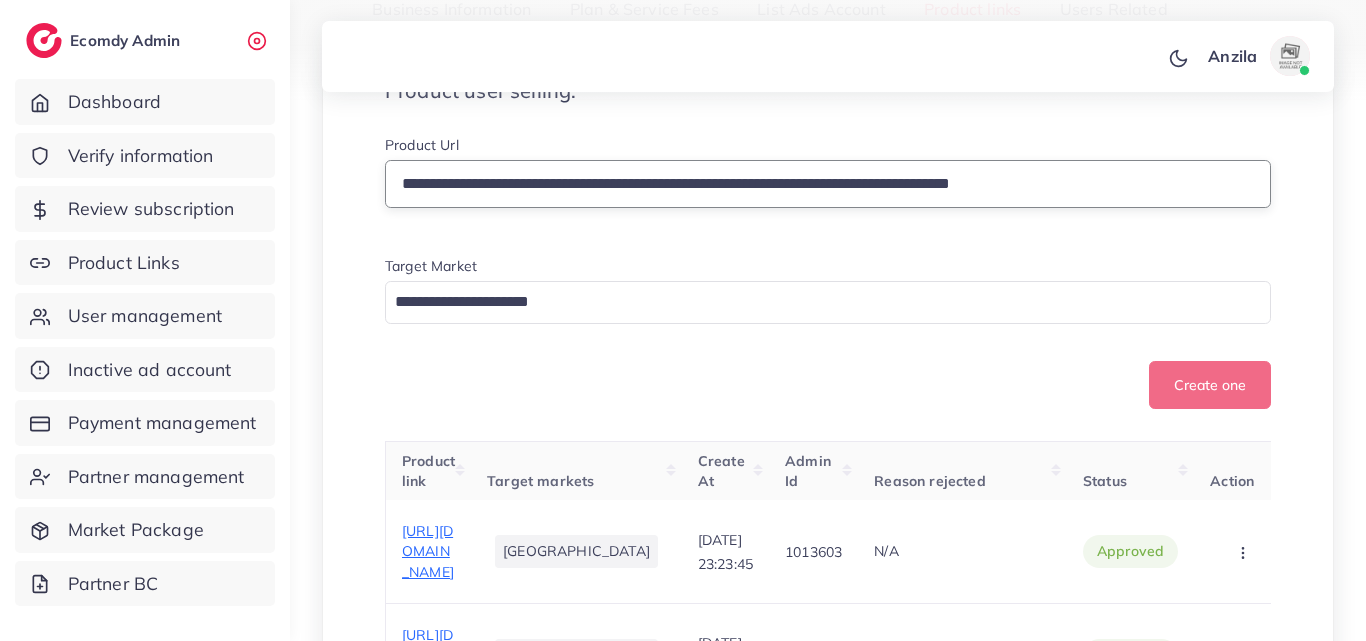 type on "**********" 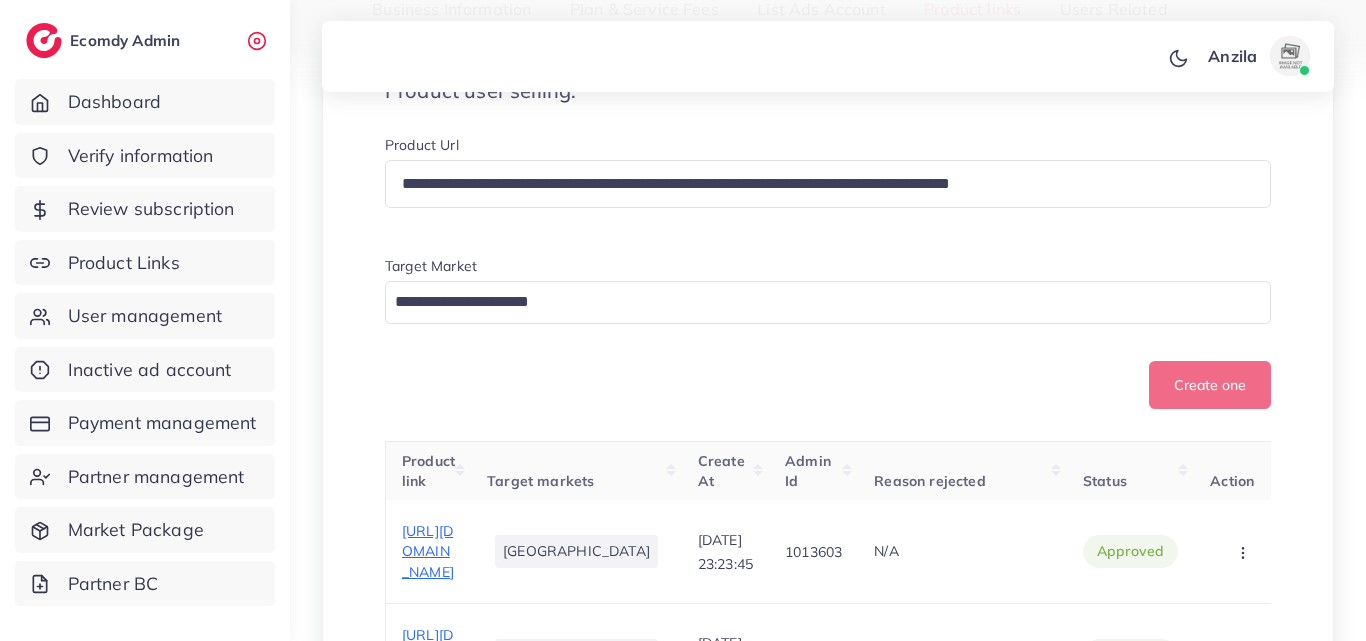 click on "Product Url" at bounding box center [828, 147] 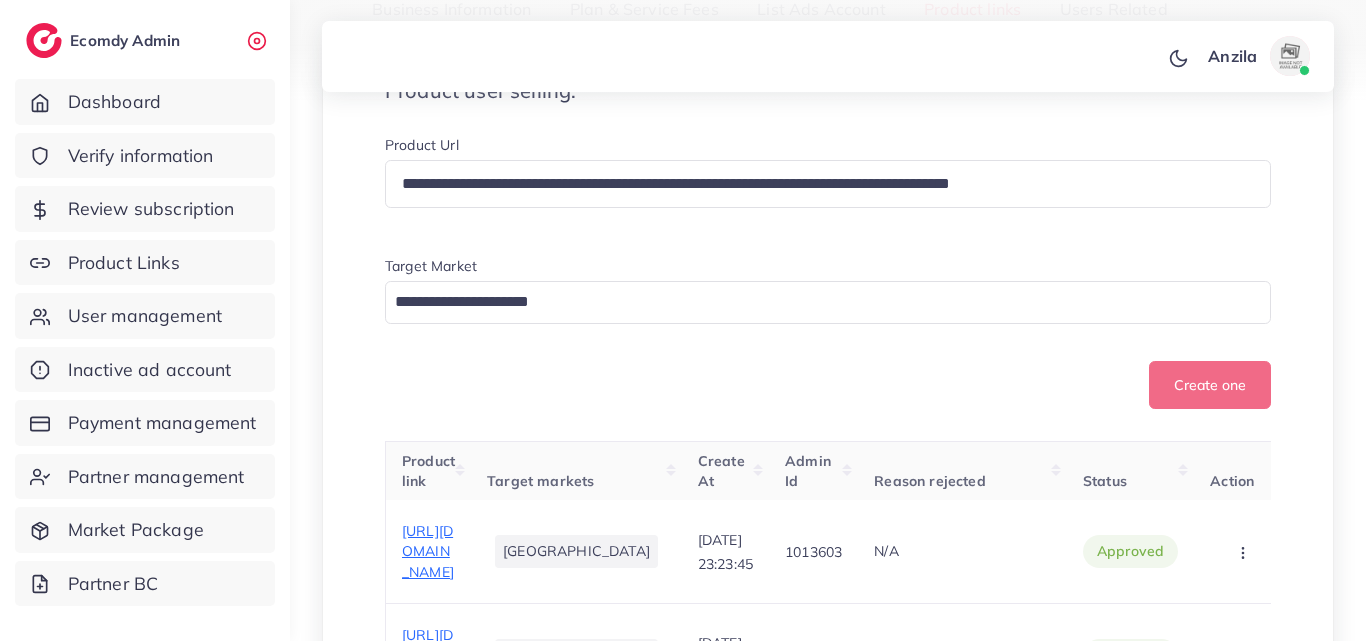 click on "Create one" at bounding box center (828, 385) 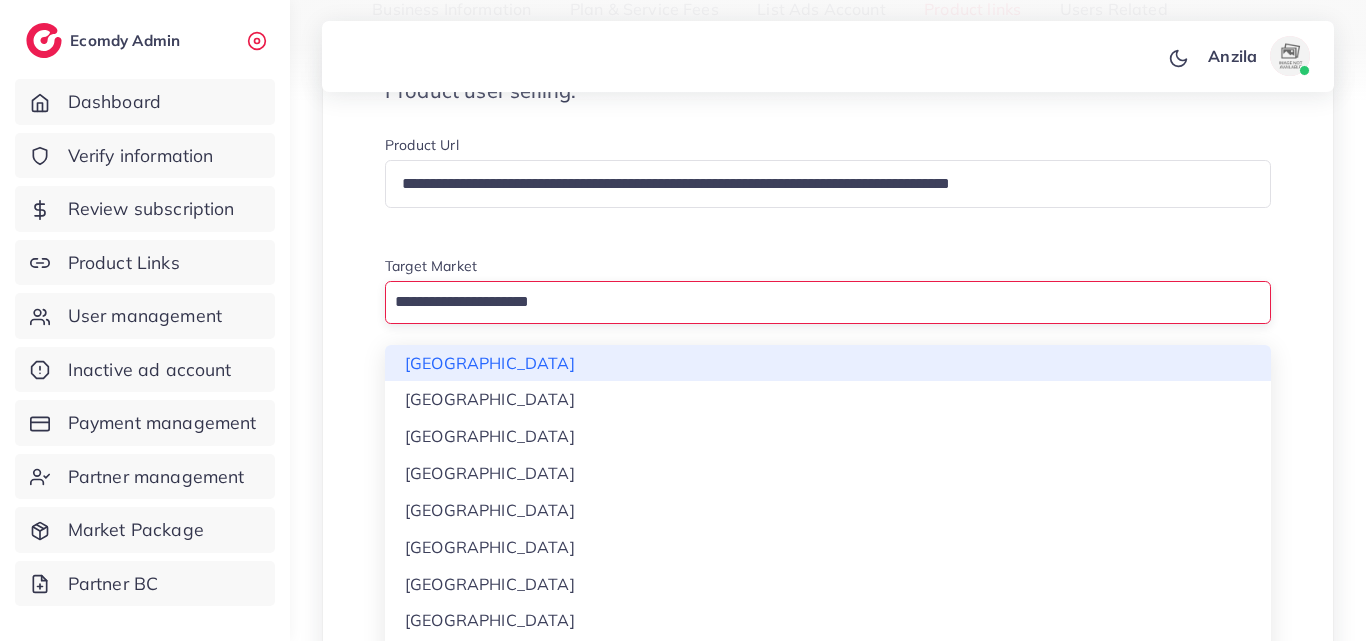 click at bounding box center [816, 302] 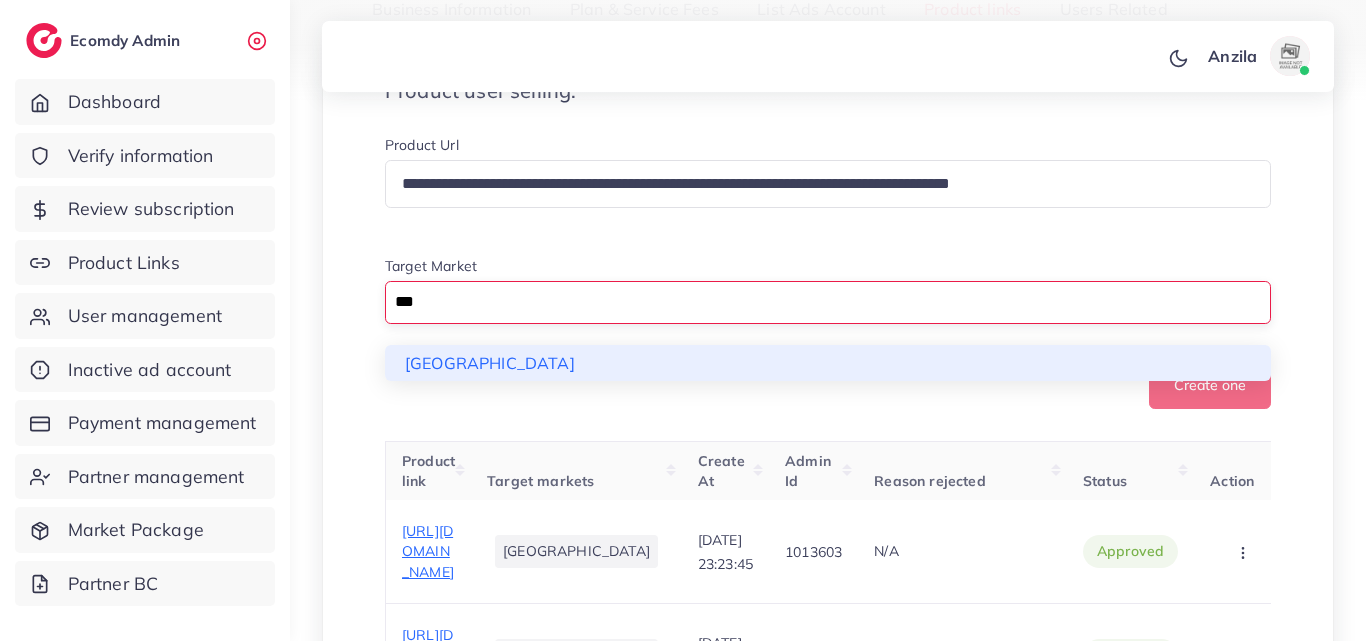 type on "***" 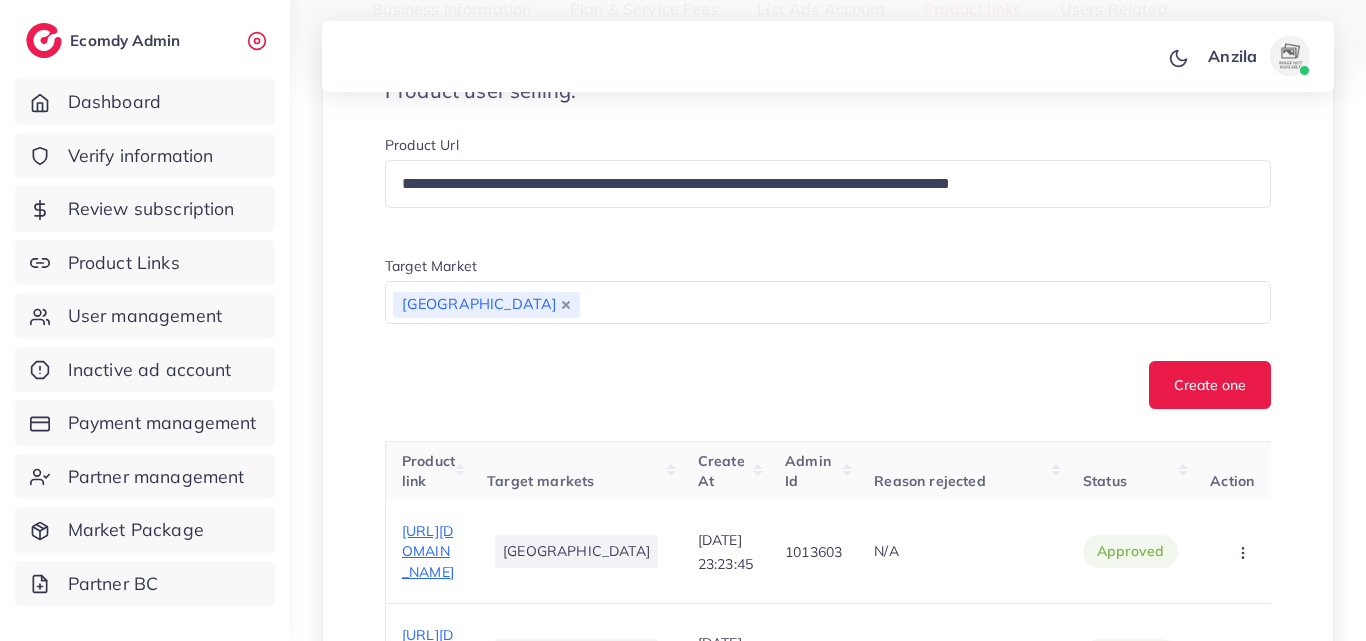 click on "**********" at bounding box center (828, 272) 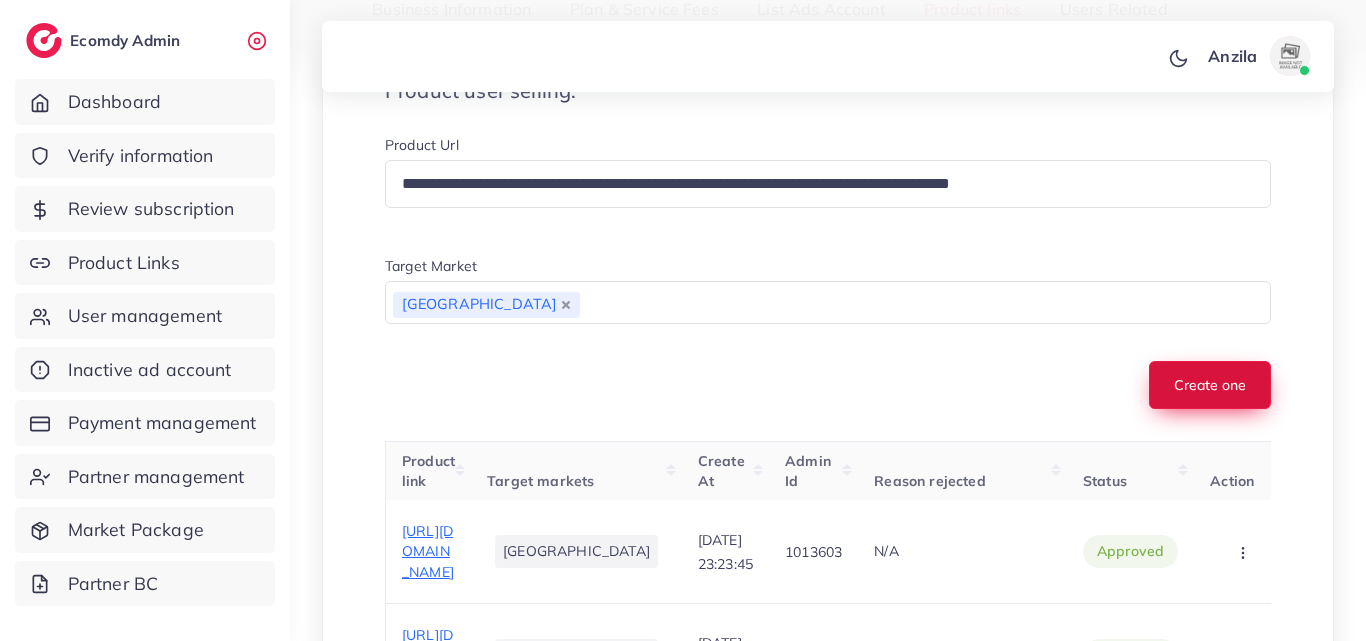 click on "Create one" at bounding box center [1210, 385] 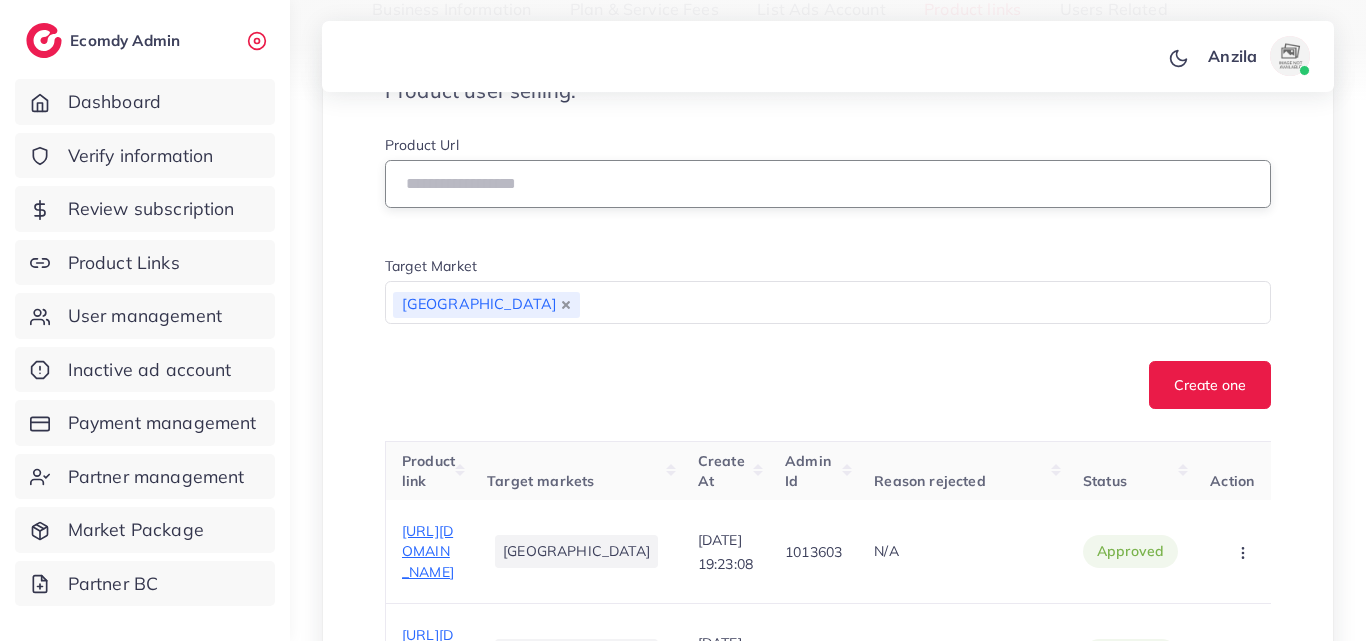 click at bounding box center [828, 184] 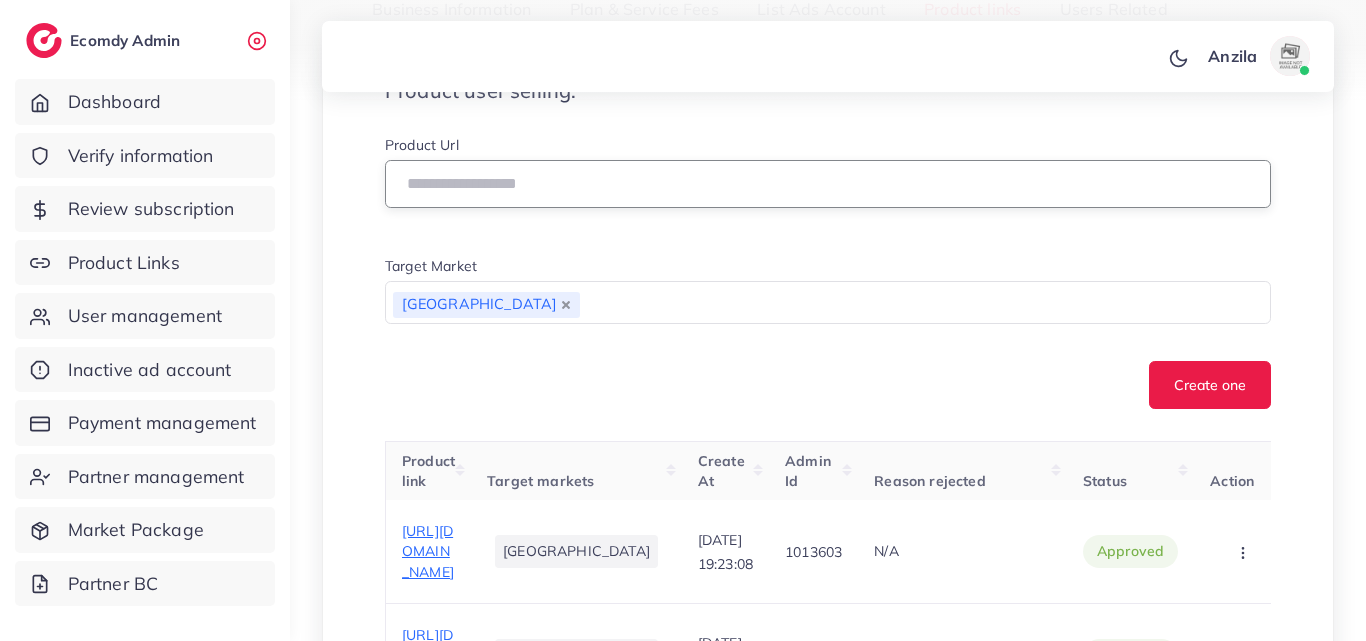paste on "**********" 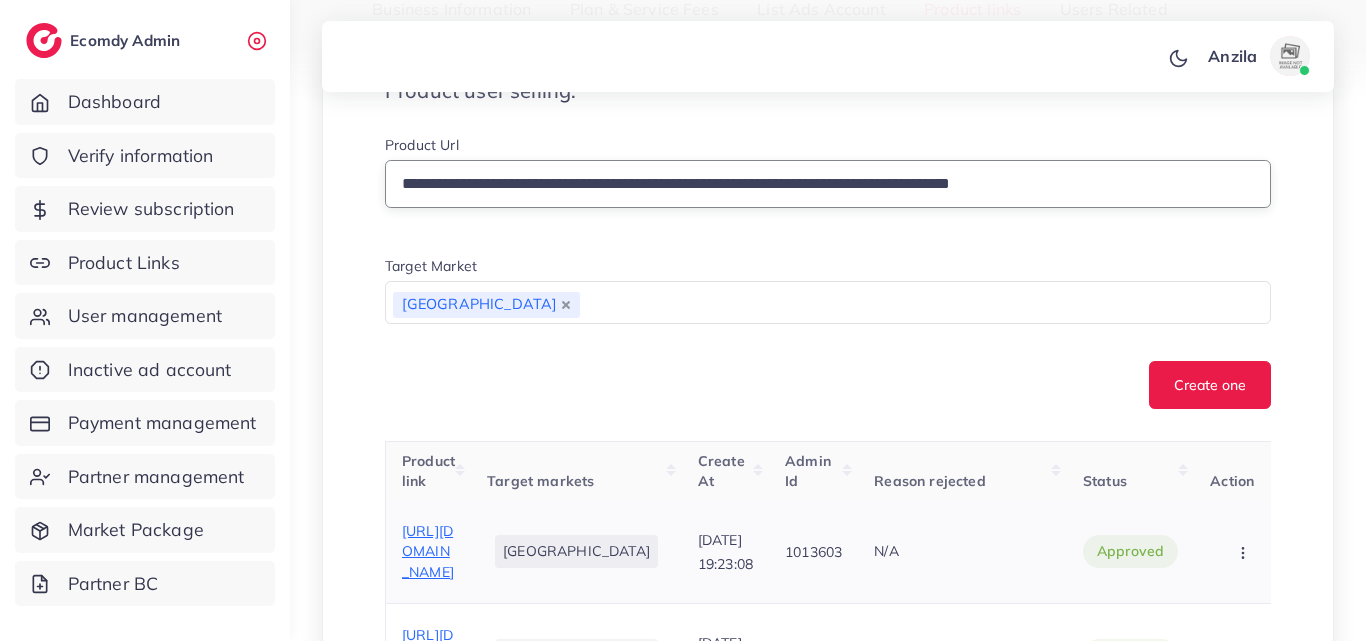 type on "**********" 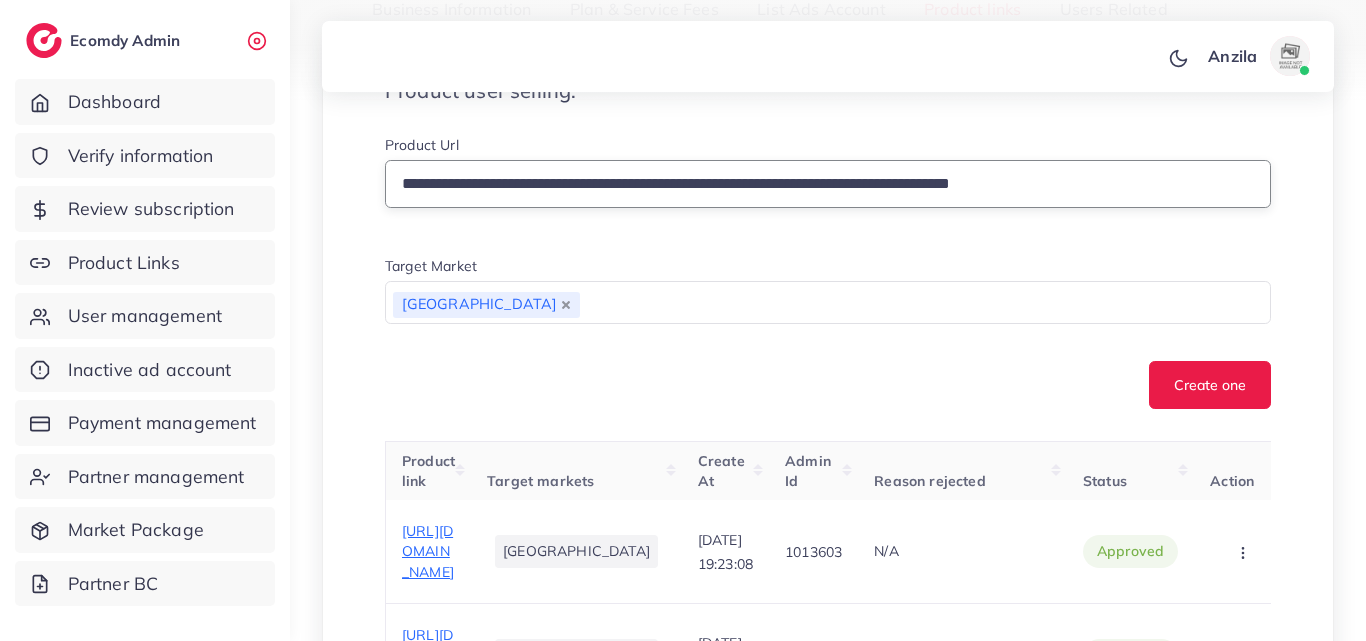 click on "**********" at bounding box center (828, 184) 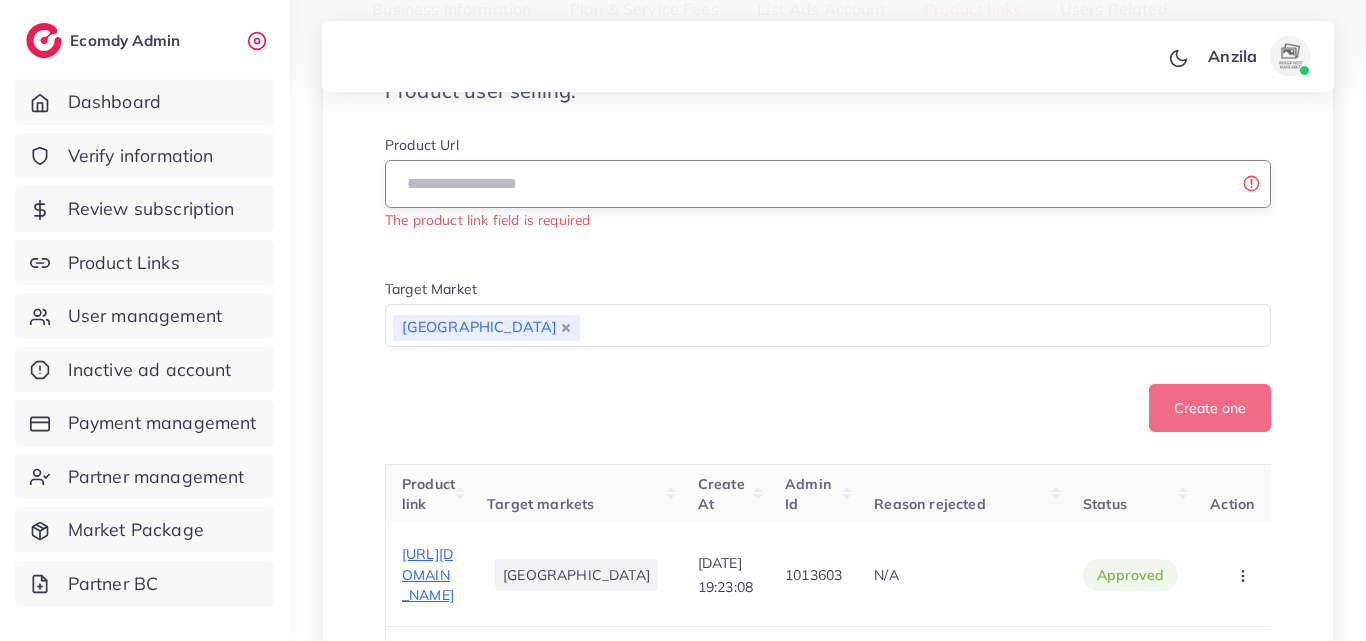 click at bounding box center (828, 184) 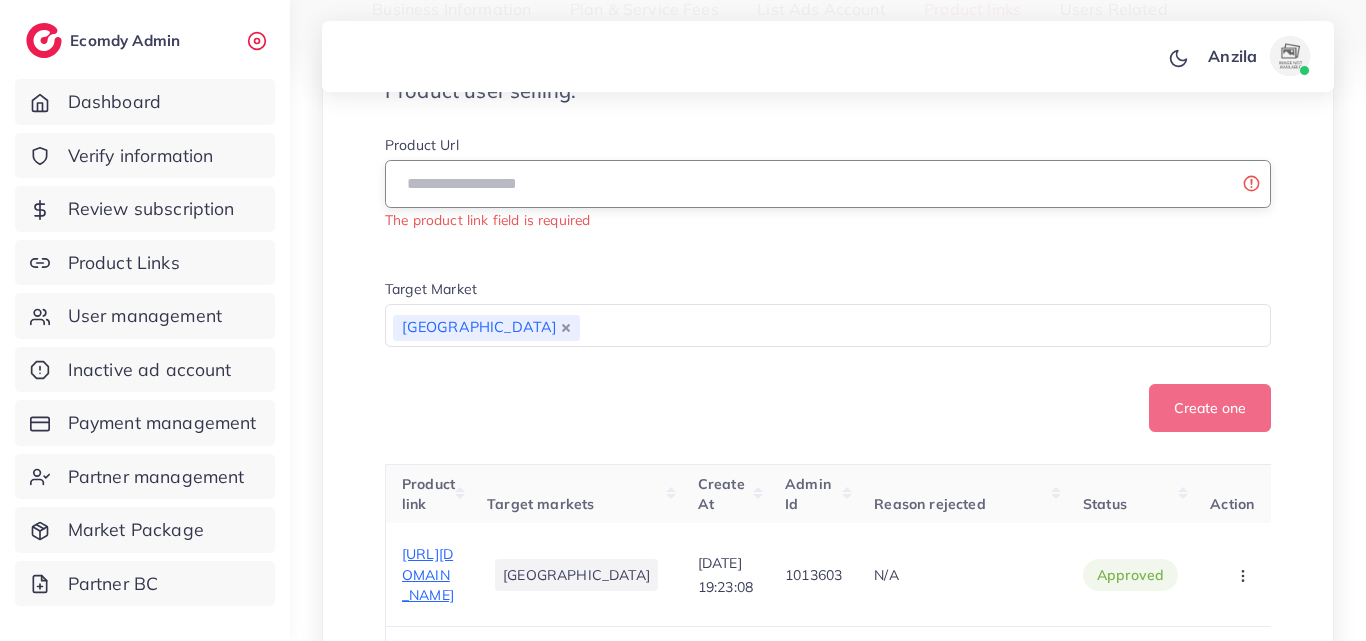 paste on "**********" 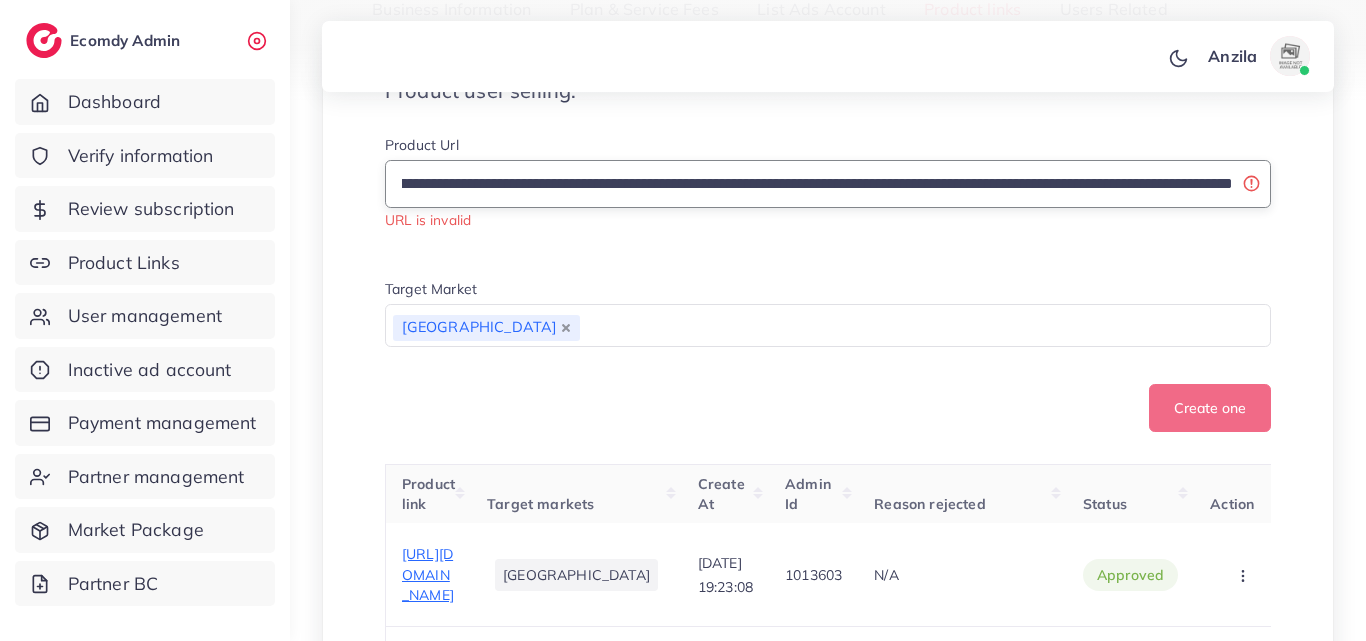 scroll, scrollTop: 0, scrollLeft: 0, axis: both 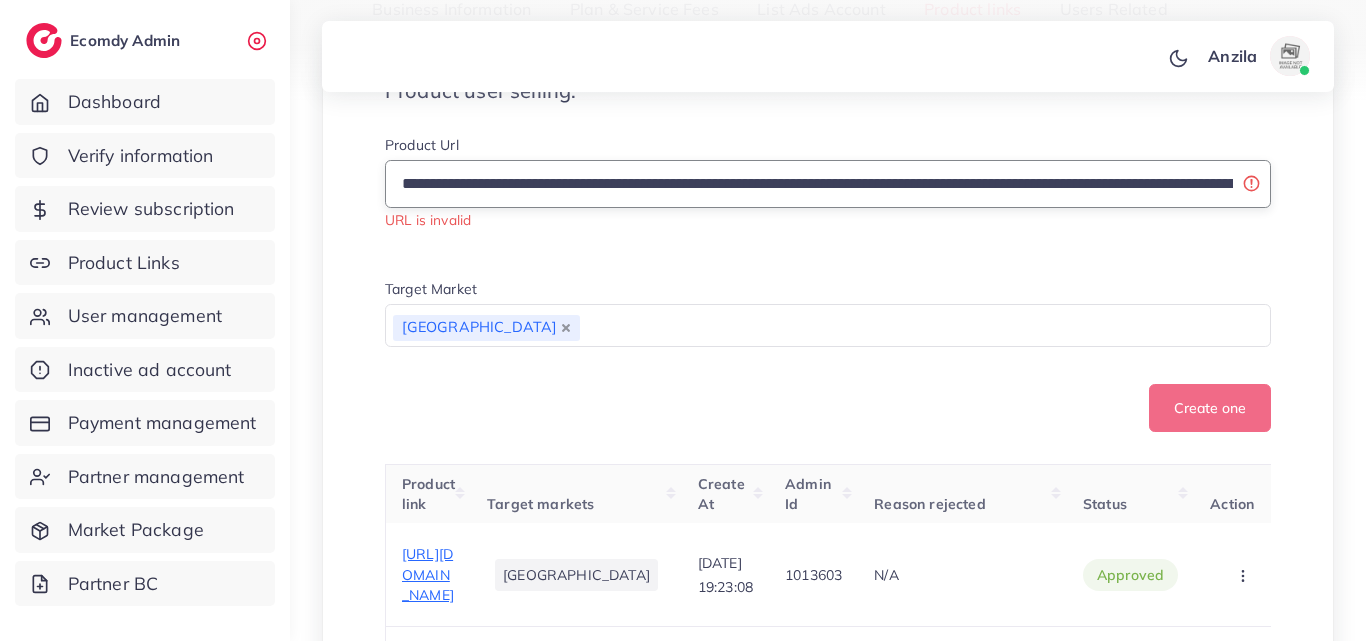 drag, startPoint x: 619, startPoint y: 185, endPoint x: 321, endPoint y: 182, distance: 298.0151 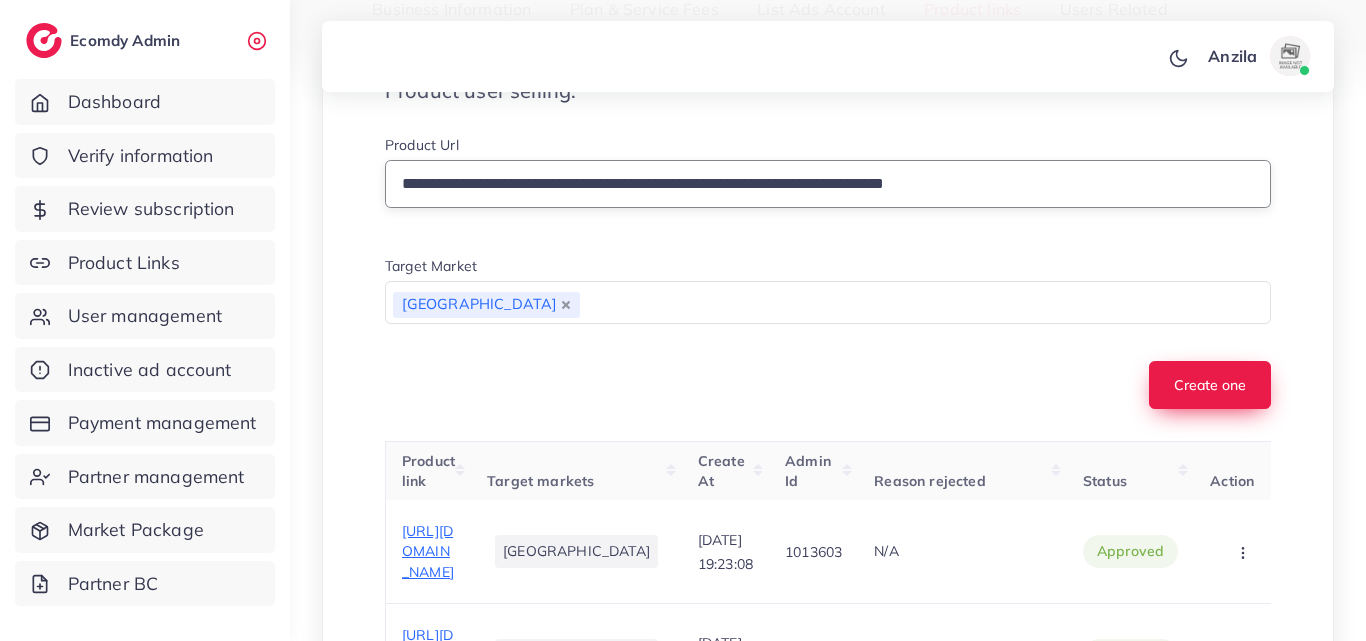 type on "**********" 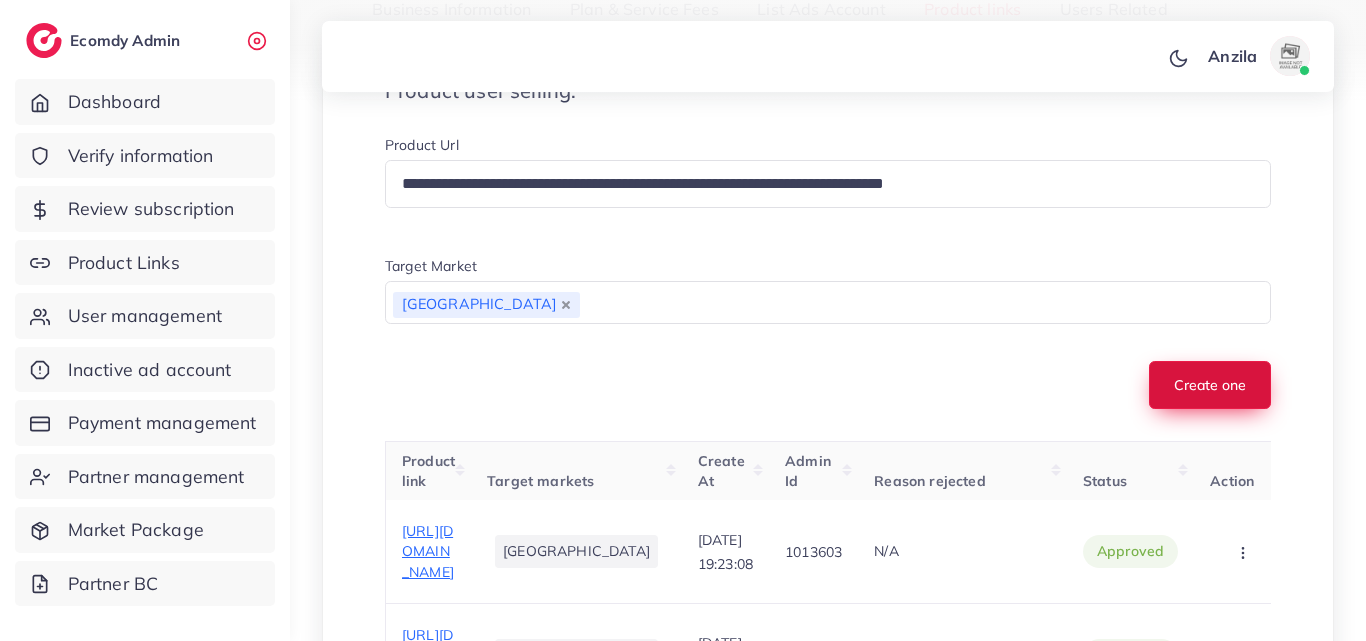 click on "Create one" at bounding box center (1210, 385) 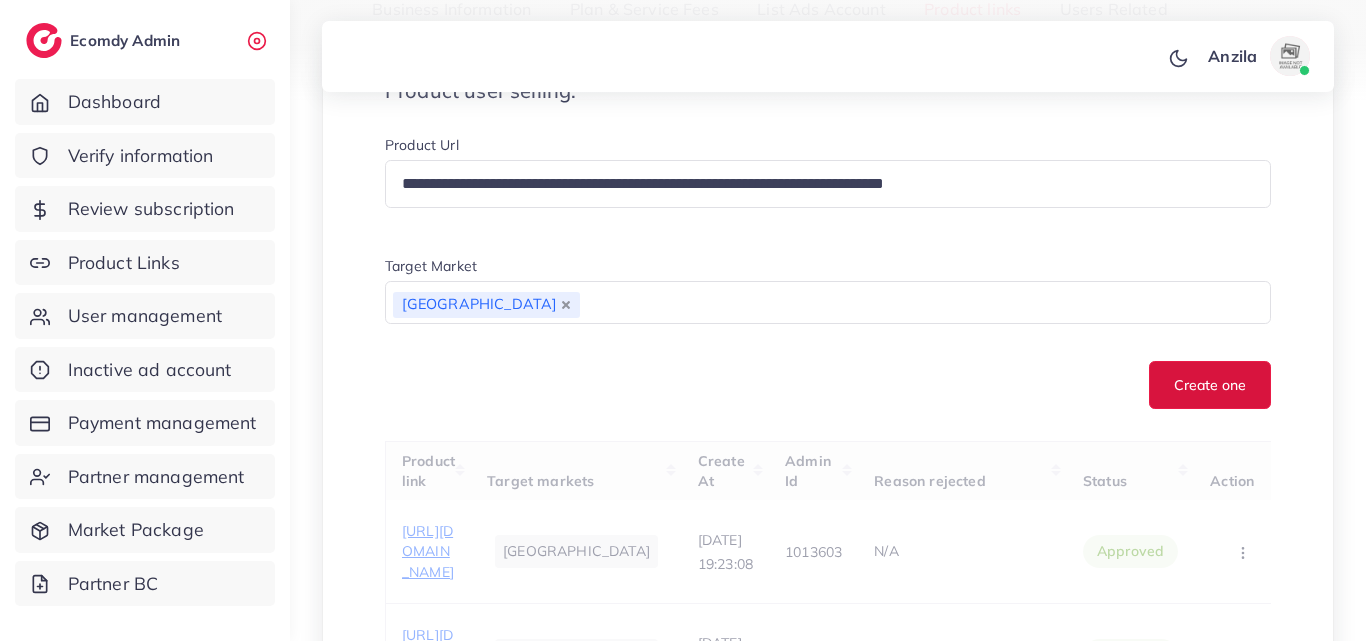 type 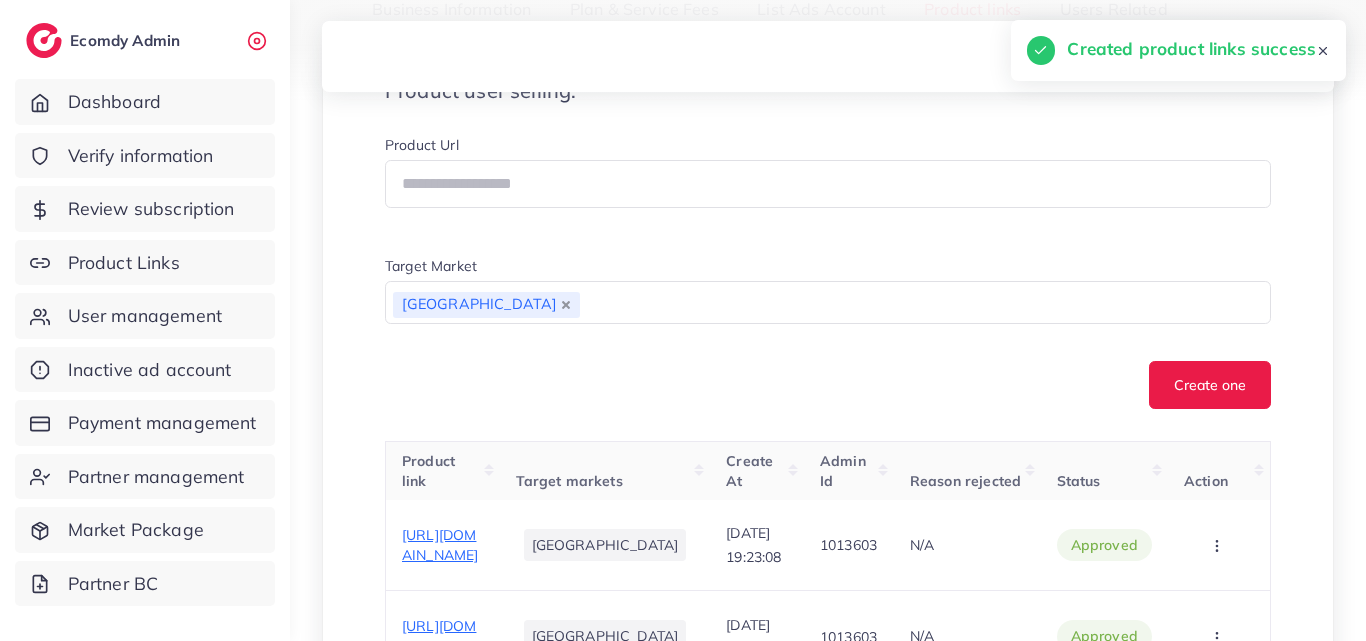 click on "Create At" at bounding box center [757, 470] 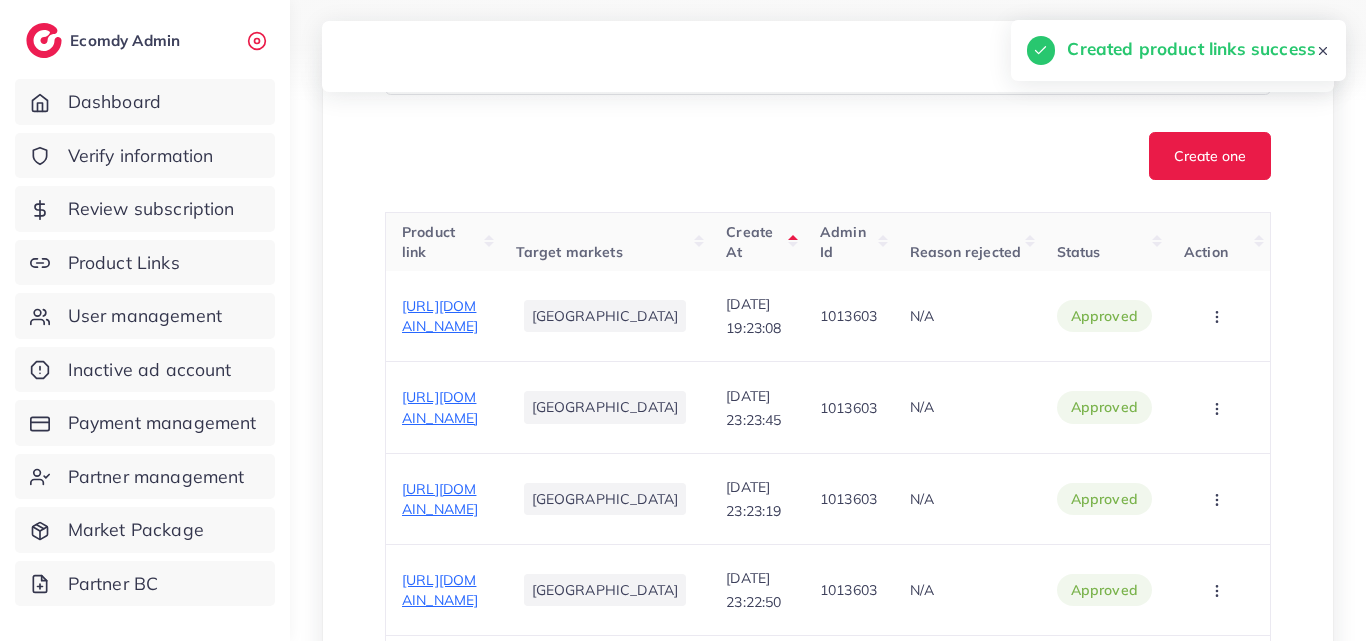 scroll, scrollTop: 640, scrollLeft: 0, axis: vertical 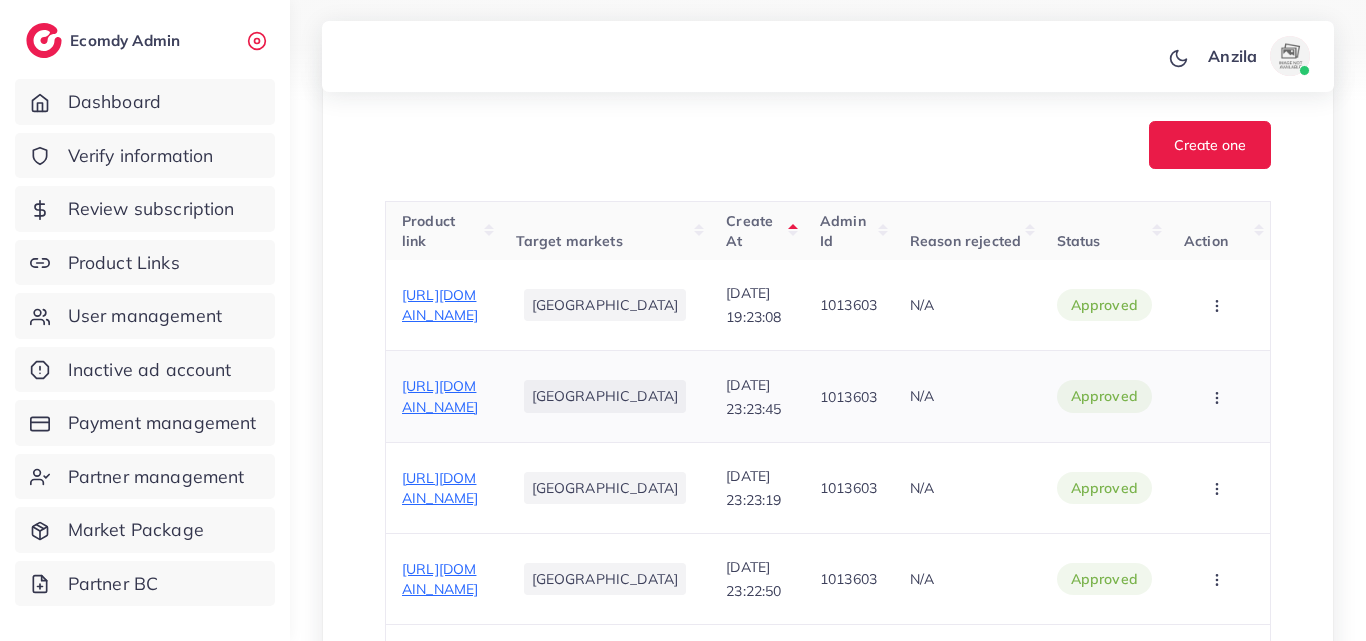 click on "29/06/2025, 23:23:45" at bounding box center (757, 396) 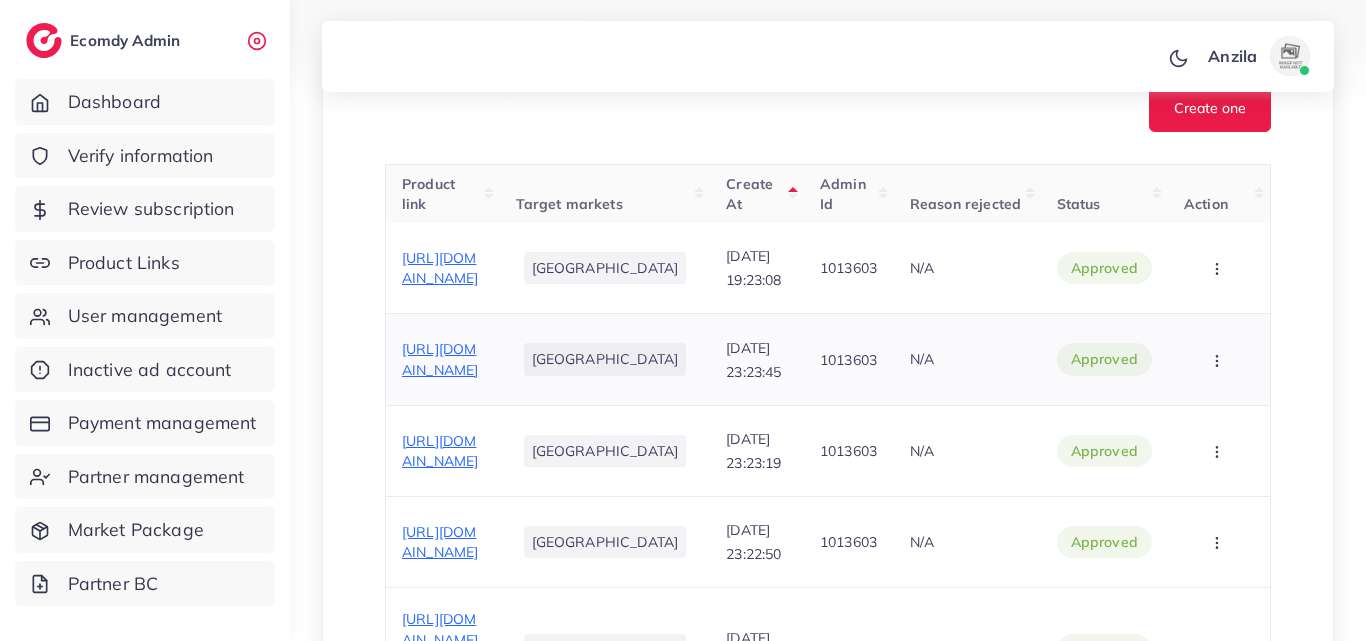 scroll, scrollTop: 680, scrollLeft: 0, axis: vertical 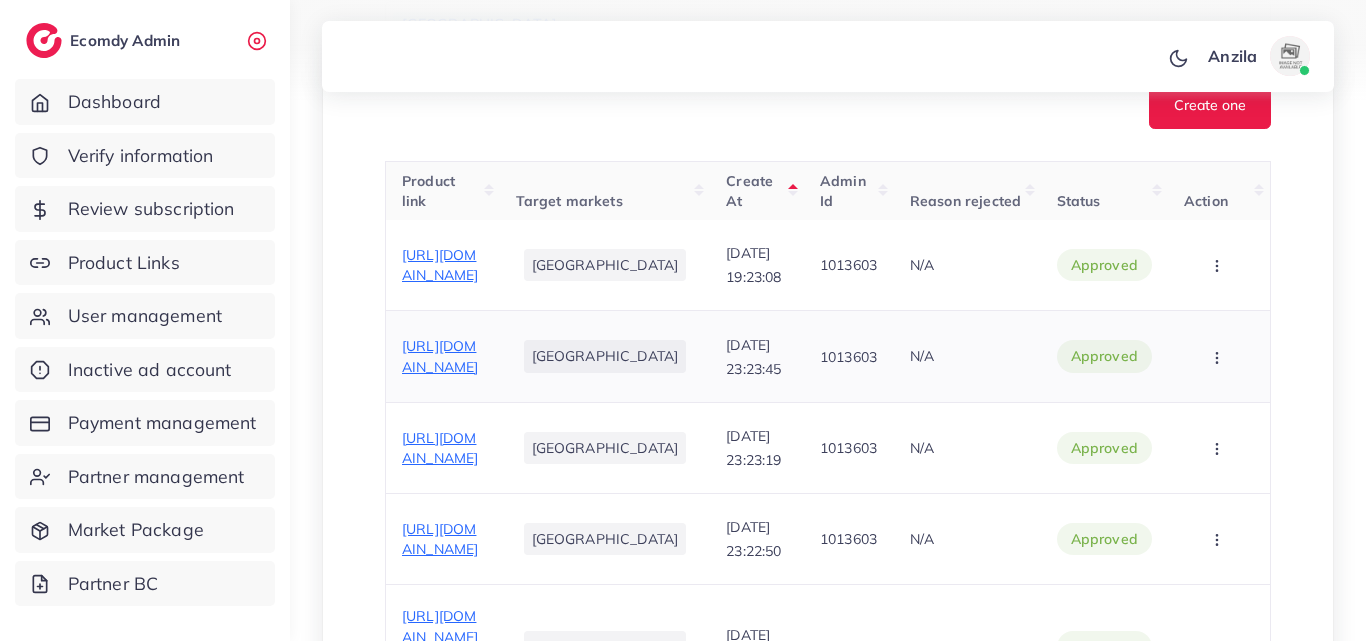 click on "29/06/2025, 23:23:45" at bounding box center (757, 356) 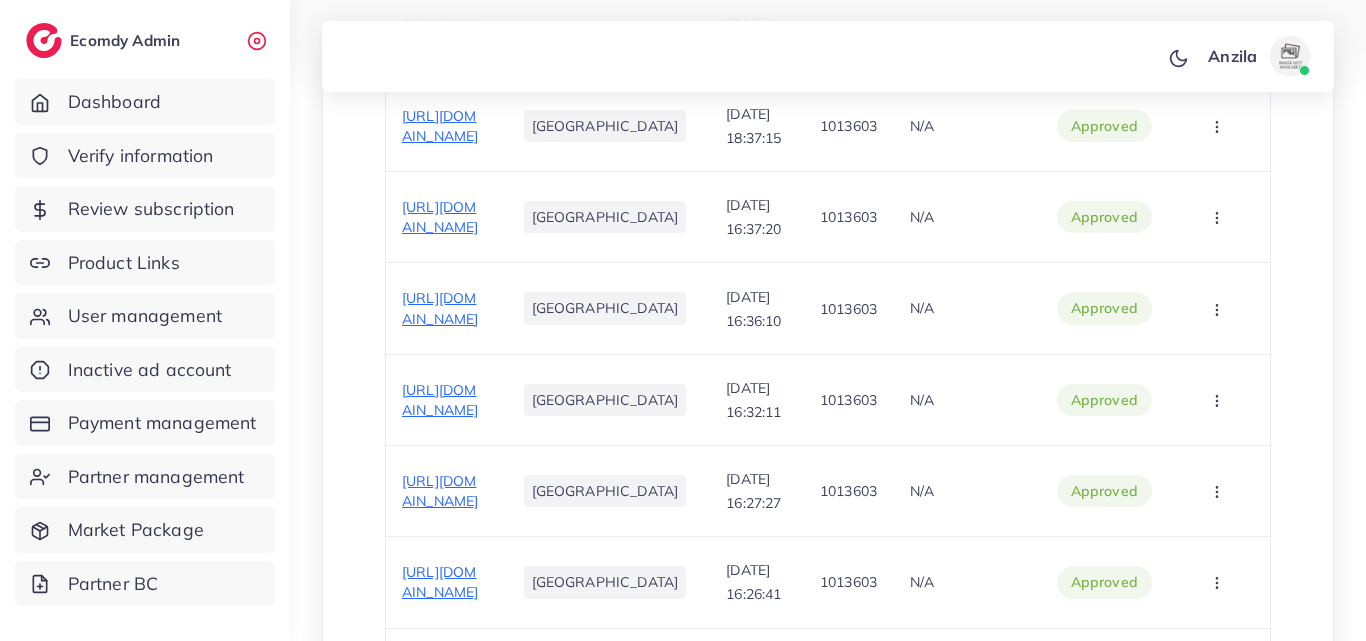 scroll, scrollTop: 1440, scrollLeft: 0, axis: vertical 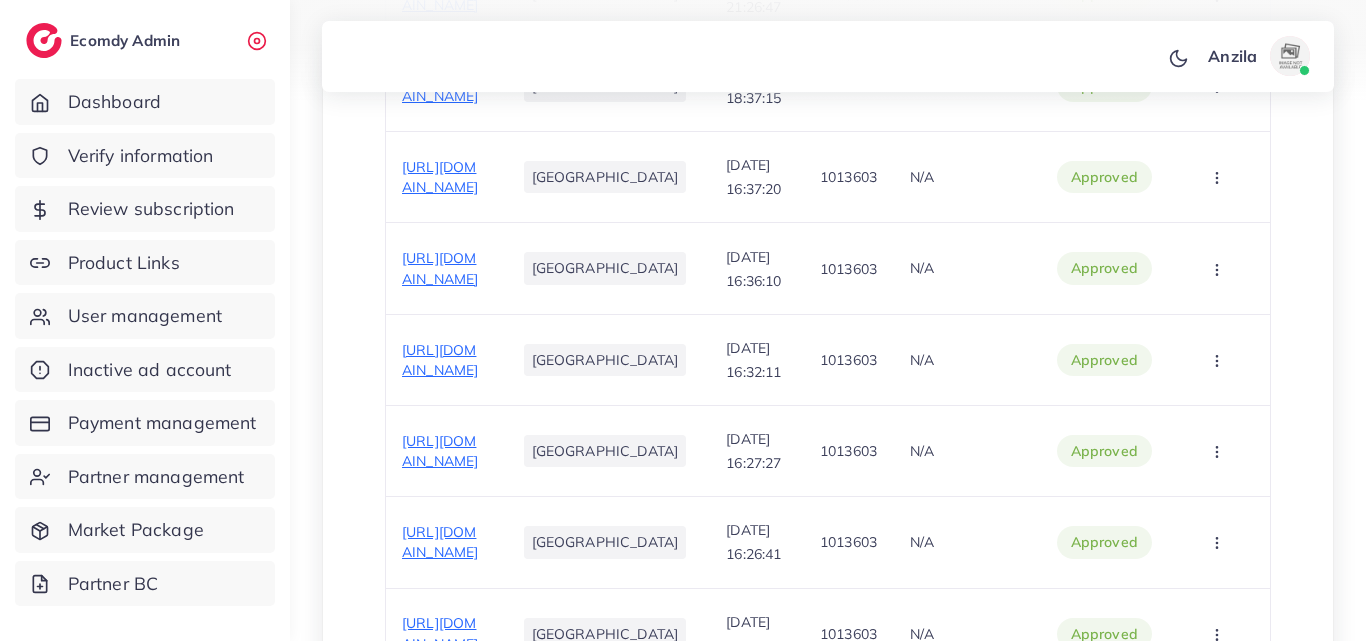 click on "https://zarcollection.shop/products/moroccan-blue-skin-whitening-powder-original" at bounding box center (440, -114) 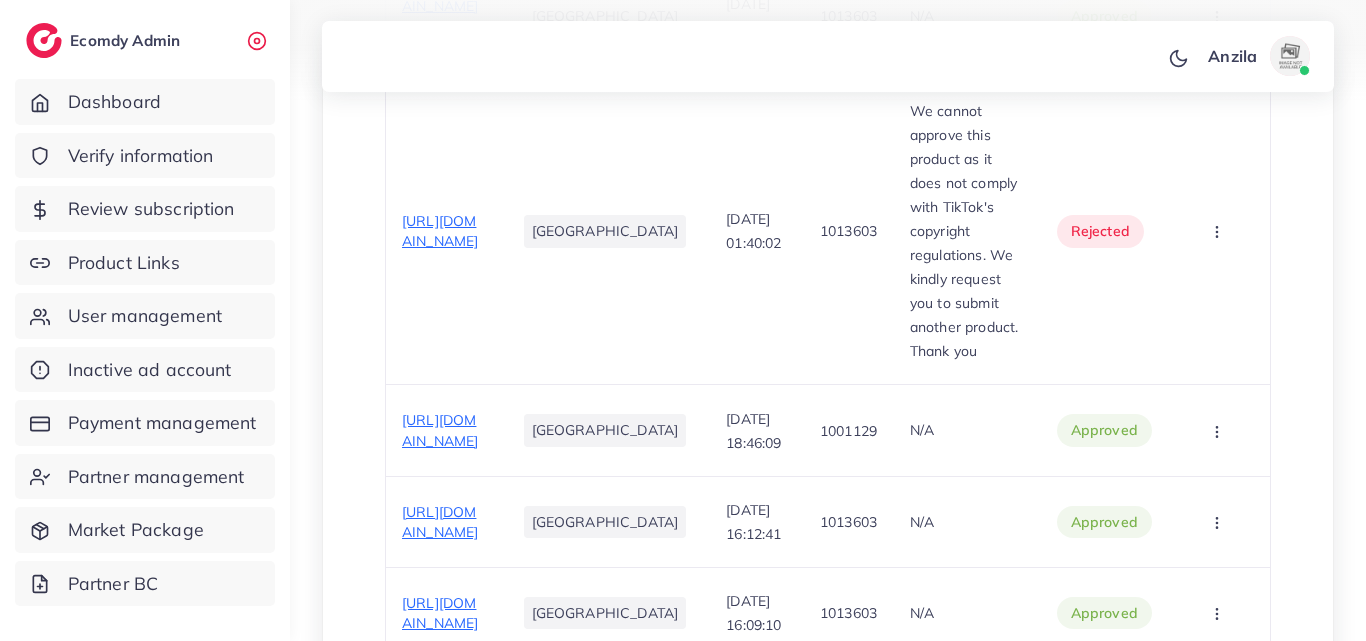 scroll, scrollTop: 2847, scrollLeft: 0, axis: vertical 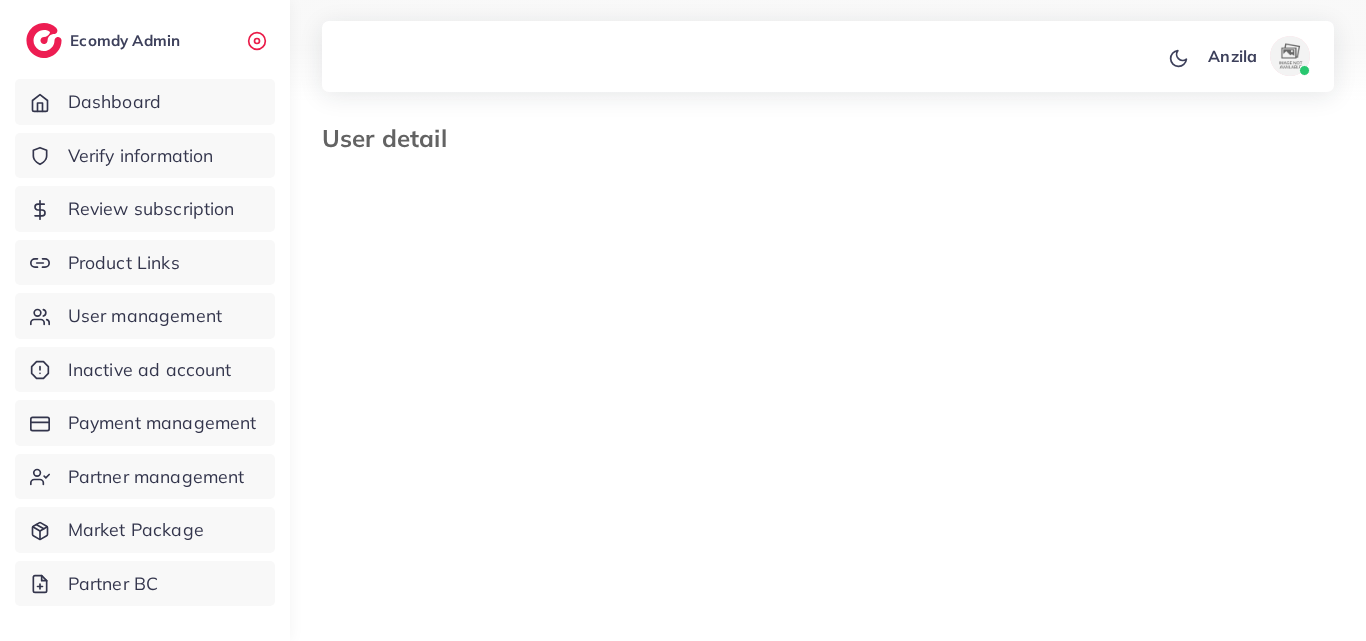 select on "********" 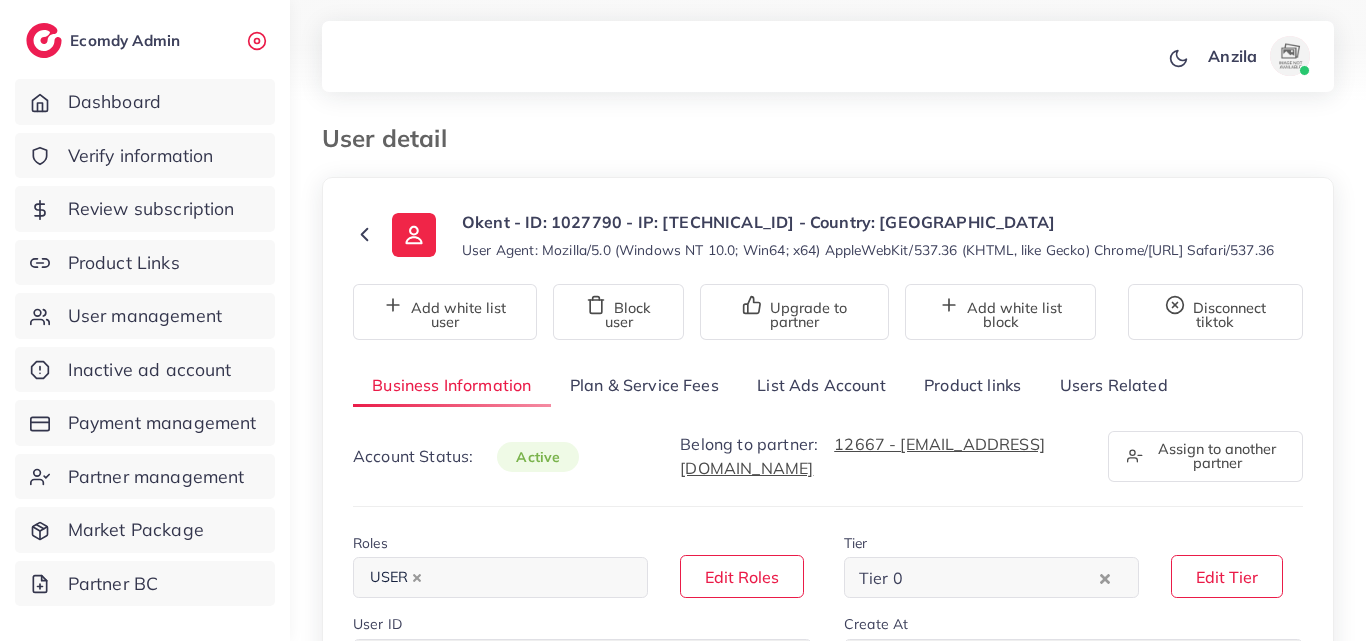 scroll, scrollTop: 0, scrollLeft: 0, axis: both 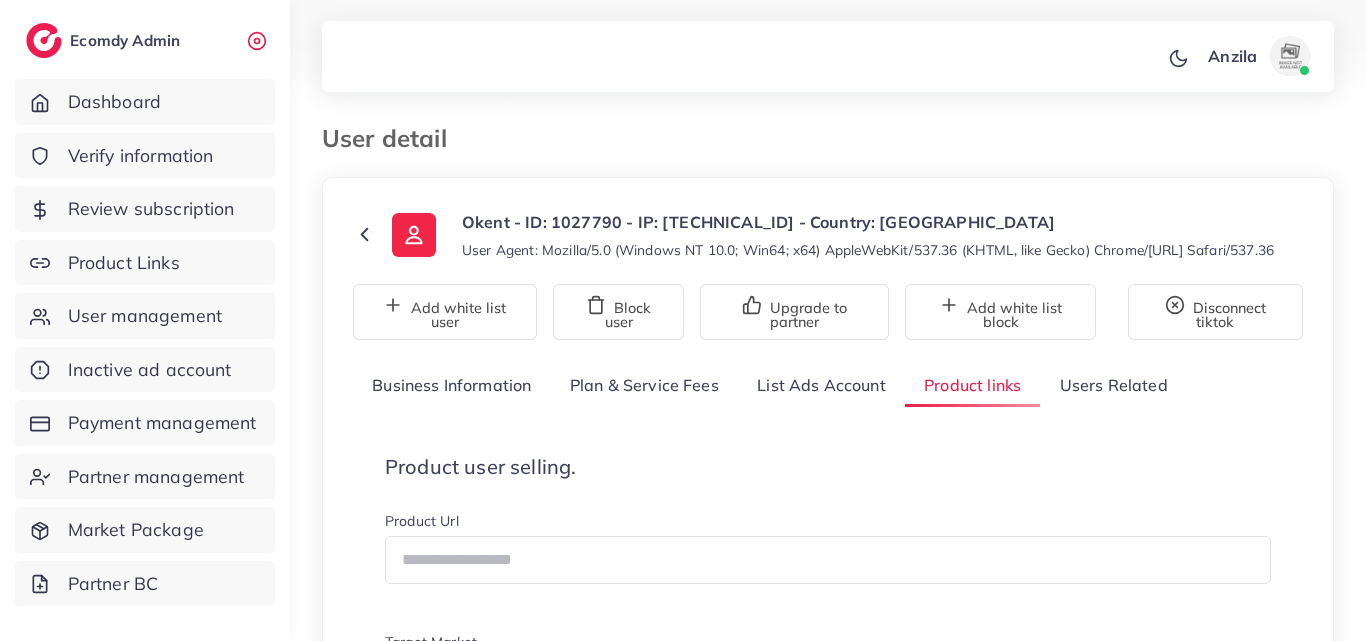 click on "User Agent: Mozilla/5.0 (Windows NT 10.0; Win64; x64) AppleWebKit/537.36 (KHTML, like Gecko) Chrome/135.0.0.0 Safari/537.36" at bounding box center [868, 250] 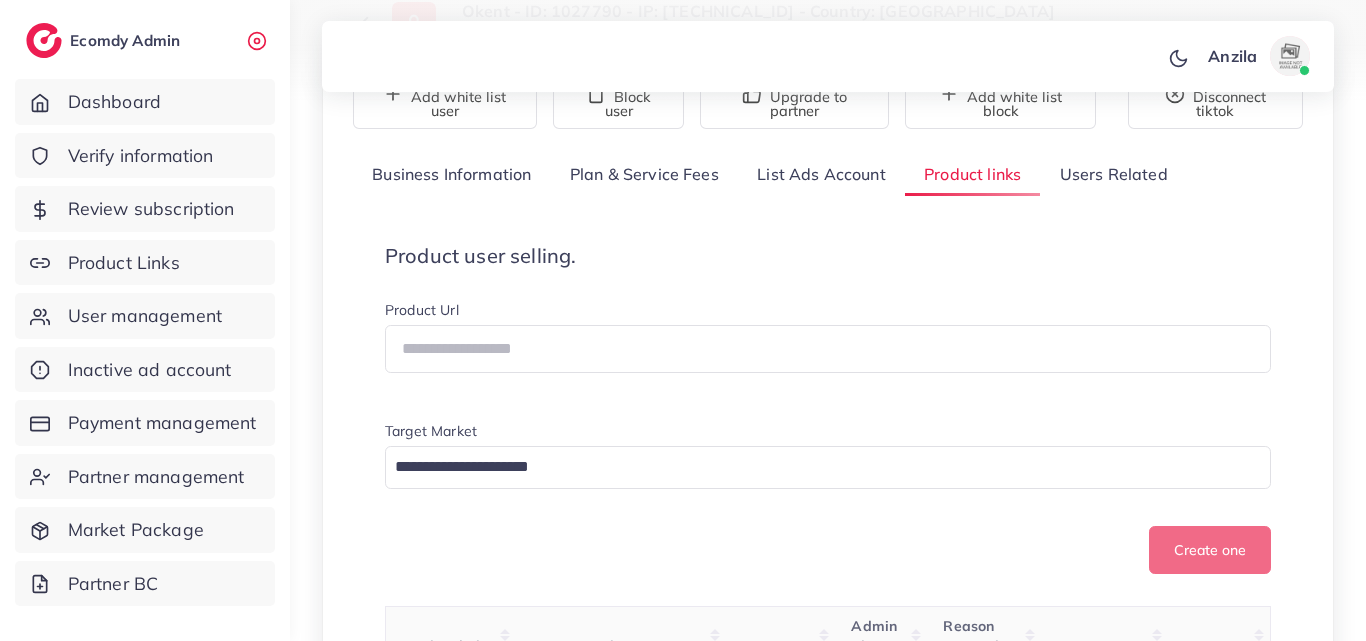 scroll, scrollTop: 440, scrollLeft: 0, axis: vertical 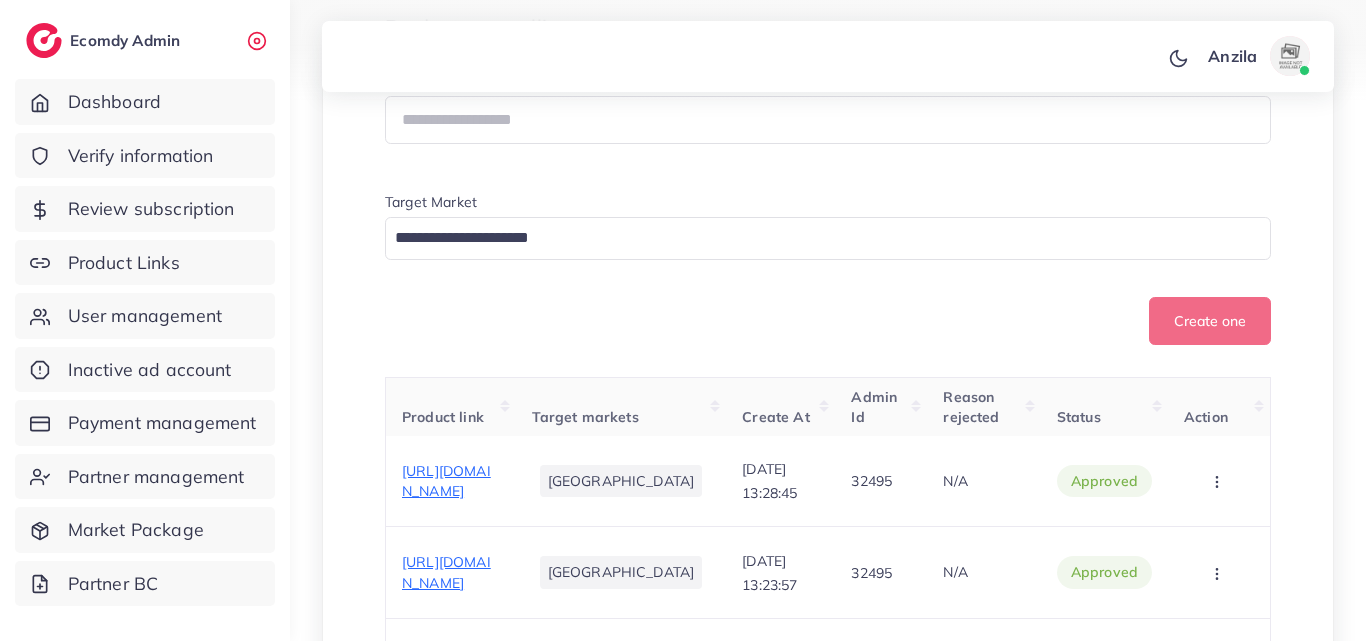 click on "Product Url   Target Market            Loading..." at bounding box center (828, 168) 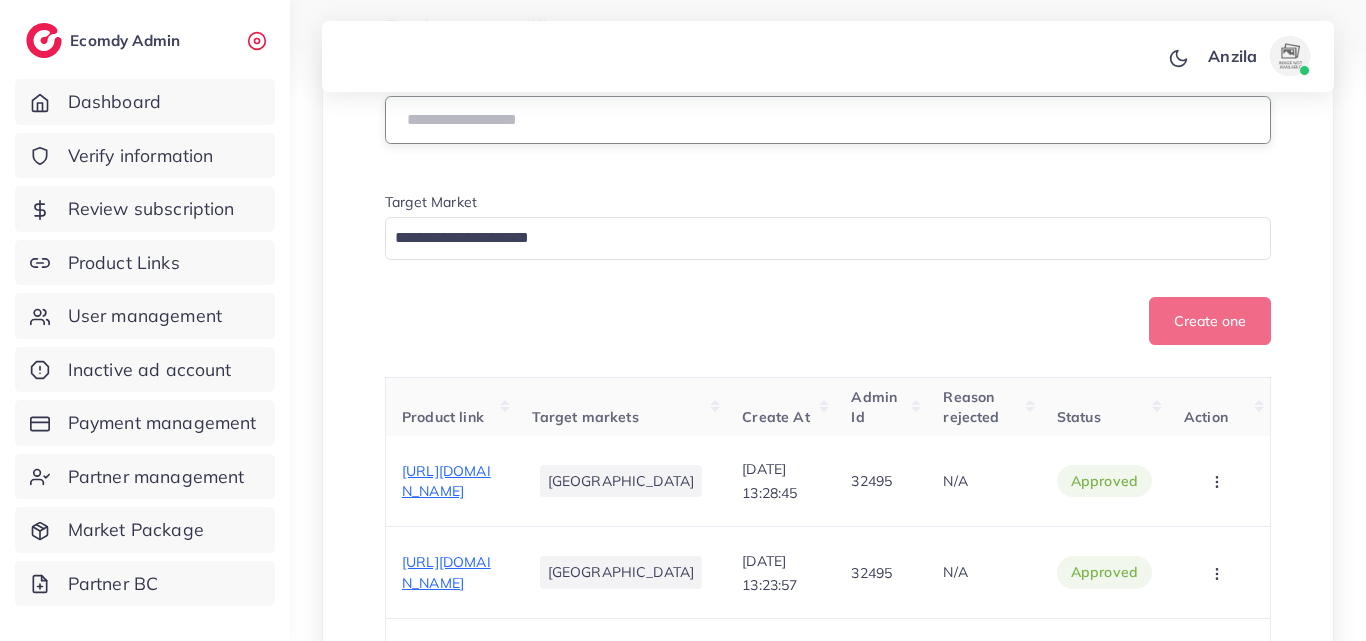 click at bounding box center [828, 120] 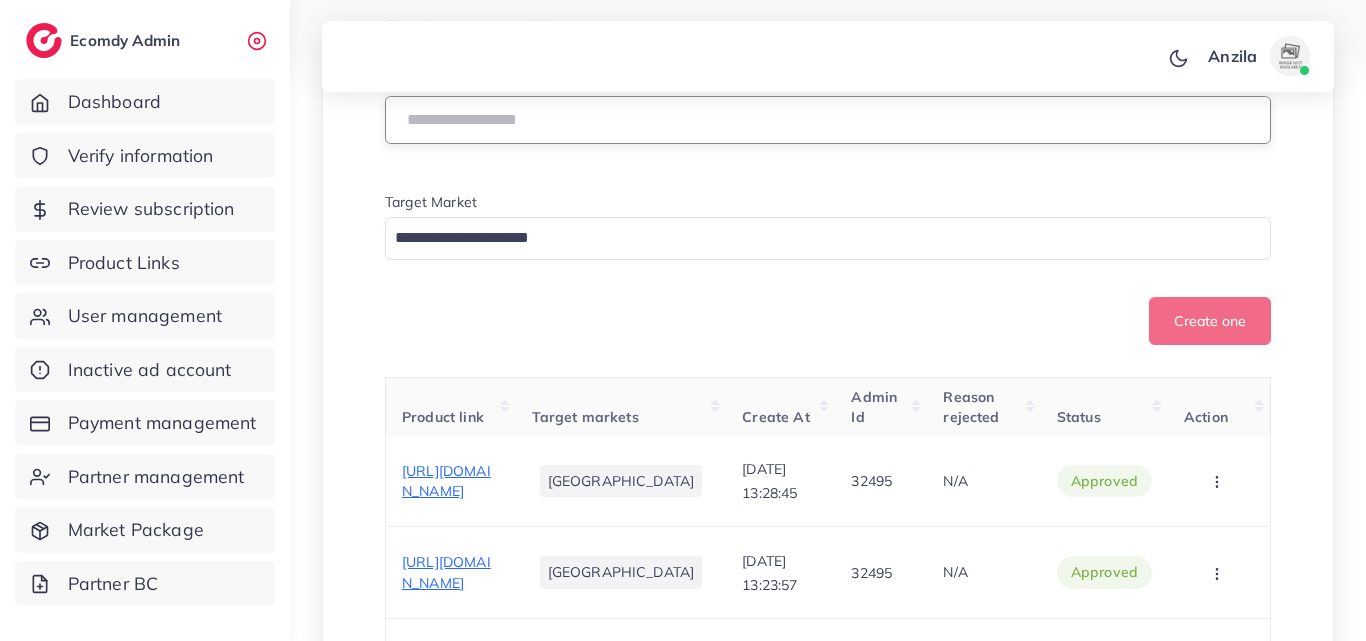 paste on "**********" 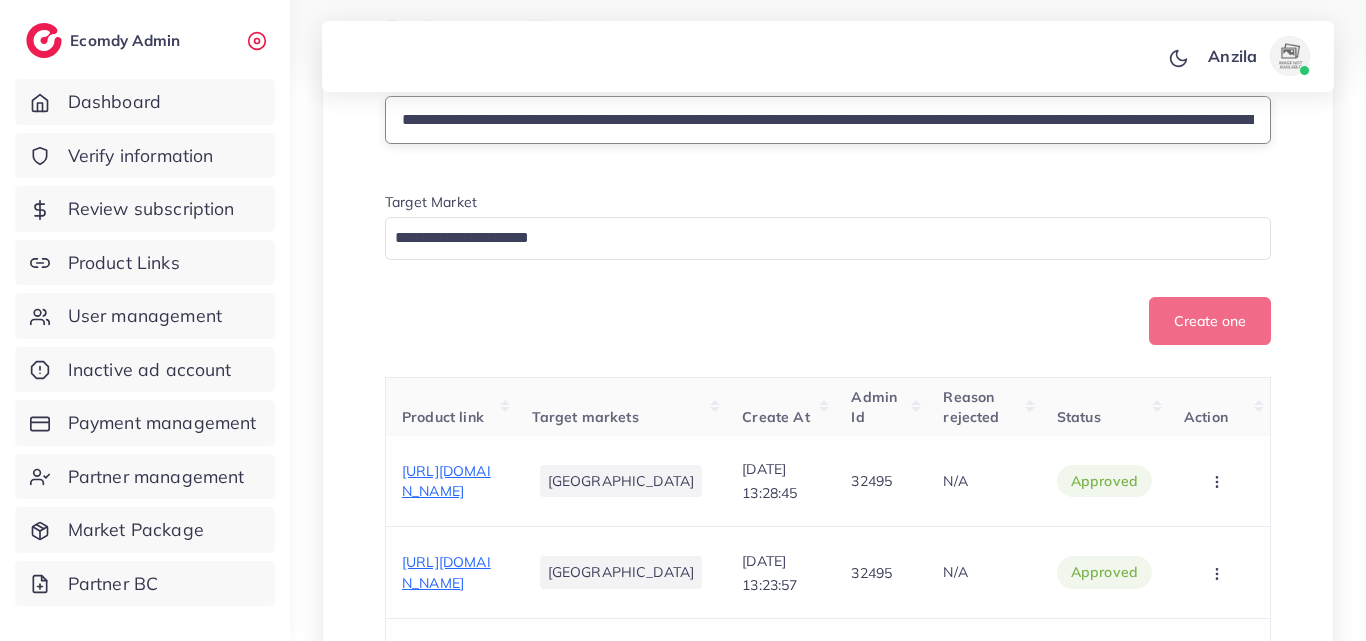 scroll, scrollTop: 0, scrollLeft: 526, axis: horizontal 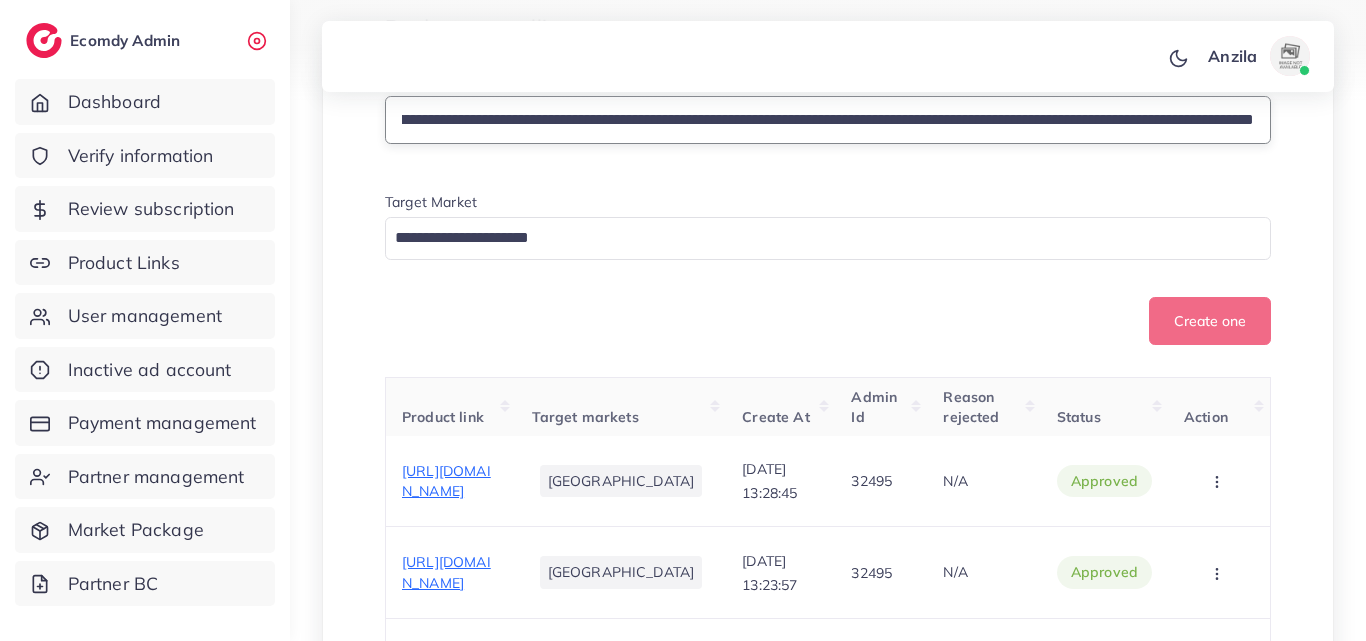 type on "**********" 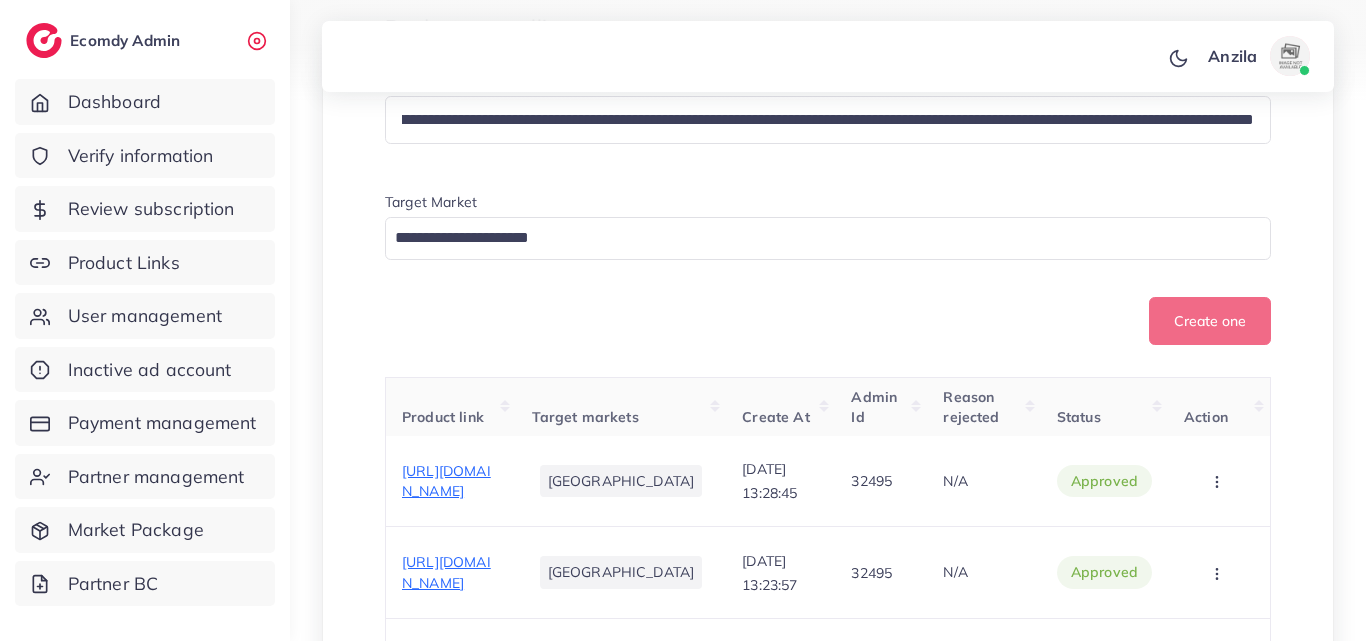 scroll, scrollTop: 0, scrollLeft: 0, axis: both 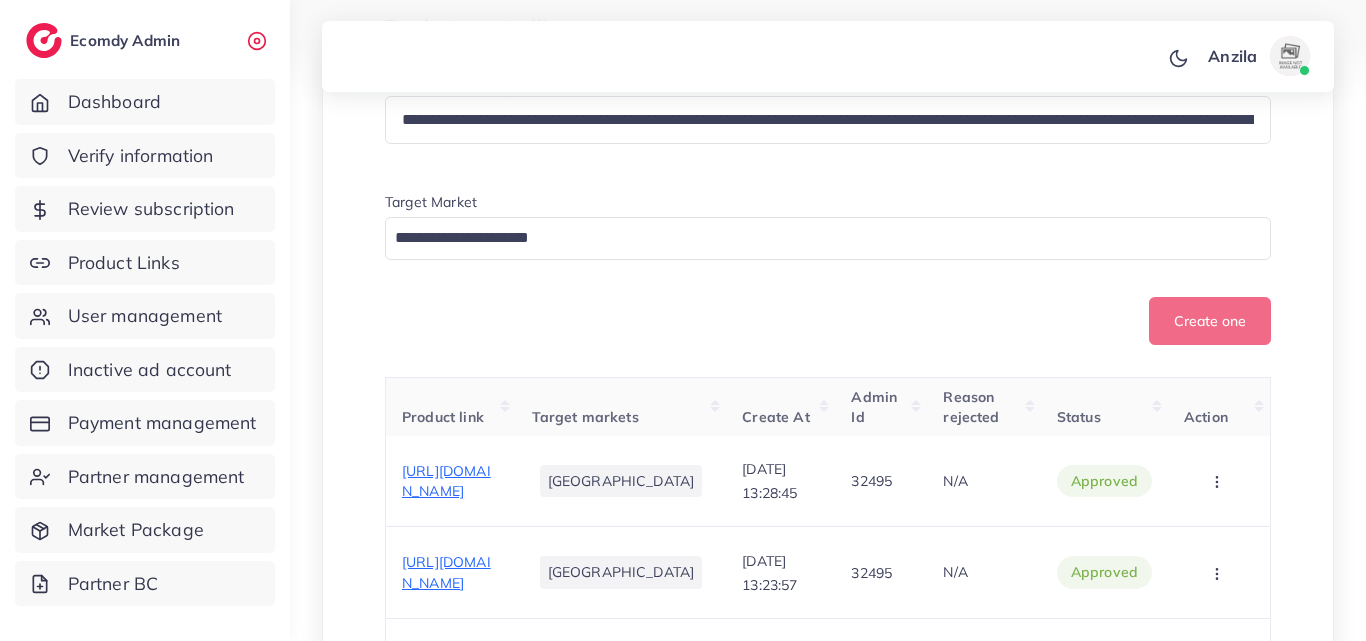 click on "Create one" at bounding box center (828, 321) 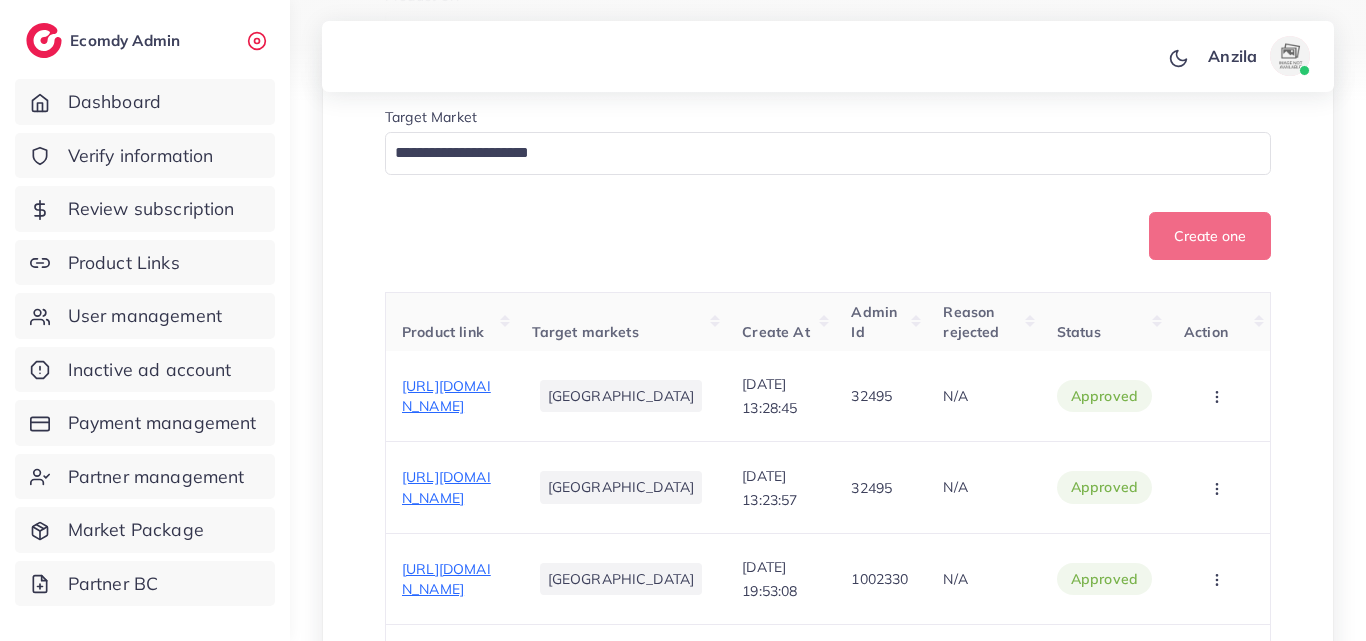scroll, scrollTop: 333, scrollLeft: 0, axis: vertical 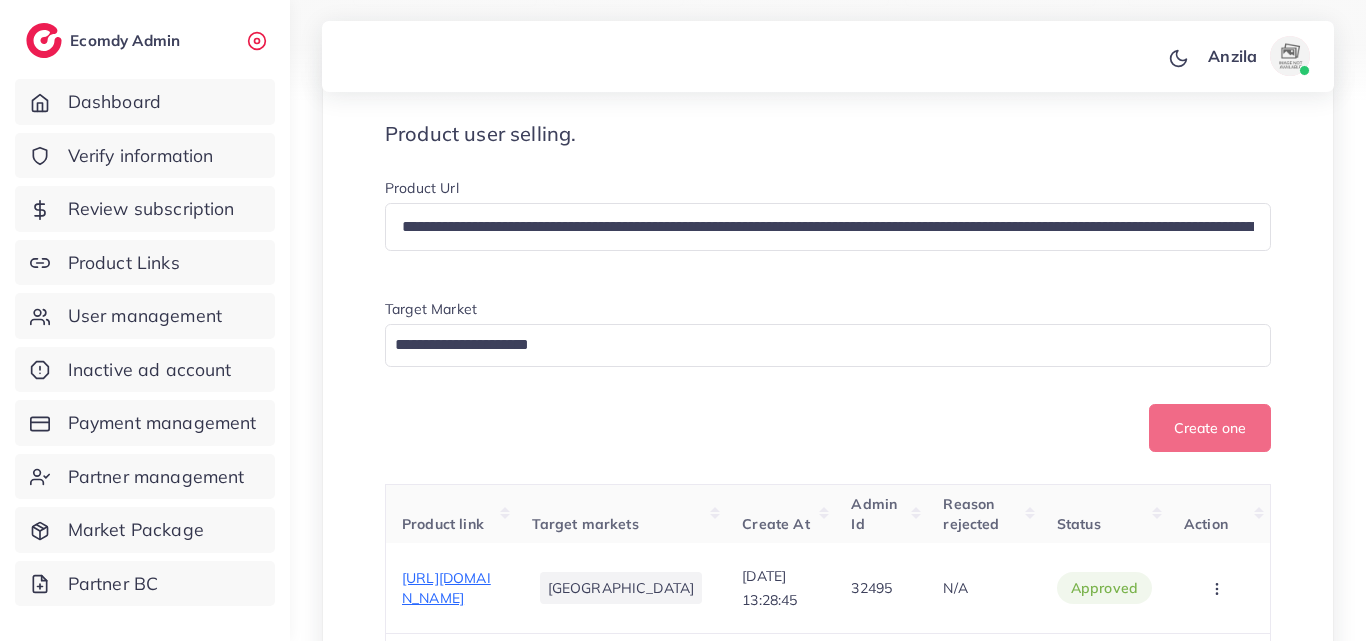 click on "Loading..." at bounding box center [828, 345] 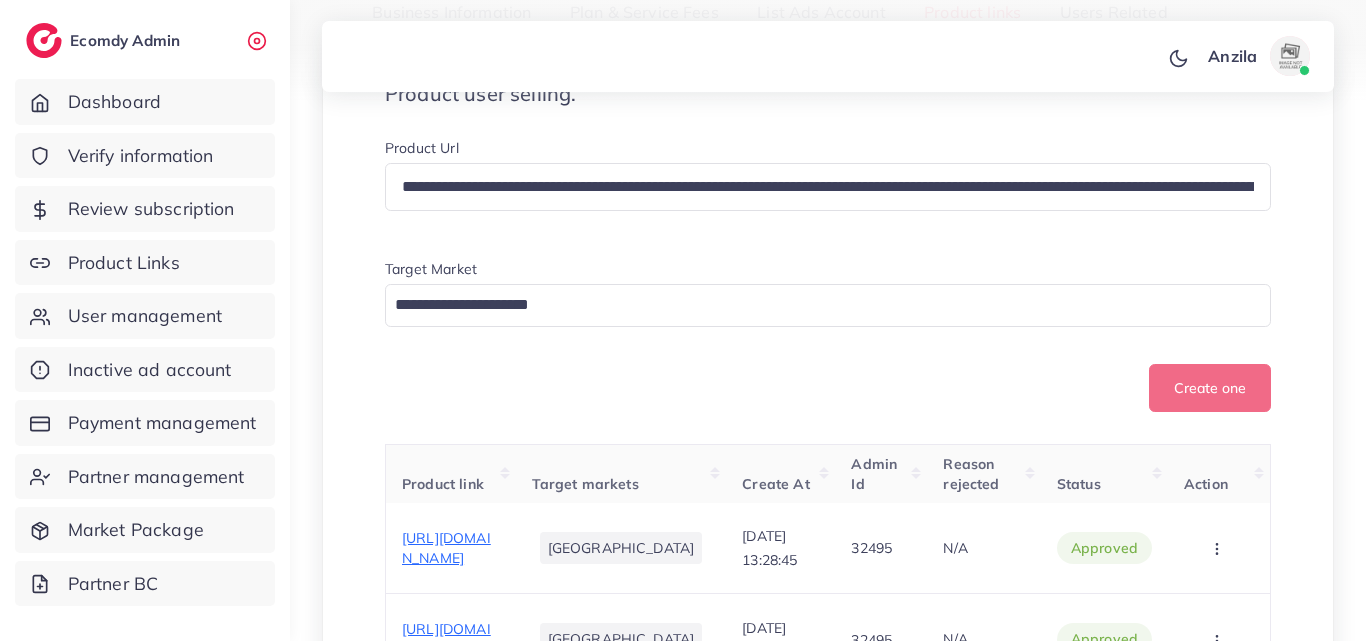 scroll, scrollTop: 413, scrollLeft: 0, axis: vertical 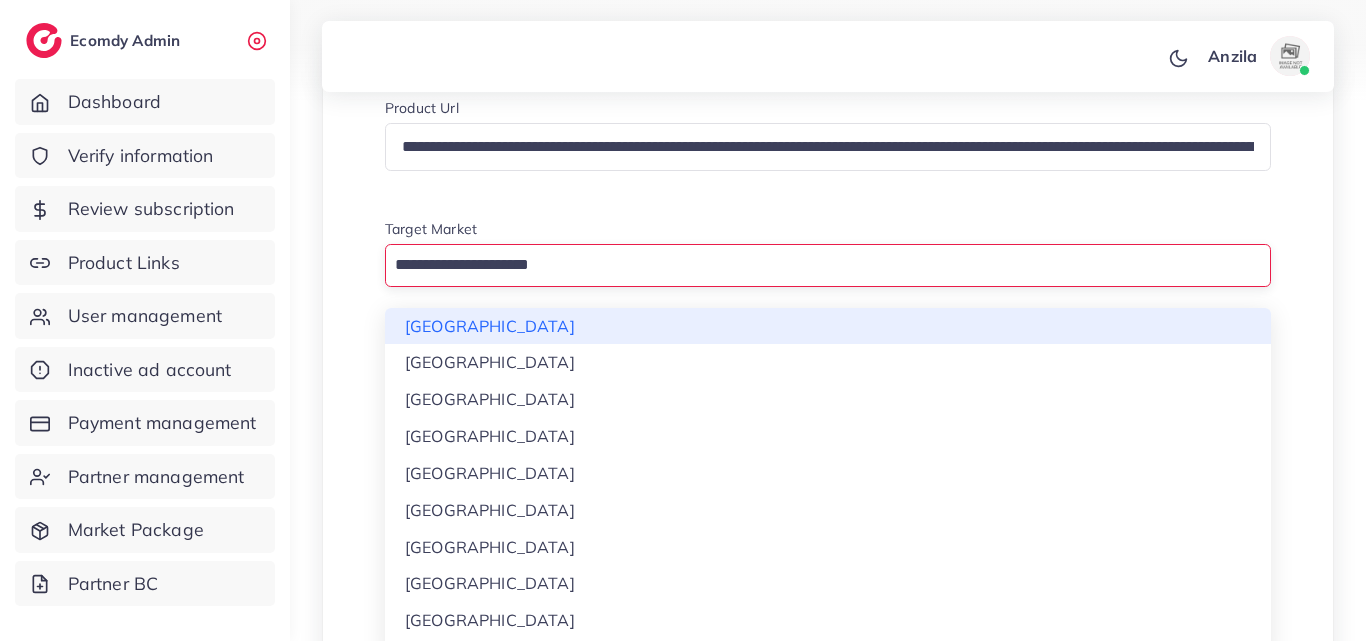click at bounding box center (816, 265) 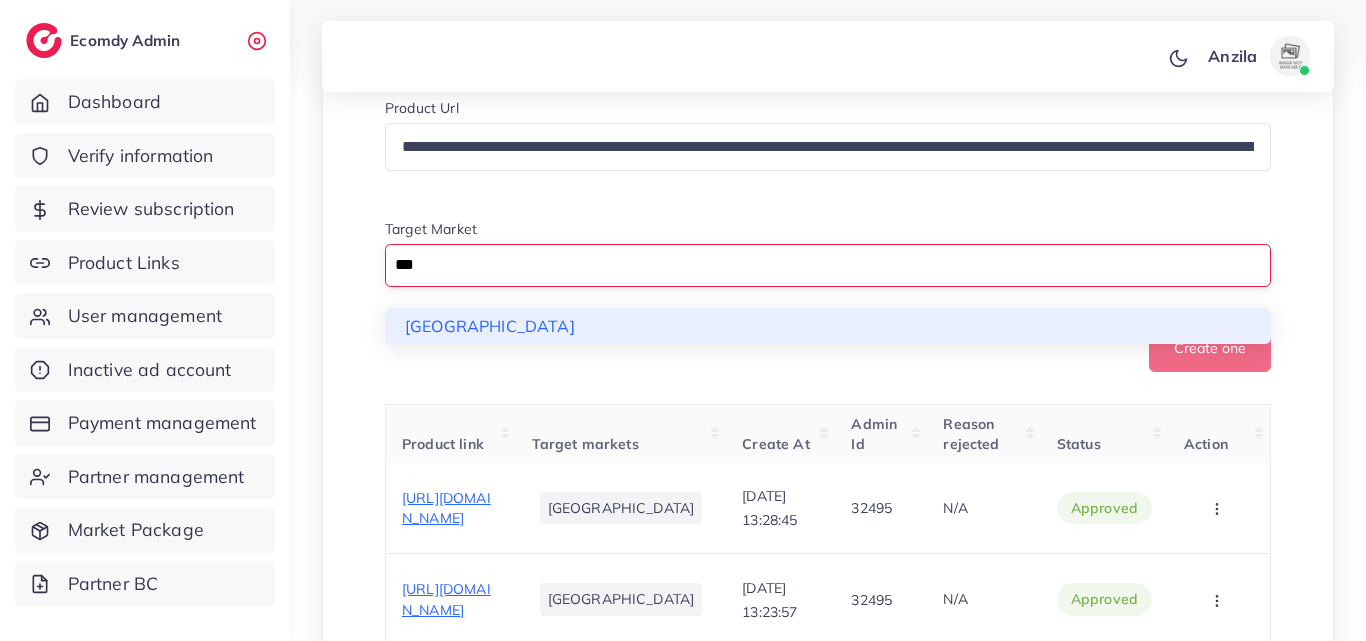 type on "***" 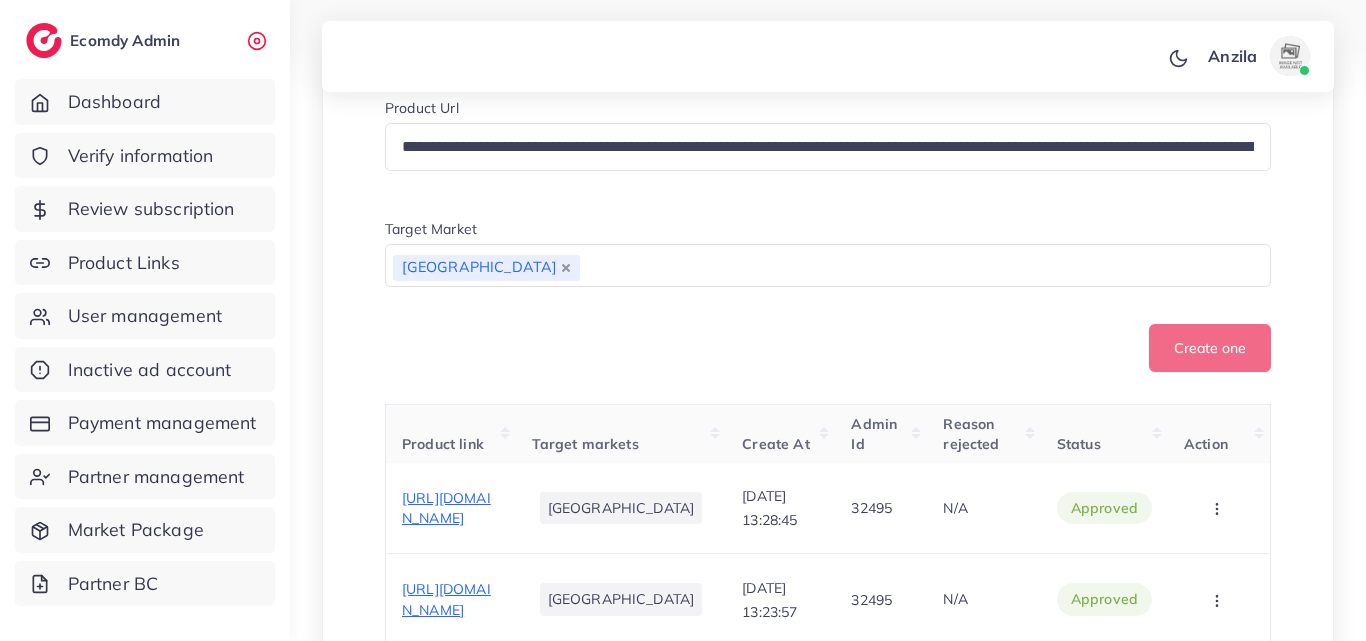 click on "**********" at bounding box center [828, 235] 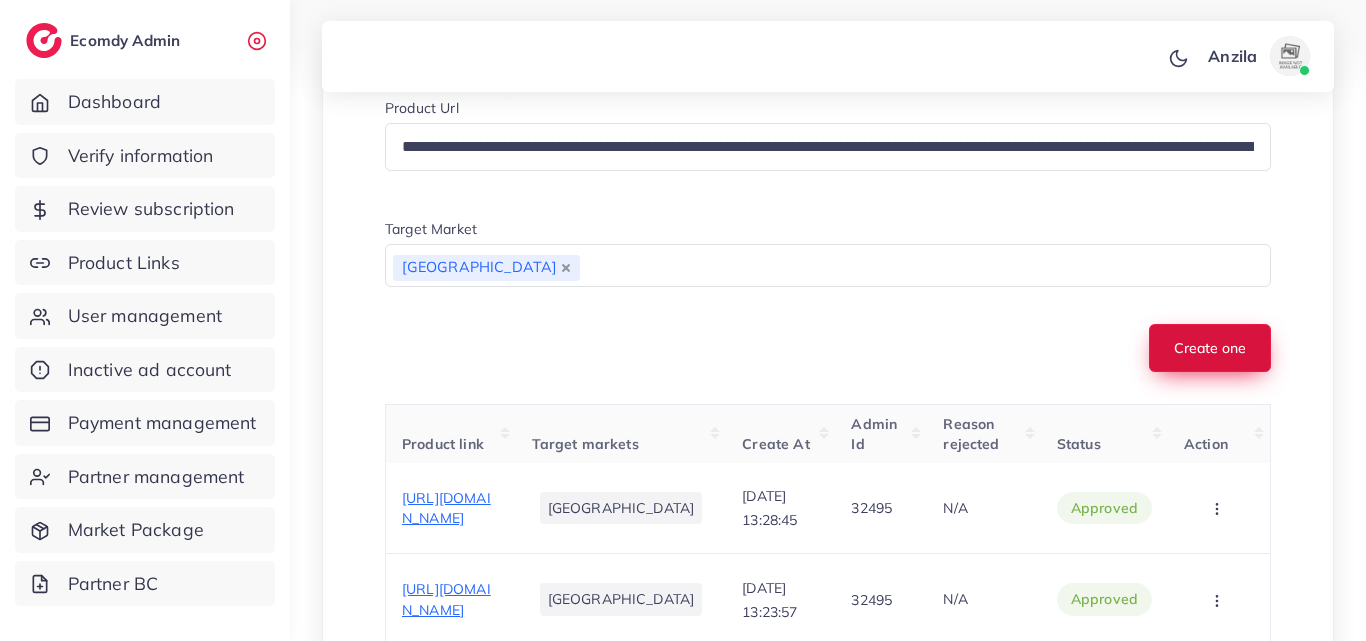click on "Create one" at bounding box center [1210, 348] 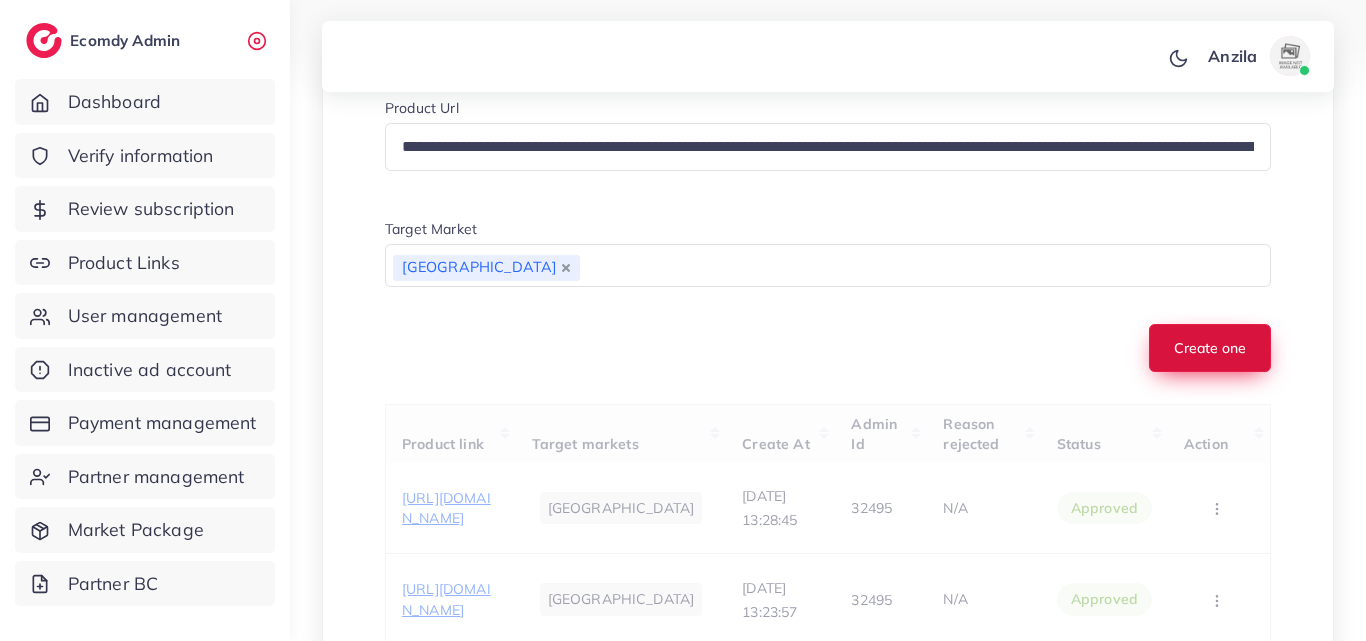 type 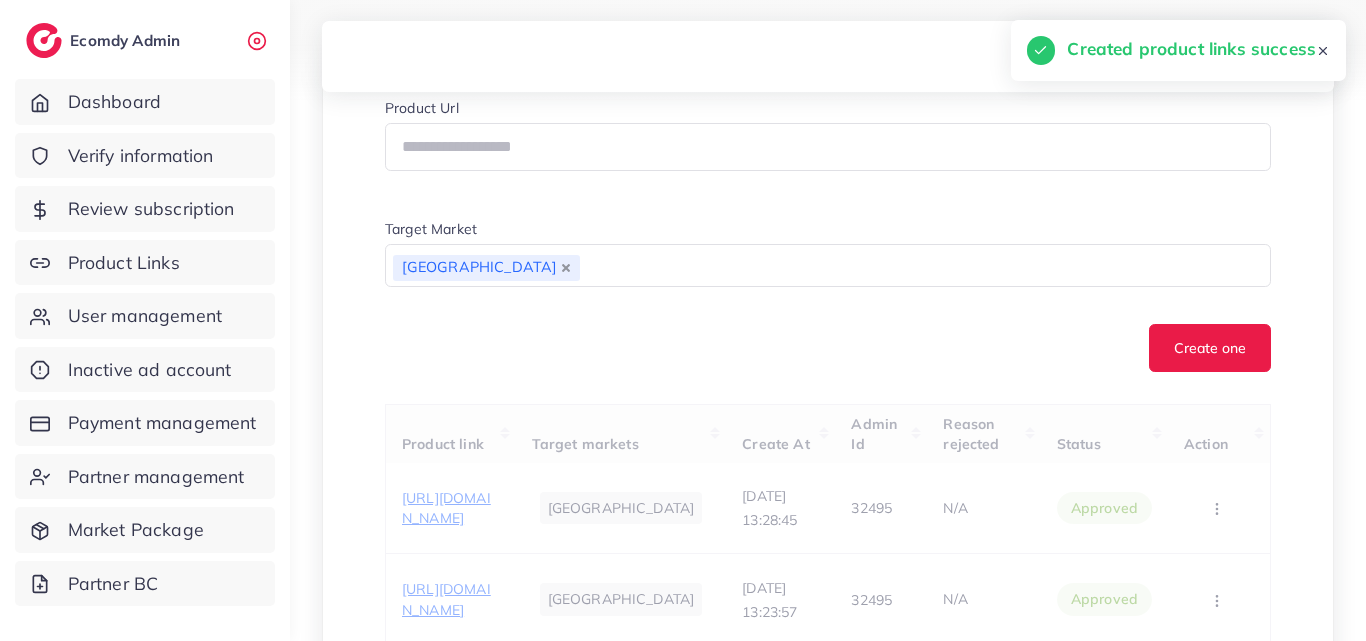 click on "Create one" at bounding box center (828, 348) 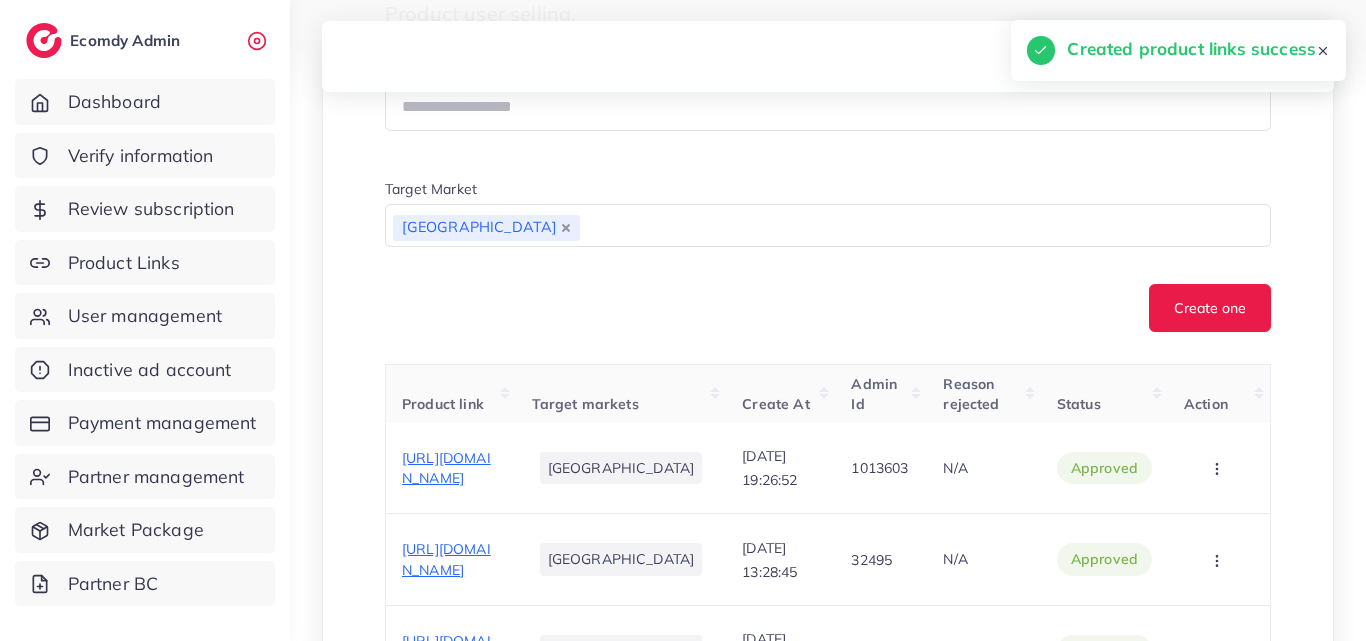 scroll, scrollTop: 573, scrollLeft: 0, axis: vertical 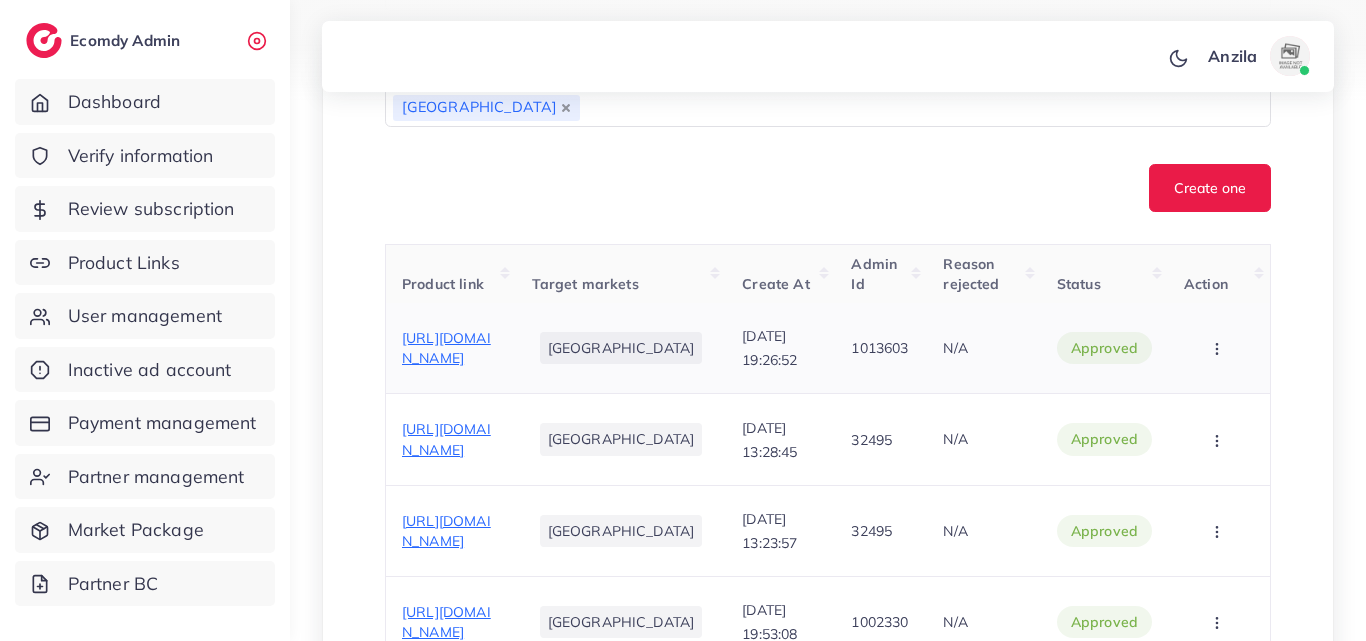 click on "https://kravemart.com.pk/fourteen?cat_id=5005&store_type=darkstore&utm_source=socialBreoo&utm_campaign=Breeo&utm_medium=Ancillary_ReferalBreeo&utm_id=__CAMPAIGN_ID__" at bounding box center [446, 348] 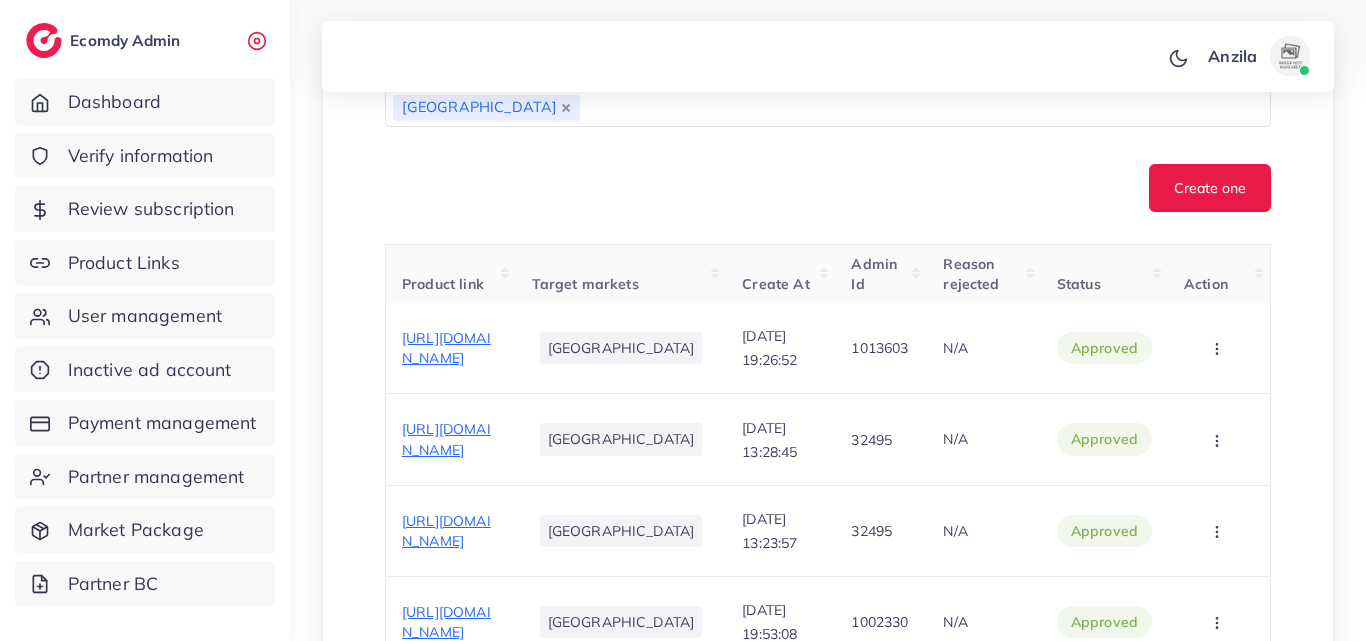 click on "Create At" at bounding box center [780, 273] 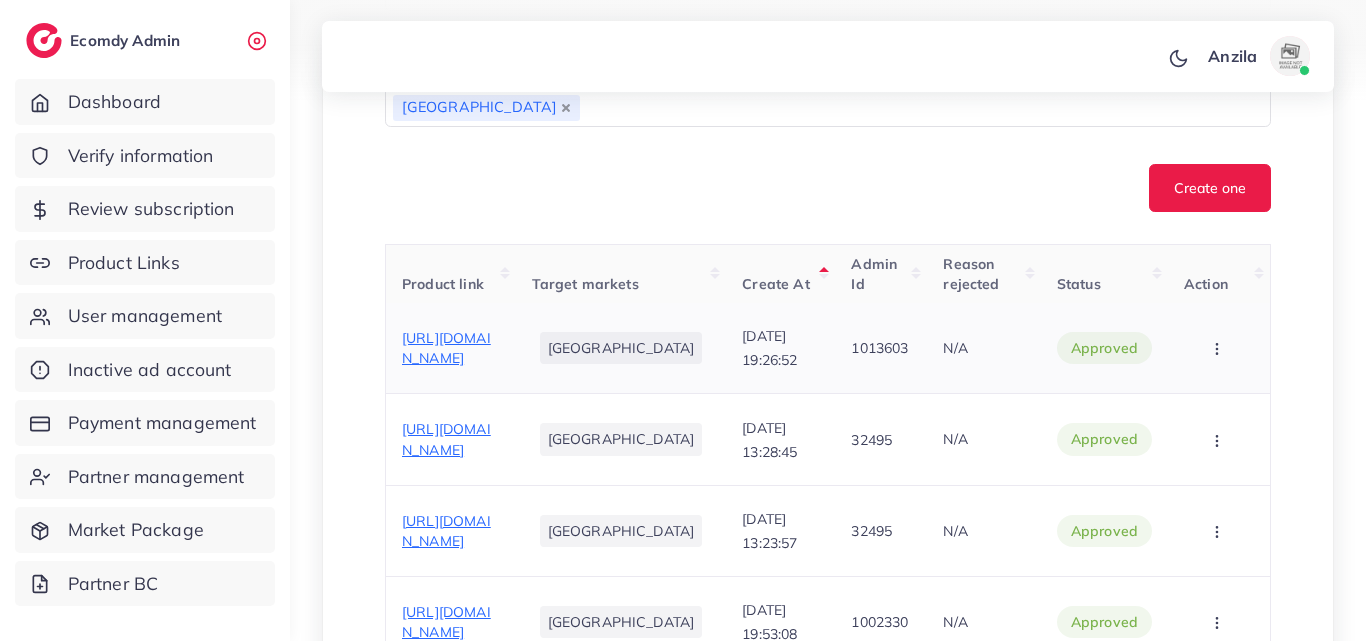 click on "[GEOGRAPHIC_DATA]" at bounding box center (621, 348) 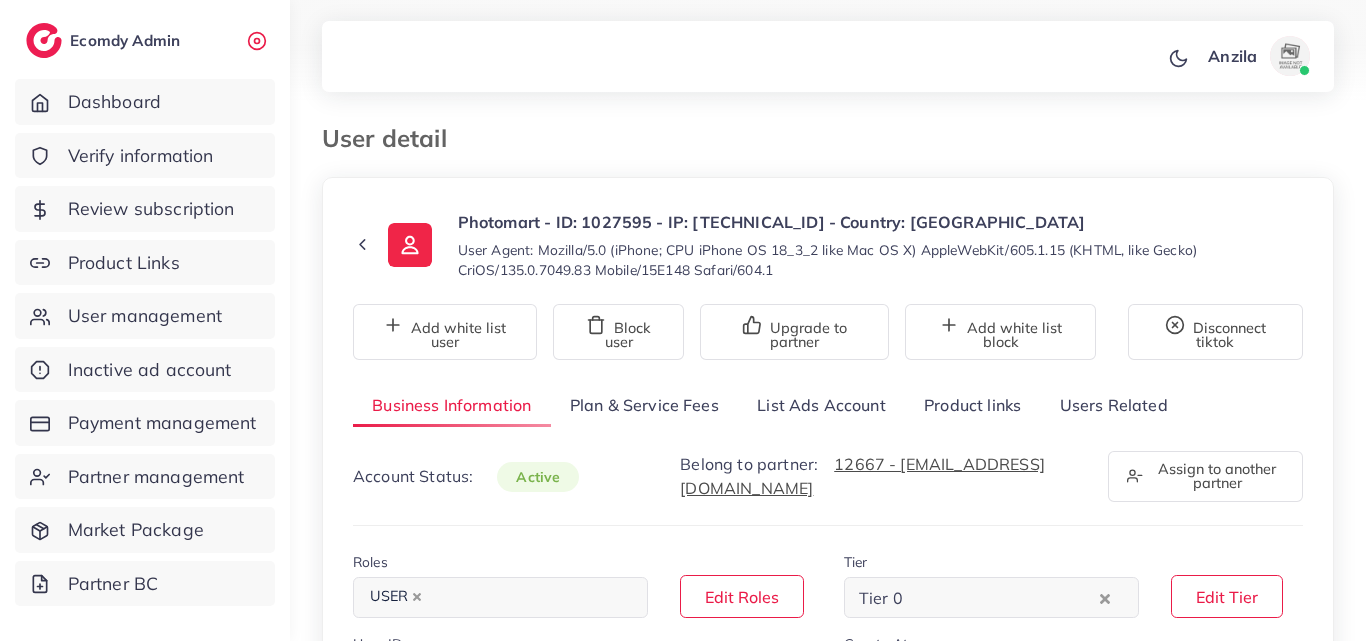select on "**********" 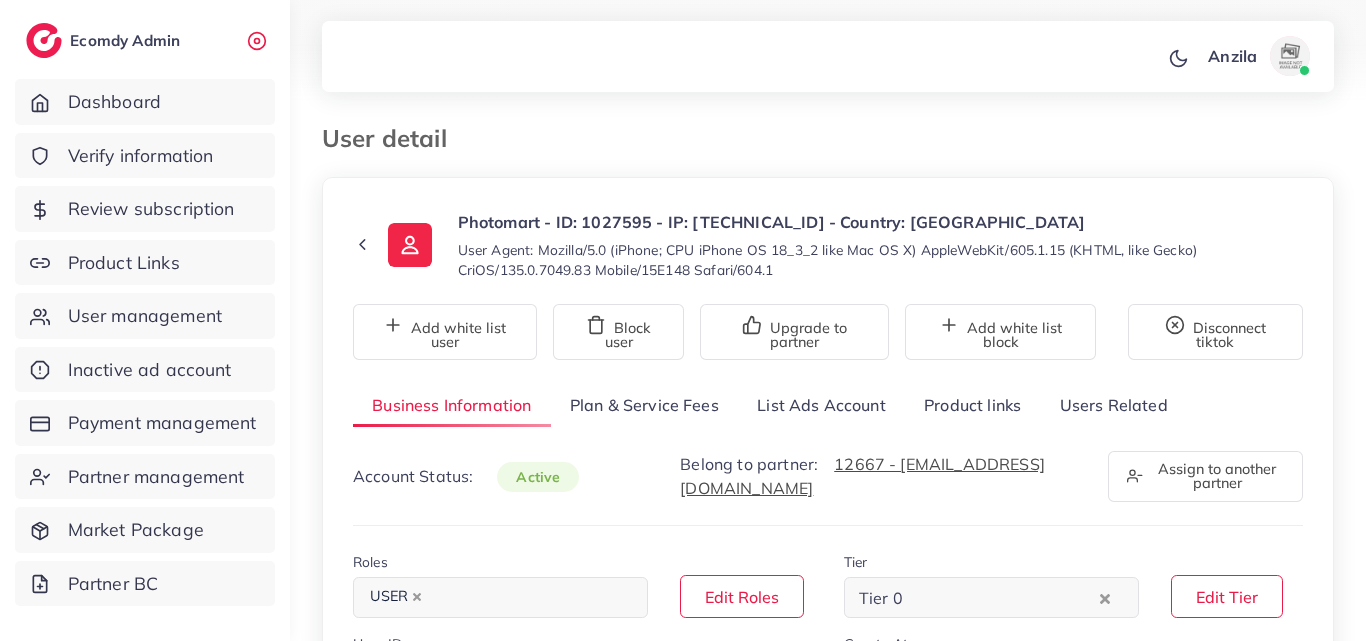 click on "Users Related" at bounding box center [1113, 405] 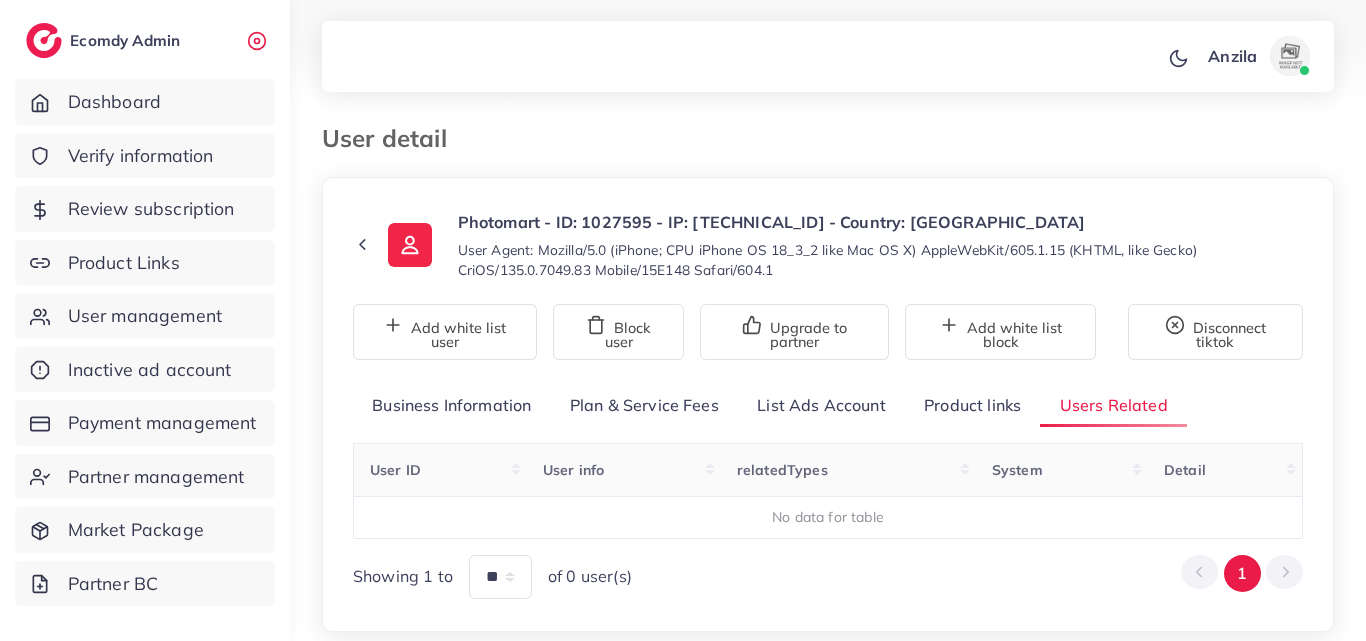 click on "Product links" at bounding box center (972, 405) 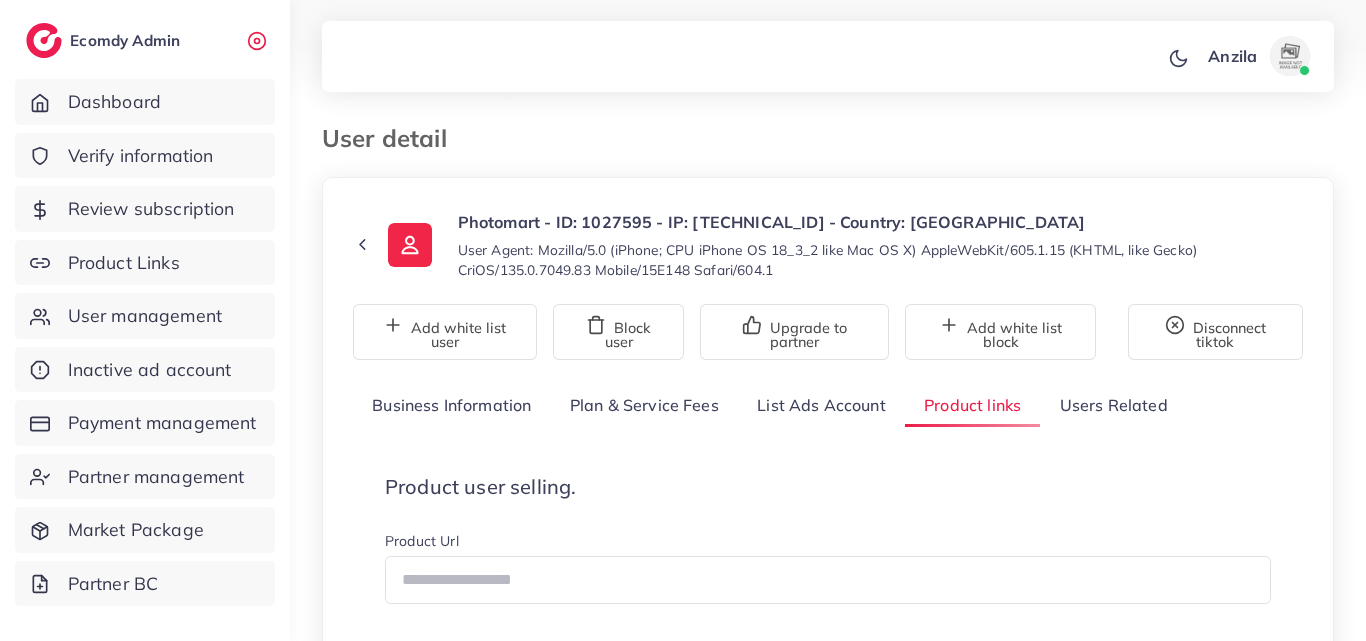 click on "User Agent: Mozilla/5.0 (iPhone; CPU iPhone OS 18_3_2 like Mac OS X) AppleWebKit/605.1.15 (KHTML, like Gecko) CriOS/135.0.7049.83 Mobile/15E148 Safari/604.1" at bounding box center (880, 260) 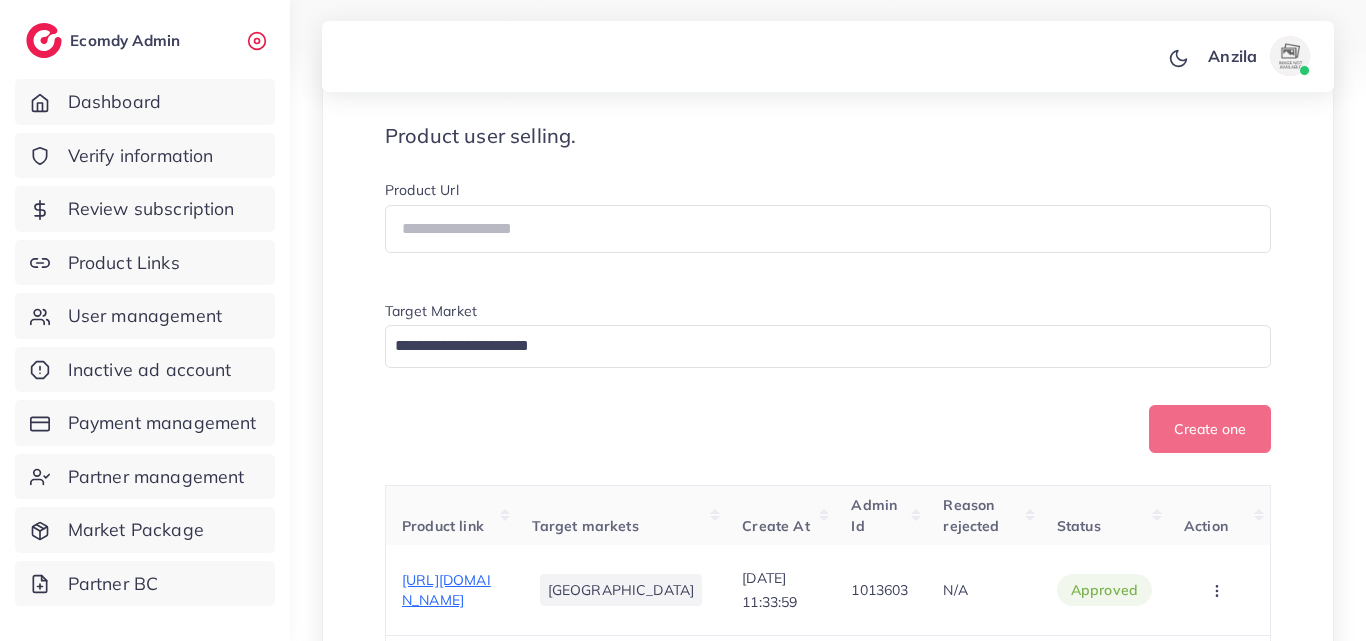 scroll, scrollTop: 346, scrollLeft: 0, axis: vertical 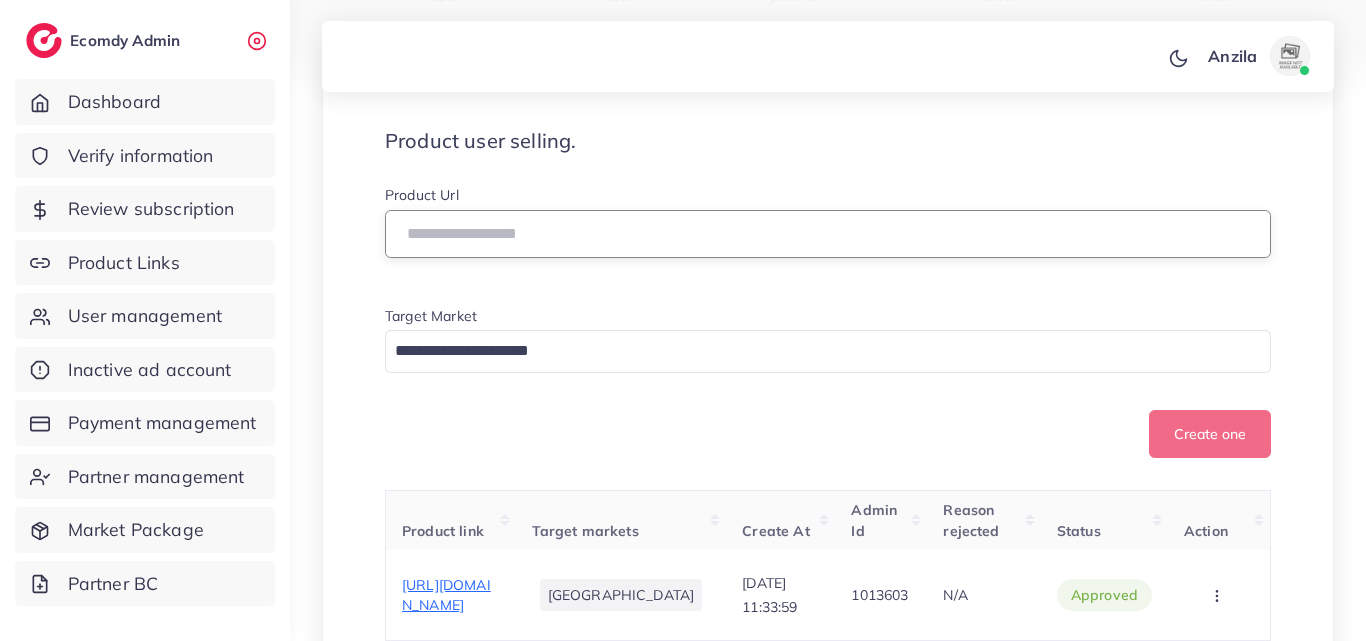 click at bounding box center [828, 234] 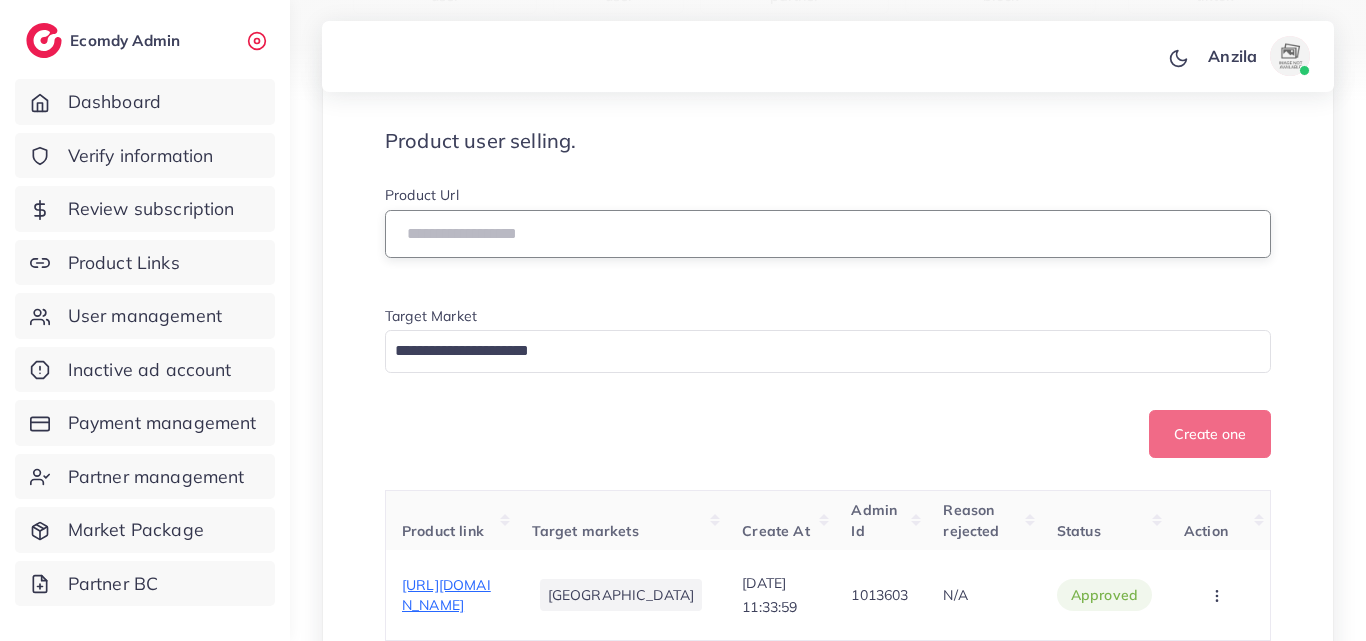 paste on "**********" 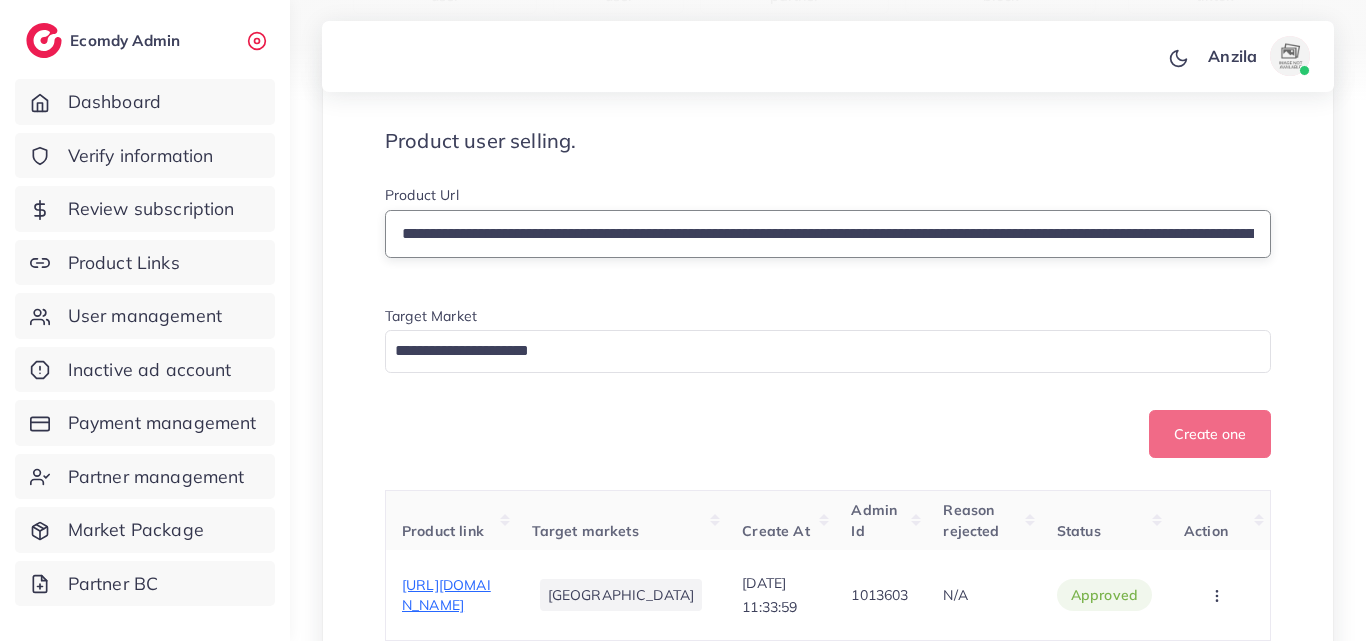 scroll, scrollTop: 0, scrollLeft: 560, axis: horizontal 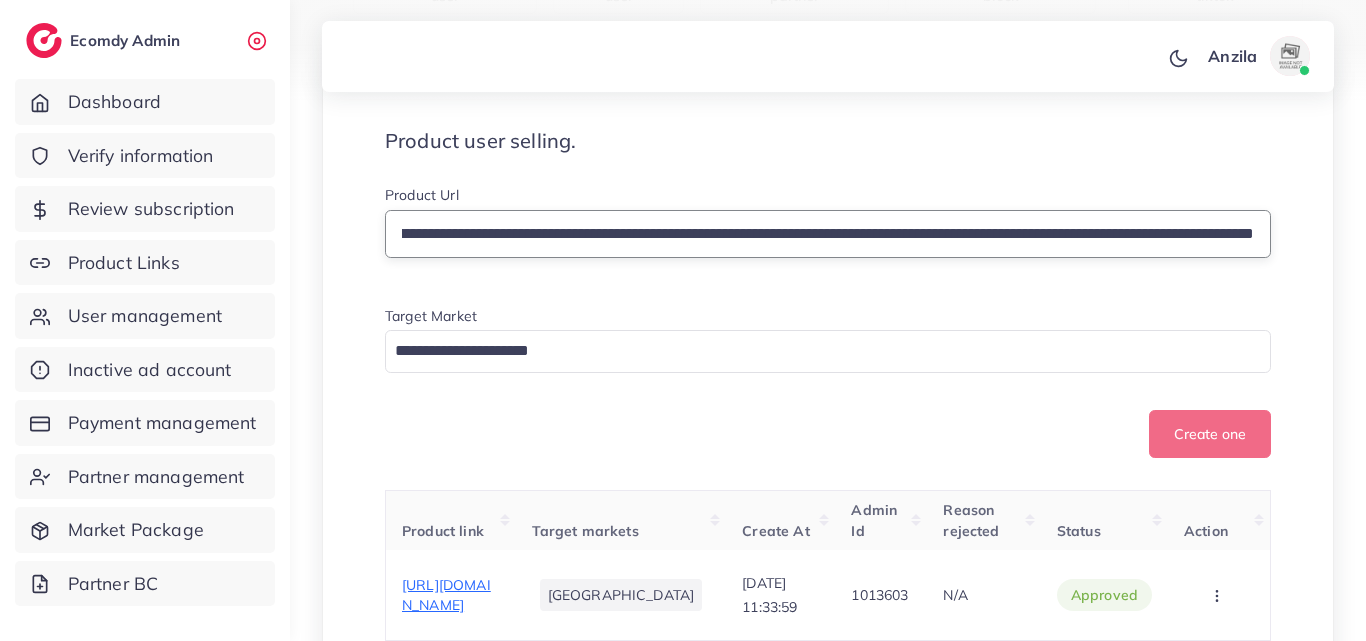 type on "**********" 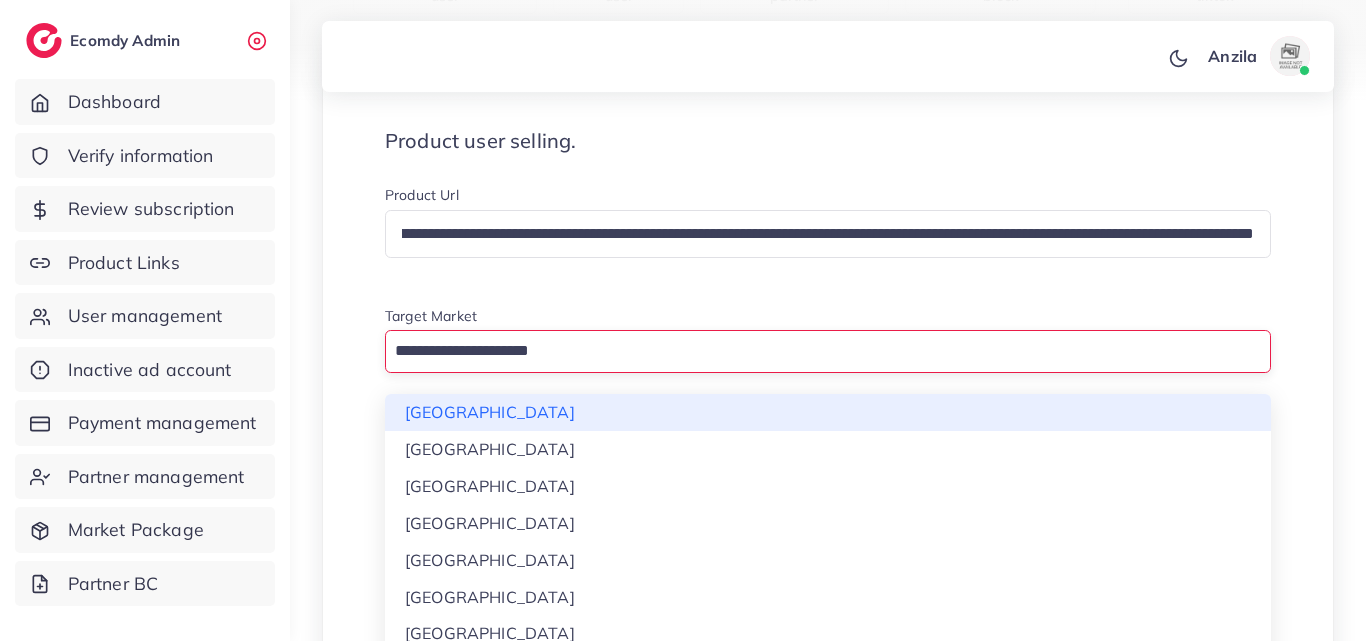 click at bounding box center (816, 351) 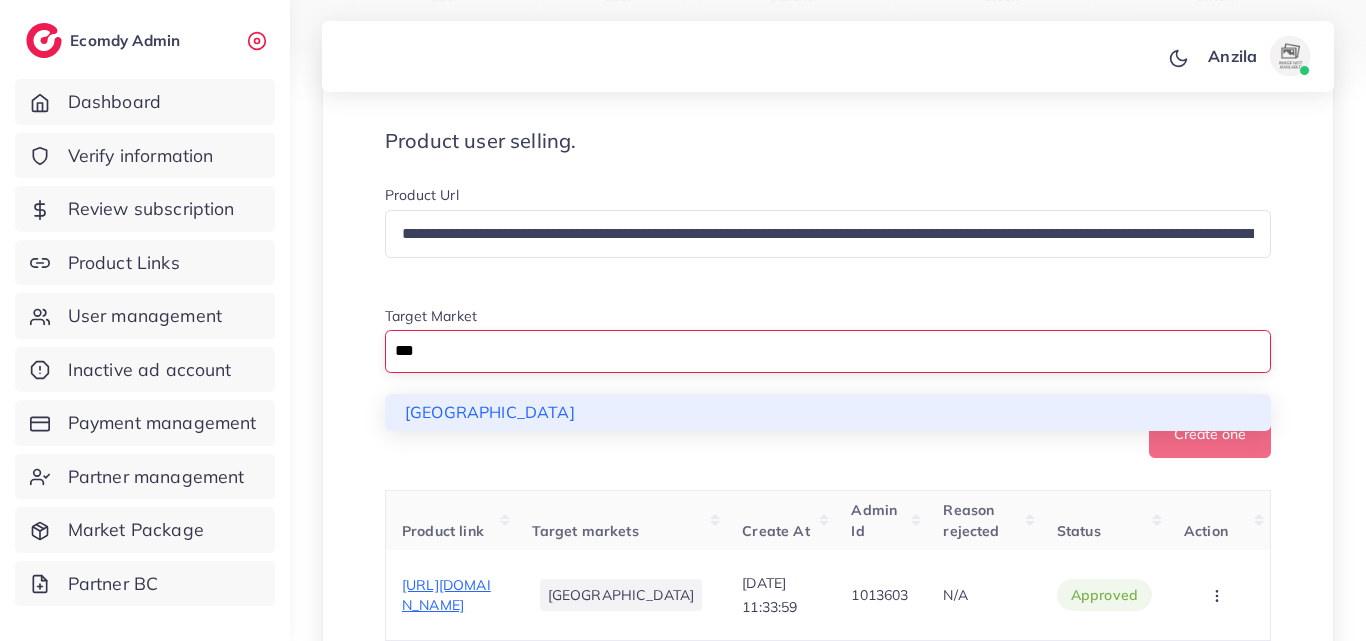 type on "***" 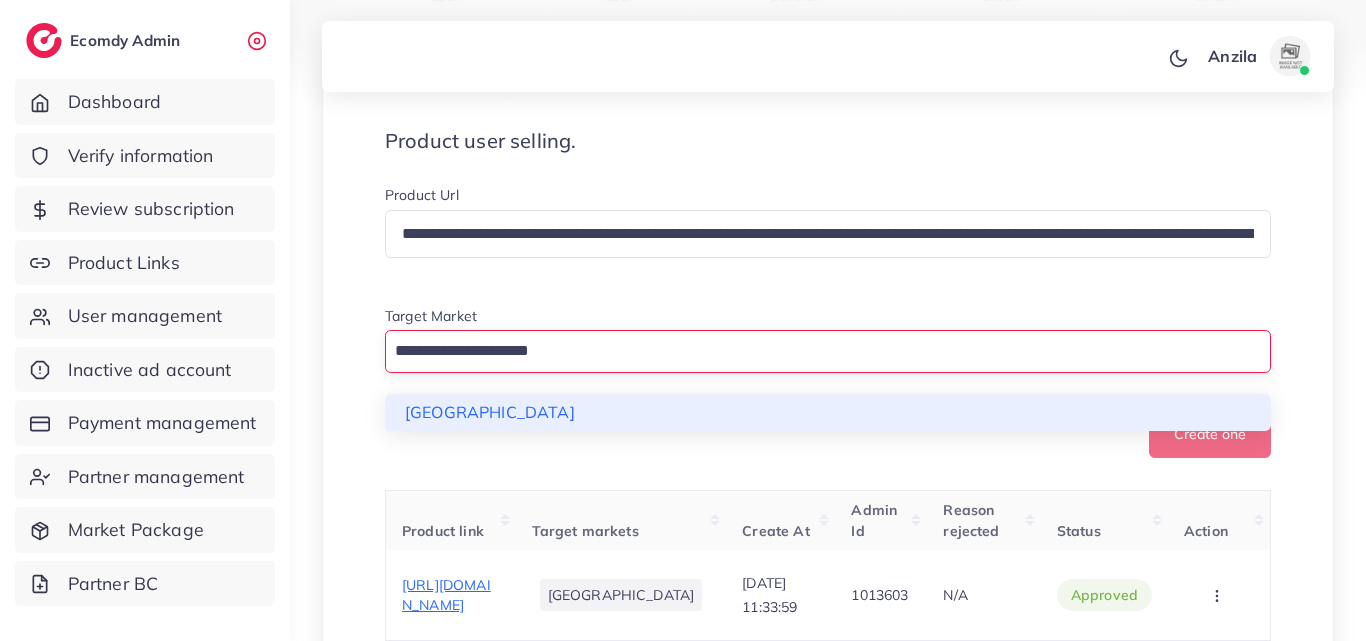 click on "**********" at bounding box center [828, 322] 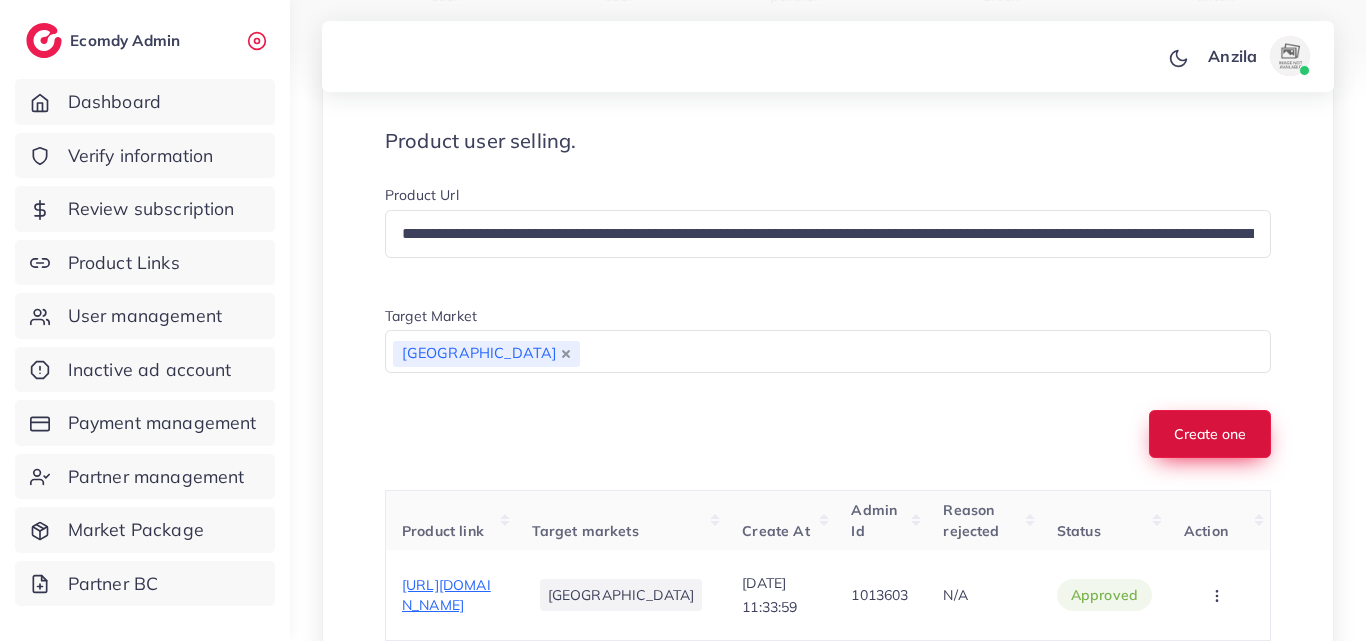 click on "Create one" at bounding box center [1210, 434] 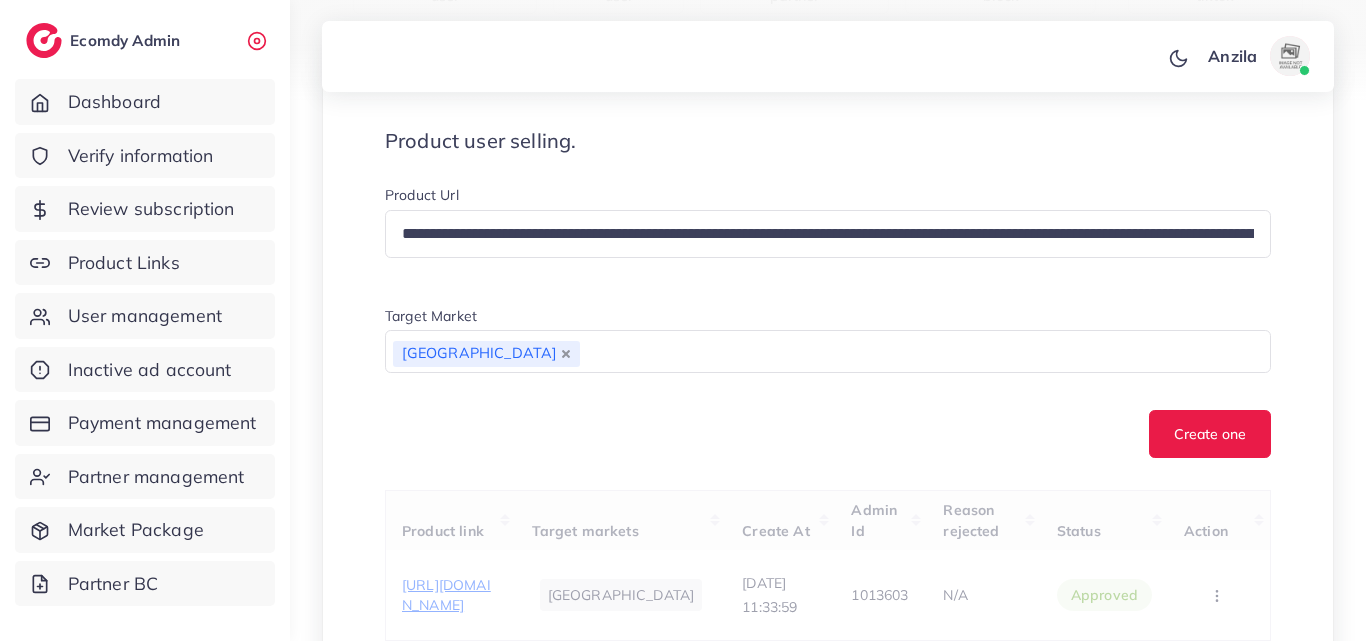 type 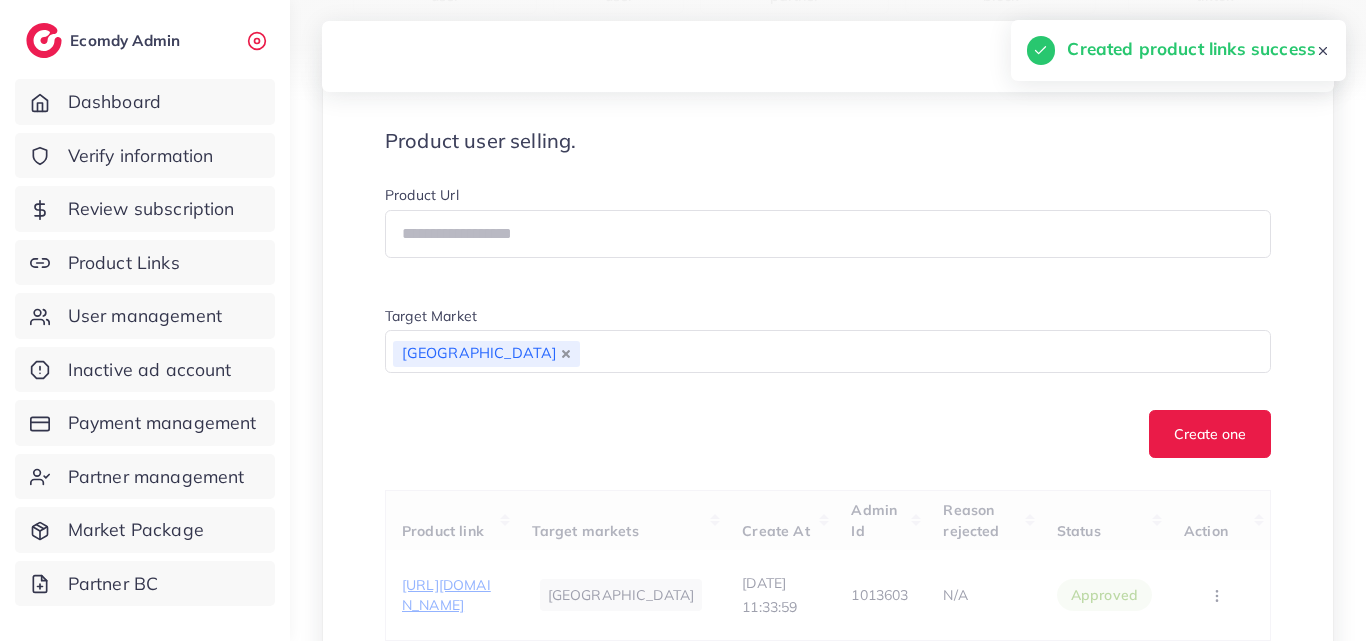 click on "Product user selling.   Product Url   Target Market
Pakistan
Loading...      Create one                Product link Target markets Create At Admin Id Reason rejected Status Action           https://www.photomart.az/az/vignette/39/category?utm_source=tiktok&utm_medium=mezun-lenti-ad2-soyuq  Azerbaijan   23/04/2025, 11:33:59   1013603  N/A approved  Approve  Reject     https://www.photomart.az/az/vignette/39/category?utm_source=tiktok&utm_medium=mezun-lenti-ad1-soyuq  Azerbaijan   23/04/2025, 11:34:14   1013603  N/A approved  Approve  Reject     https://www.photomart.az/az/vignette/39/category?utm_source=tiktok&utm_medium=mezun-lendi-ad3-soyuq  Azerbaijan   23/04/2025, 11:33:27   1013603  N/A approved  Approve  Reject     https://www.photomart.az/az/vignette/477/detail/mezun-lenti  Azerbaijan   21/04/2025, 18:36:48   1013603  N/A approved  Approve  Reject     https://www.photomart.az/az/vignette/476/detail/mezun-lenti  Azerbaijan   21/04/2025, 18:36:21   1013603  N/A Reject" at bounding box center (828, 1081) 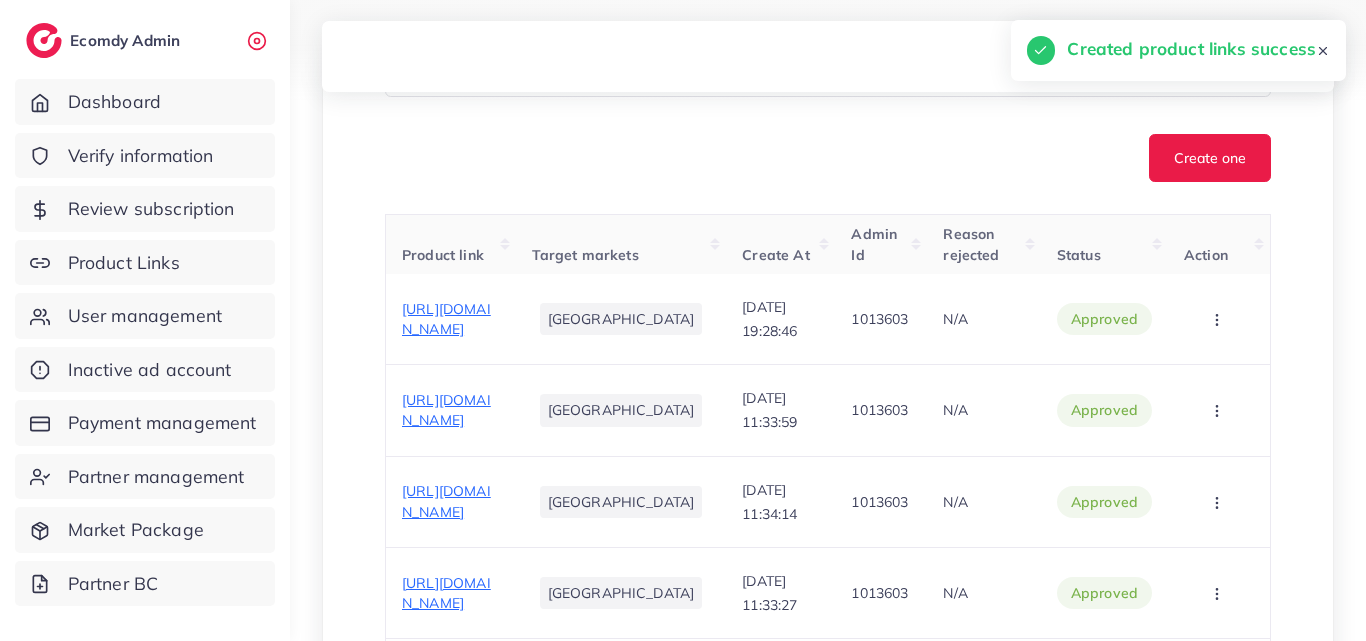 scroll, scrollTop: 626, scrollLeft: 0, axis: vertical 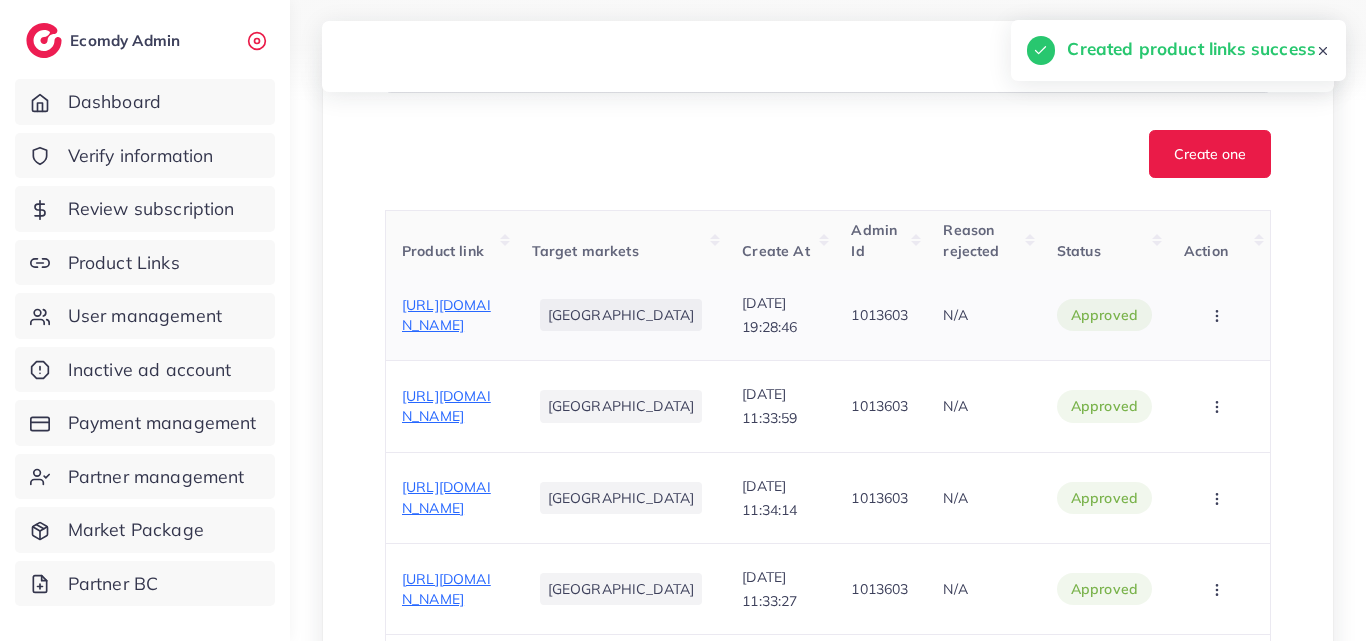 click on "https://www.photomart.az/print/364/detail/sekilli_maqnit-foto_maqnit?utm_source=tiktok&utm_medium=maqnit&utm_id=soyuq&utm_content=reklam1&utm_campaign=__CAMPAIGN_NAME__" at bounding box center (446, 315) 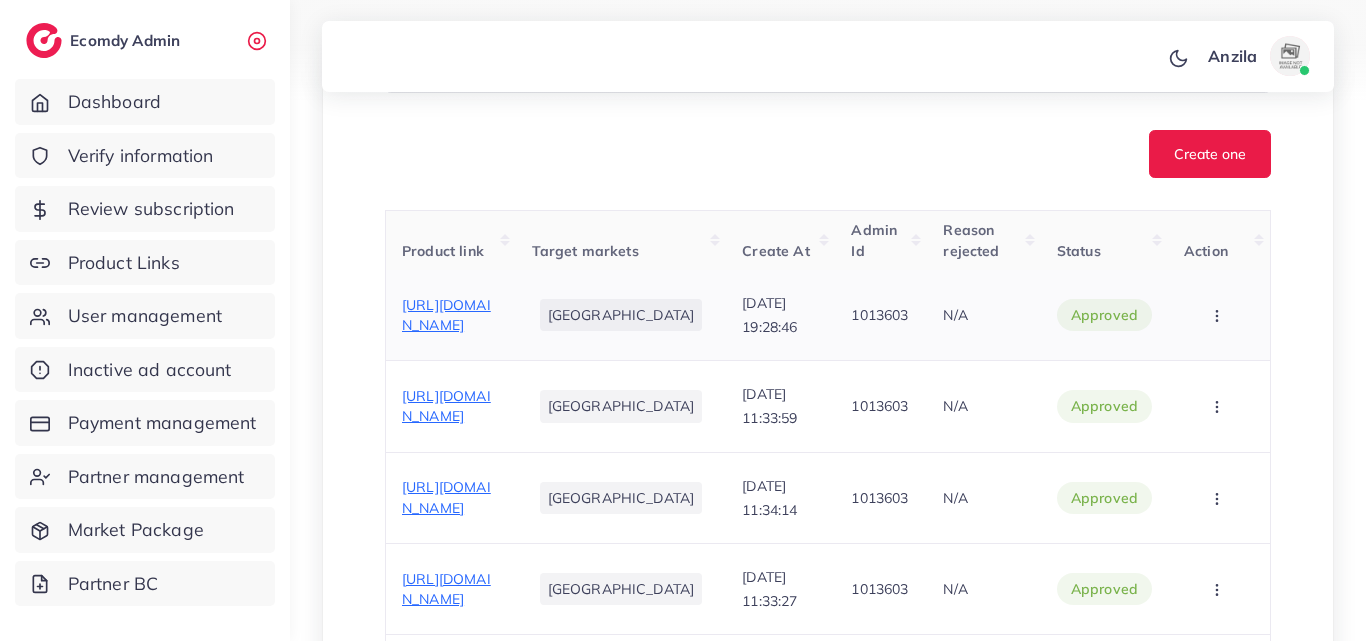 click on "02/07/2025, 19:28:46" at bounding box center (780, 315) 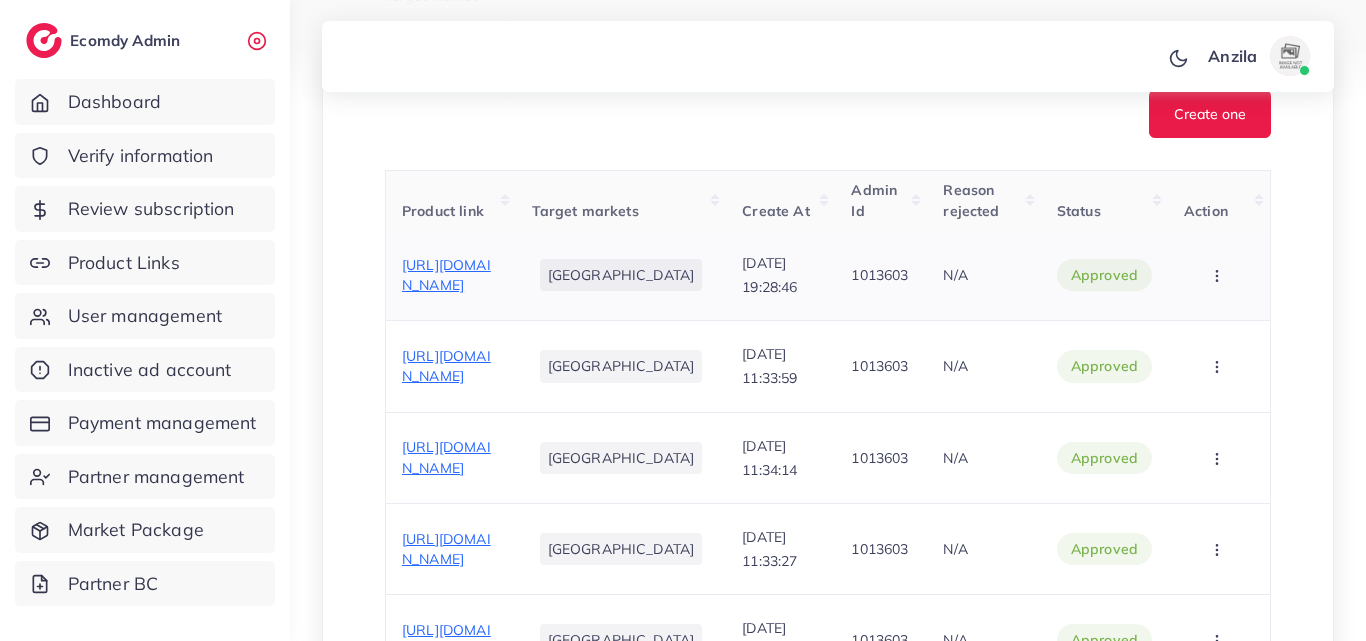 scroll, scrollTop: 626, scrollLeft: 0, axis: vertical 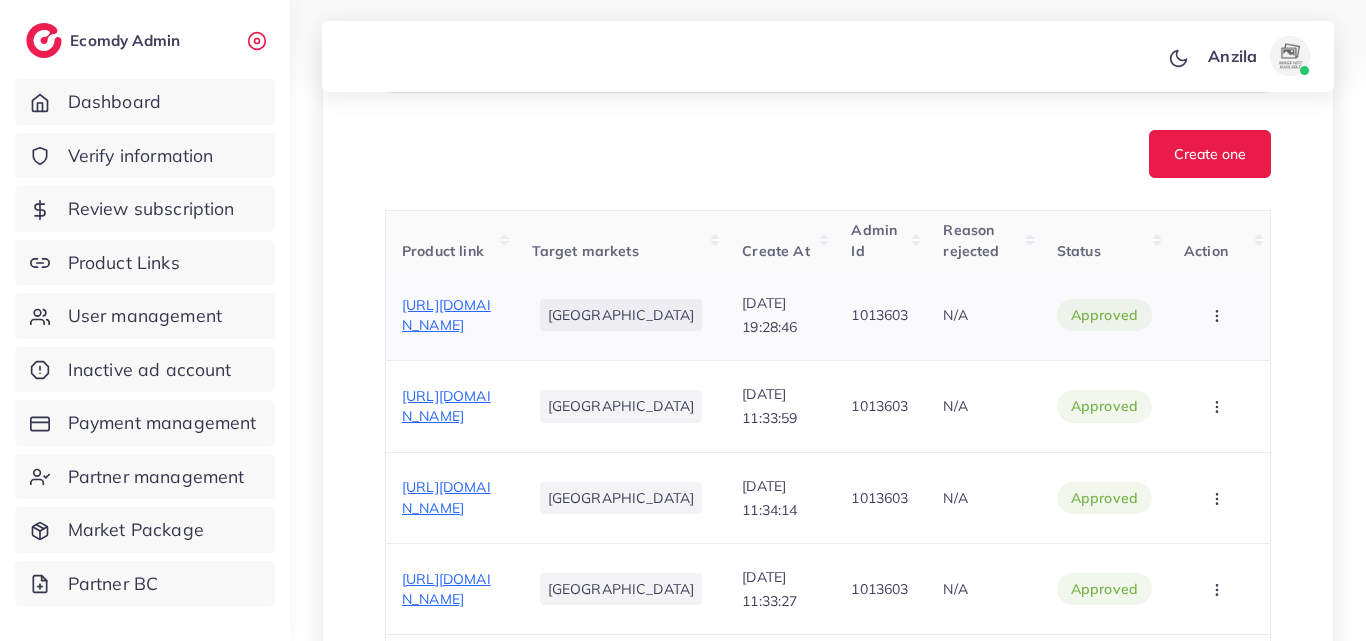 click on "02/07/2025, 19:28:46" at bounding box center [780, 315] 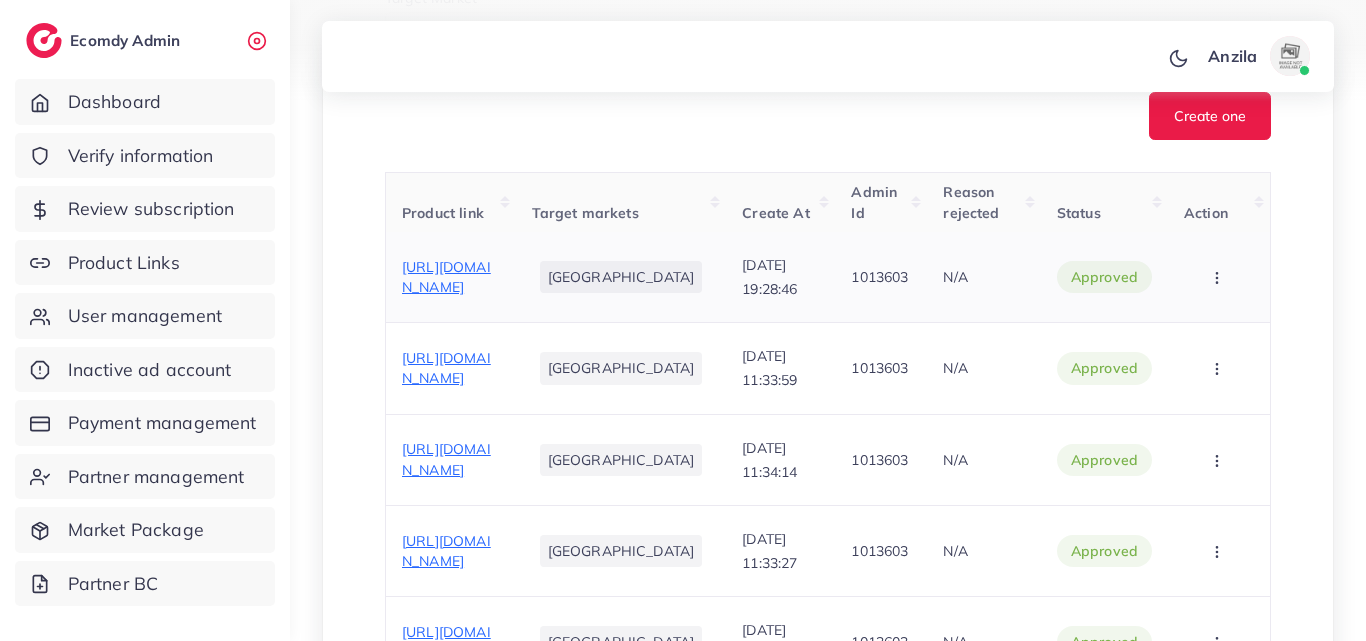 scroll, scrollTop: 666, scrollLeft: 0, axis: vertical 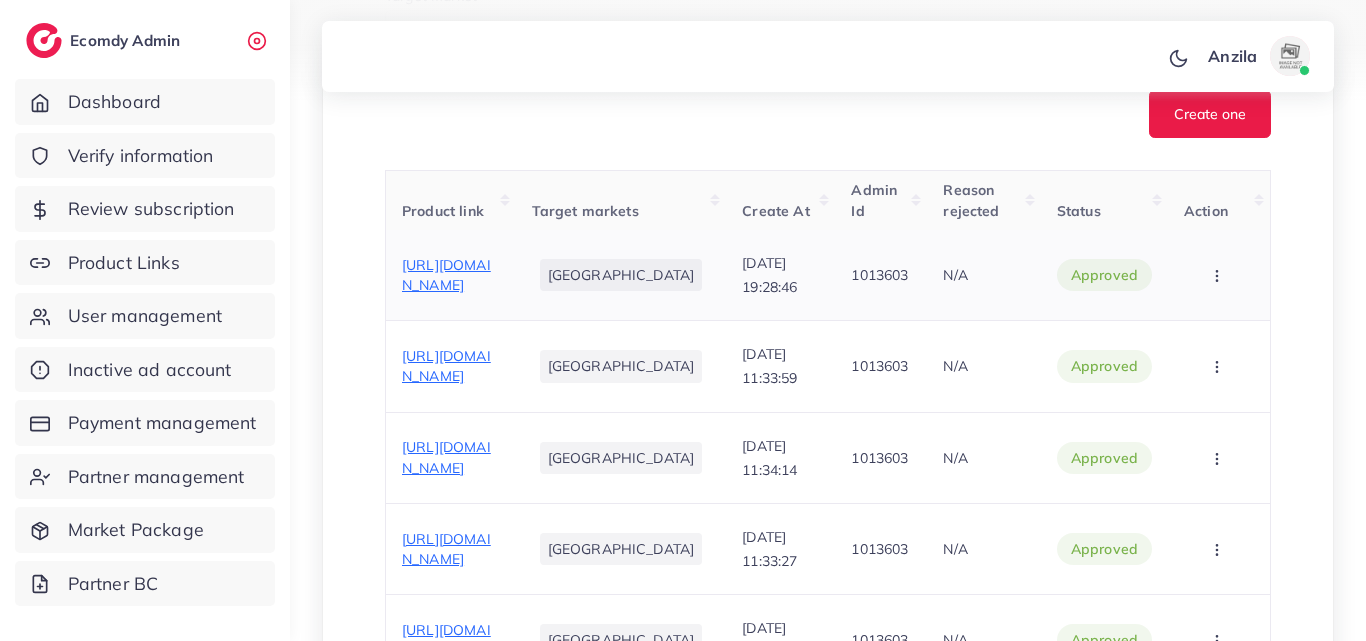 click at bounding box center (1219, 275) 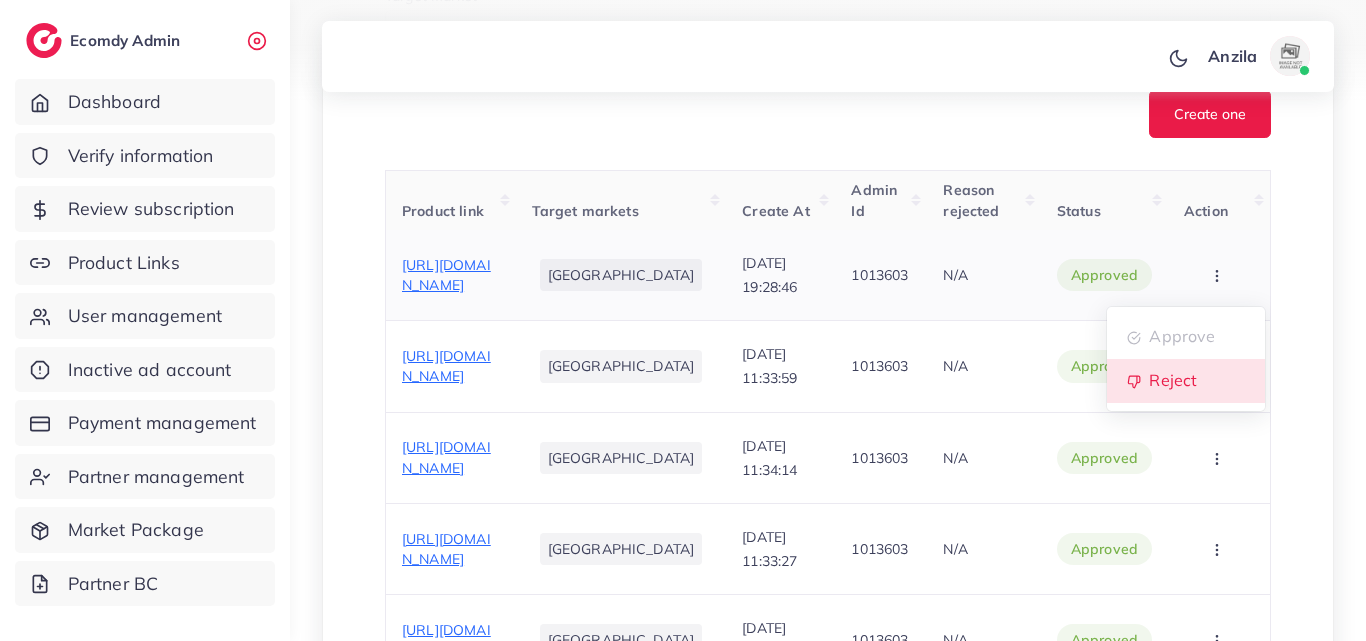 click on "Reject" at bounding box center (1173, 380) 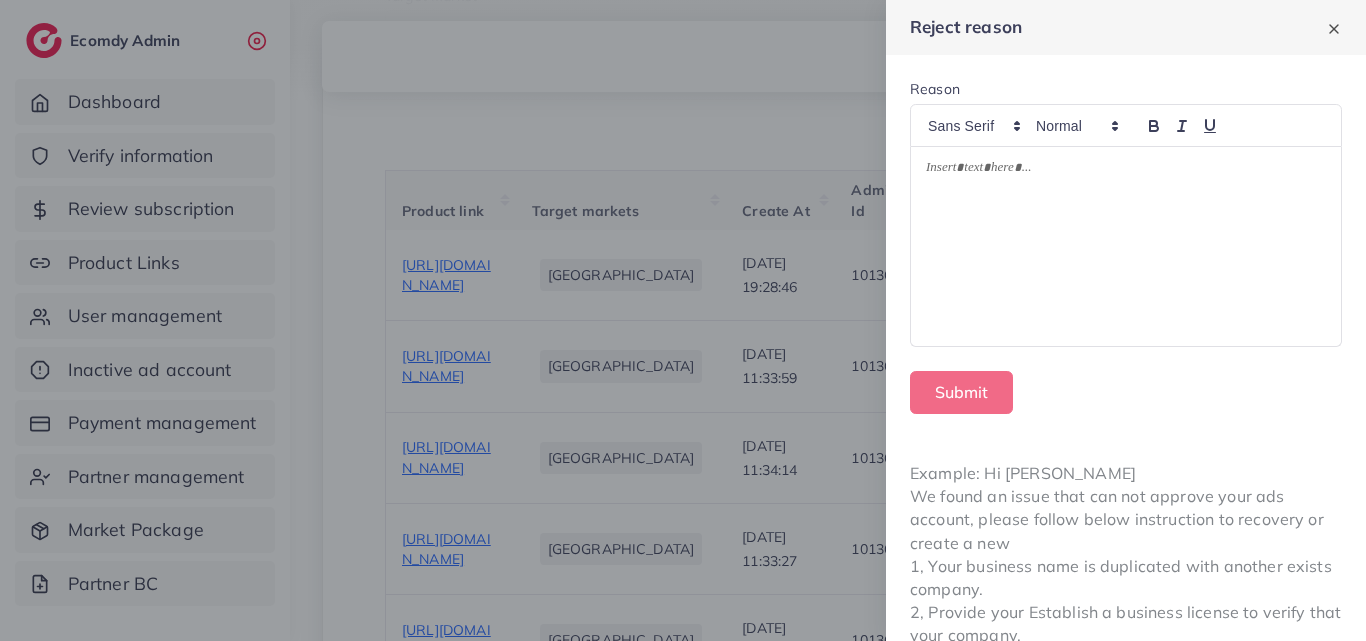 click at bounding box center [1126, 247] 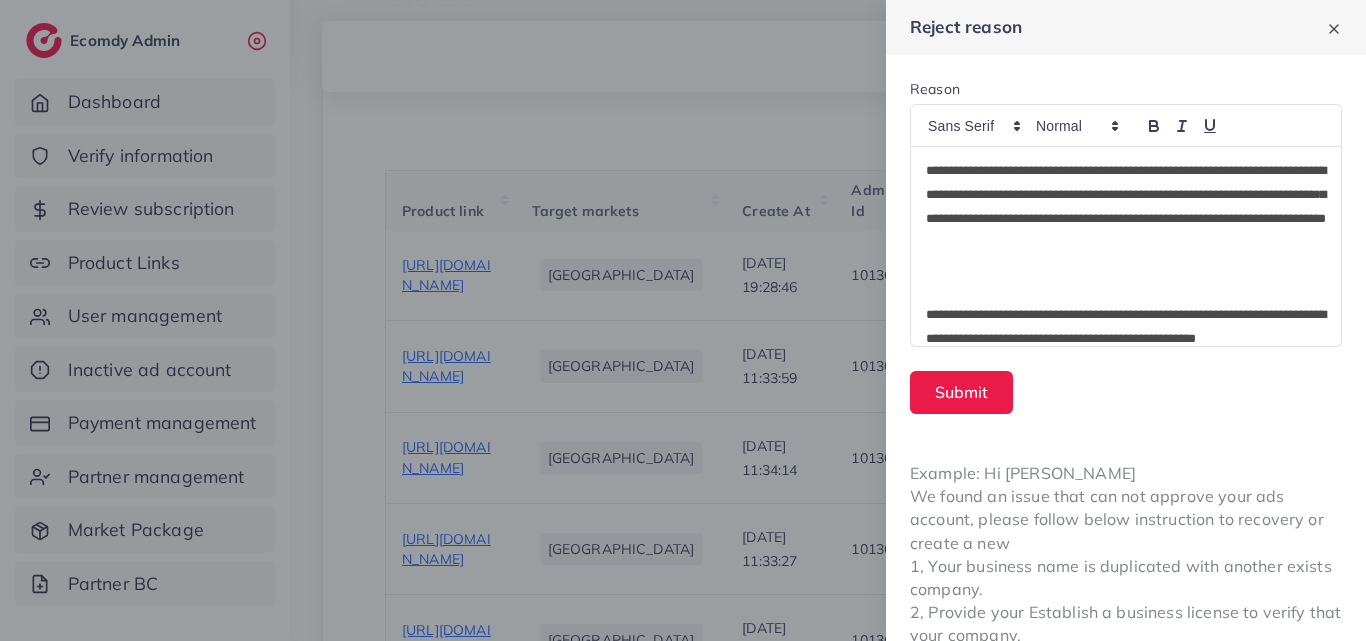 scroll, scrollTop: 0, scrollLeft: 0, axis: both 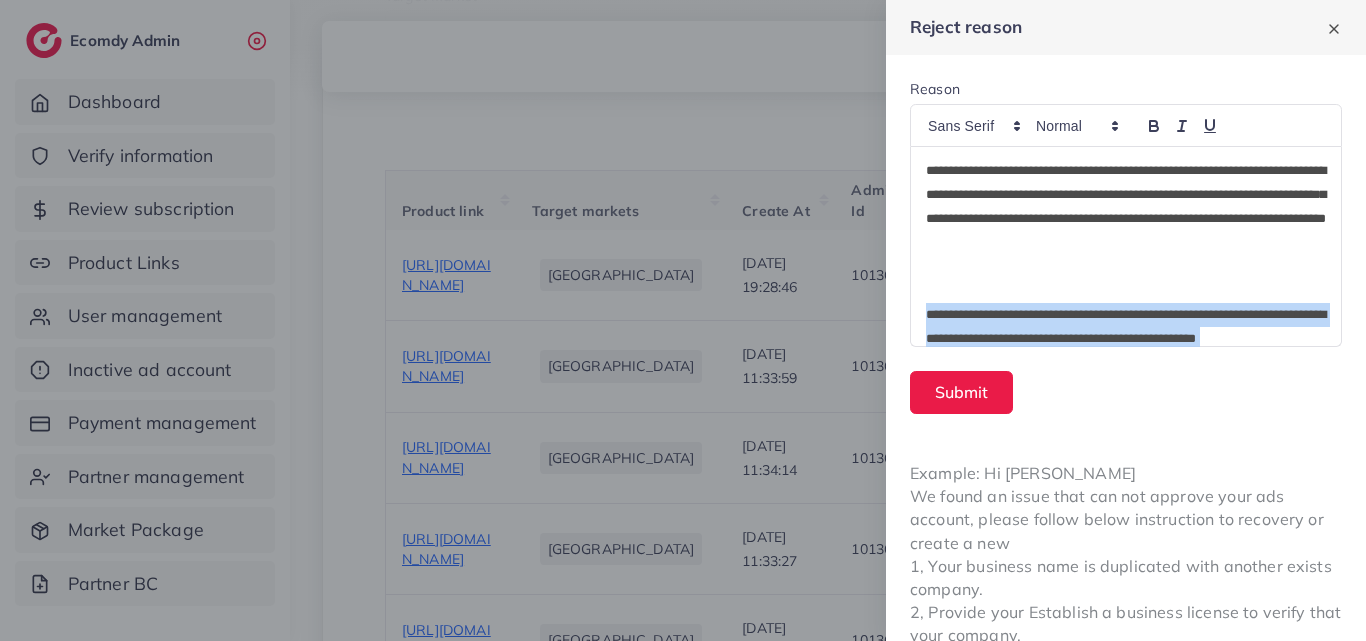 drag, startPoint x: 994, startPoint y: 198, endPoint x: 927, endPoint y: 307, distance: 127.9453 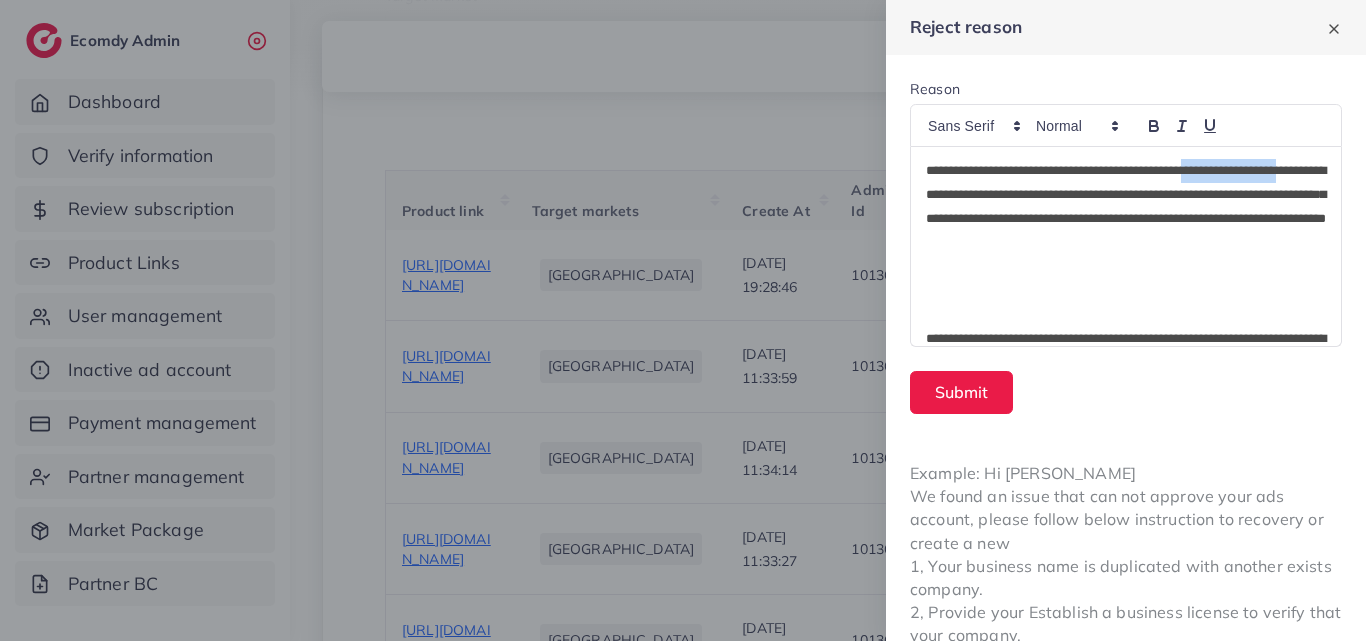 drag, startPoint x: 1077, startPoint y: 195, endPoint x: 927, endPoint y: 195, distance: 150 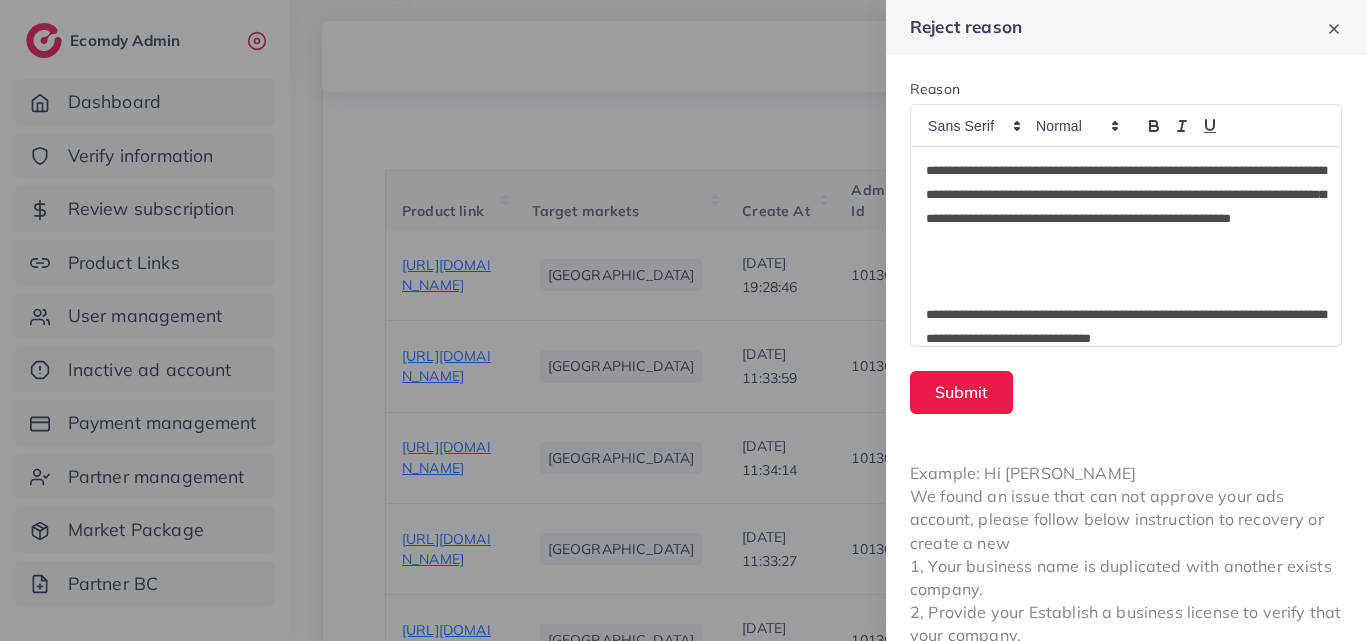 scroll, scrollTop: 0, scrollLeft: 0, axis: both 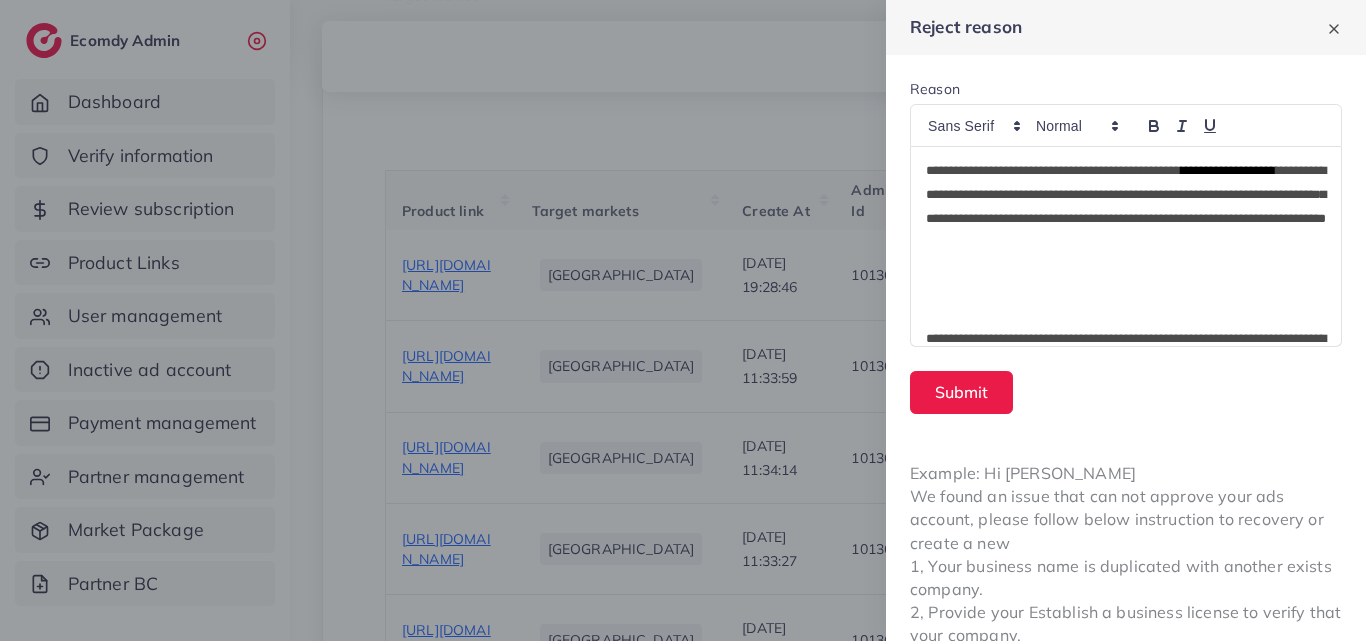 click at bounding box center (1126, 291) 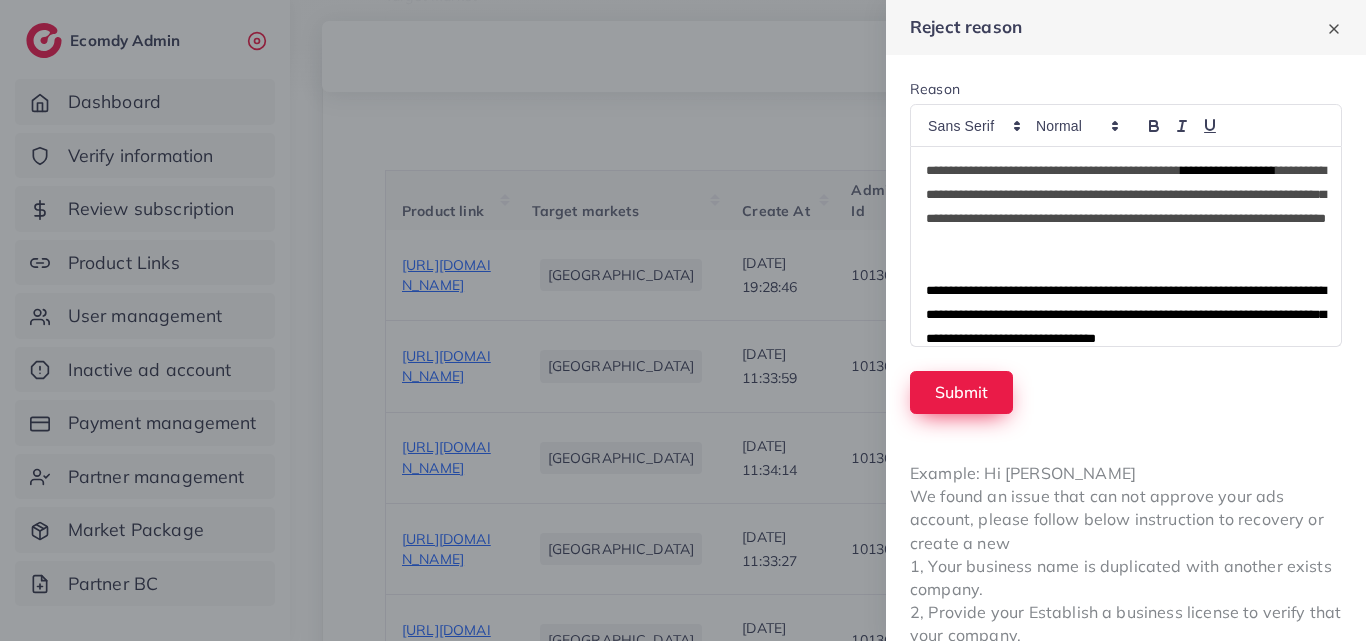 scroll, scrollTop: 0, scrollLeft: 0, axis: both 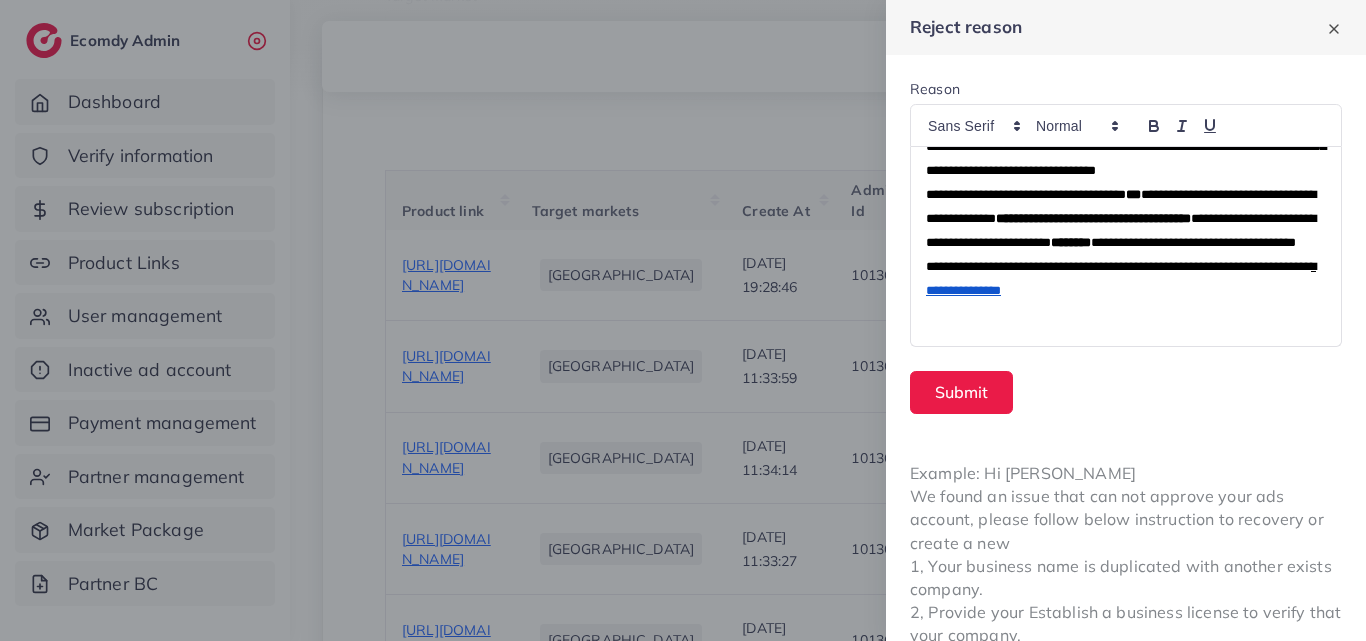 click on "**********" at bounding box center (1126, 219) 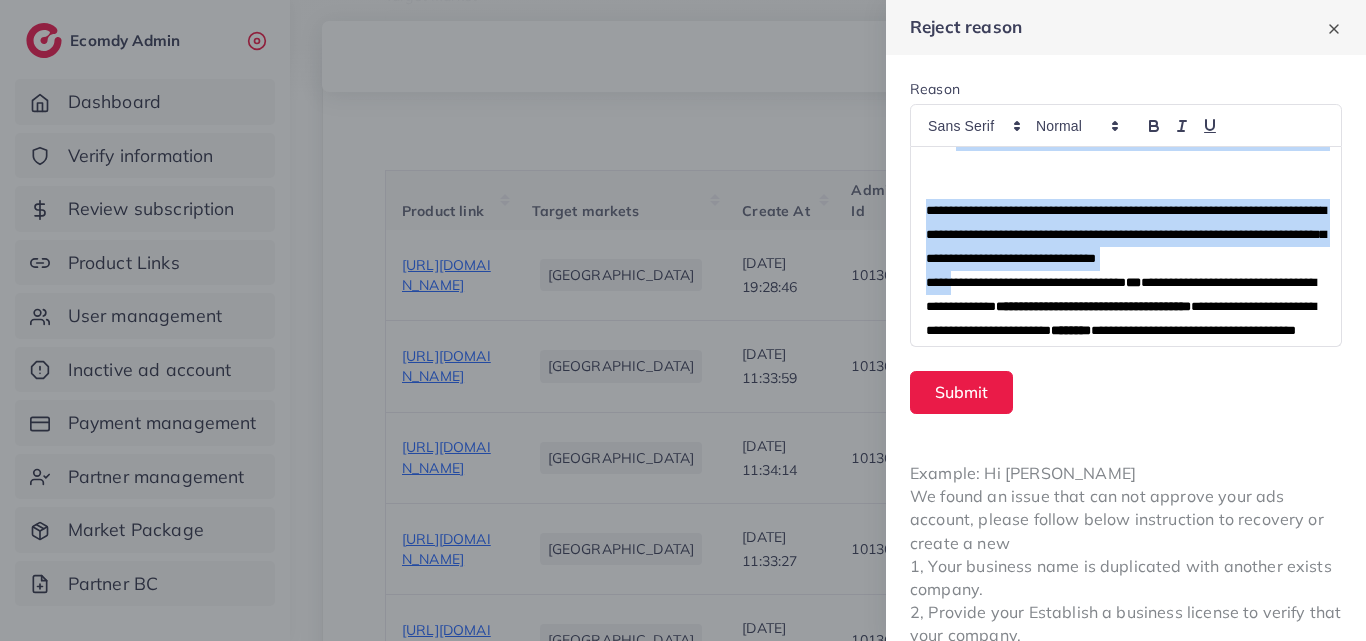 scroll, scrollTop: 7, scrollLeft: 0, axis: vertical 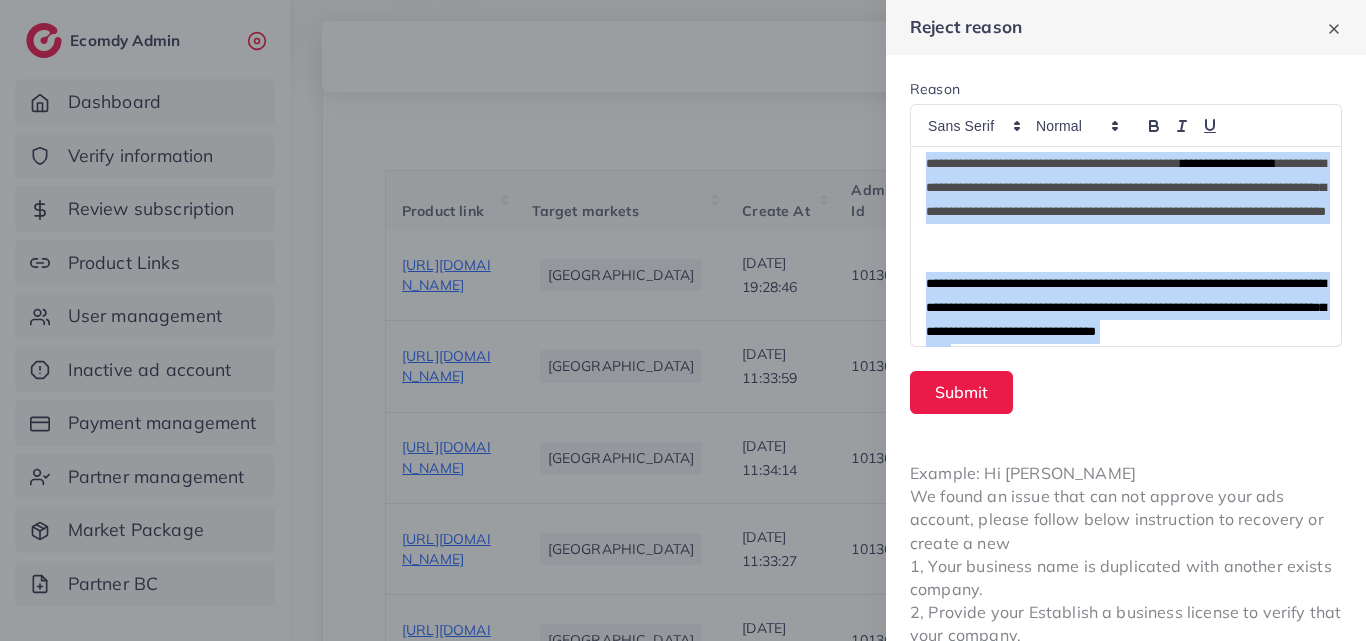 drag, startPoint x: 957, startPoint y: 190, endPoint x: 920, endPoint y: 152, distance: 53.037724 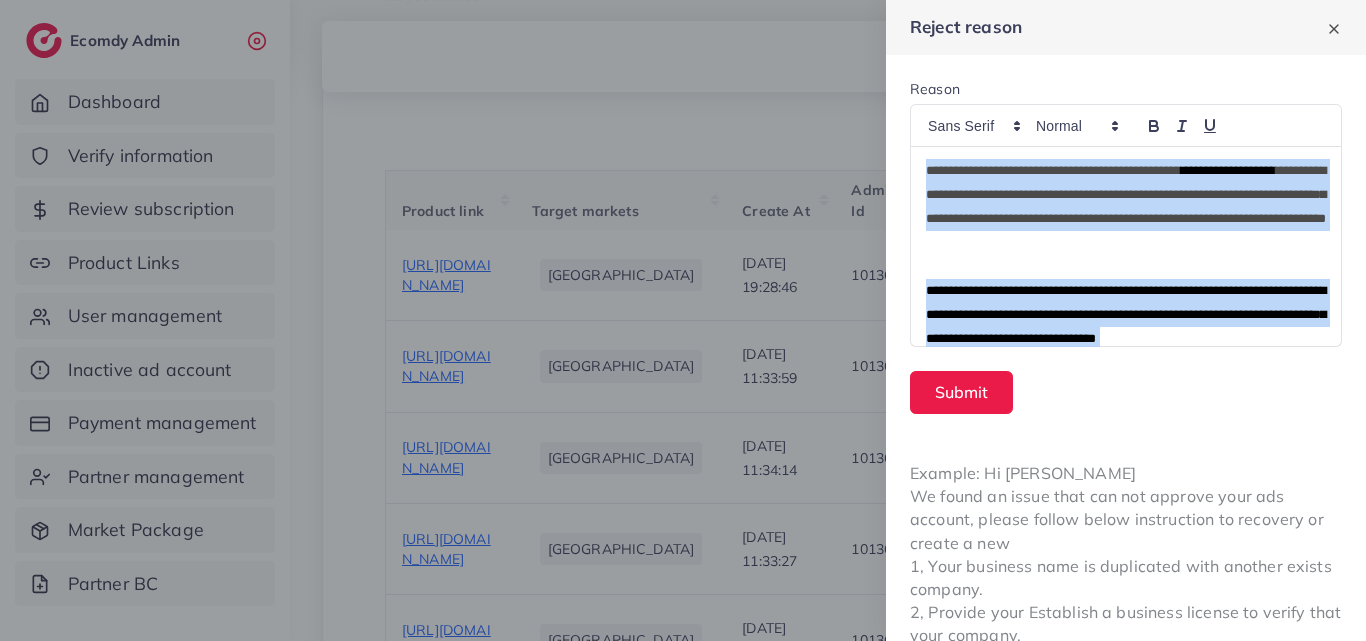 click on "**********" at bounding box center (1126, 219) 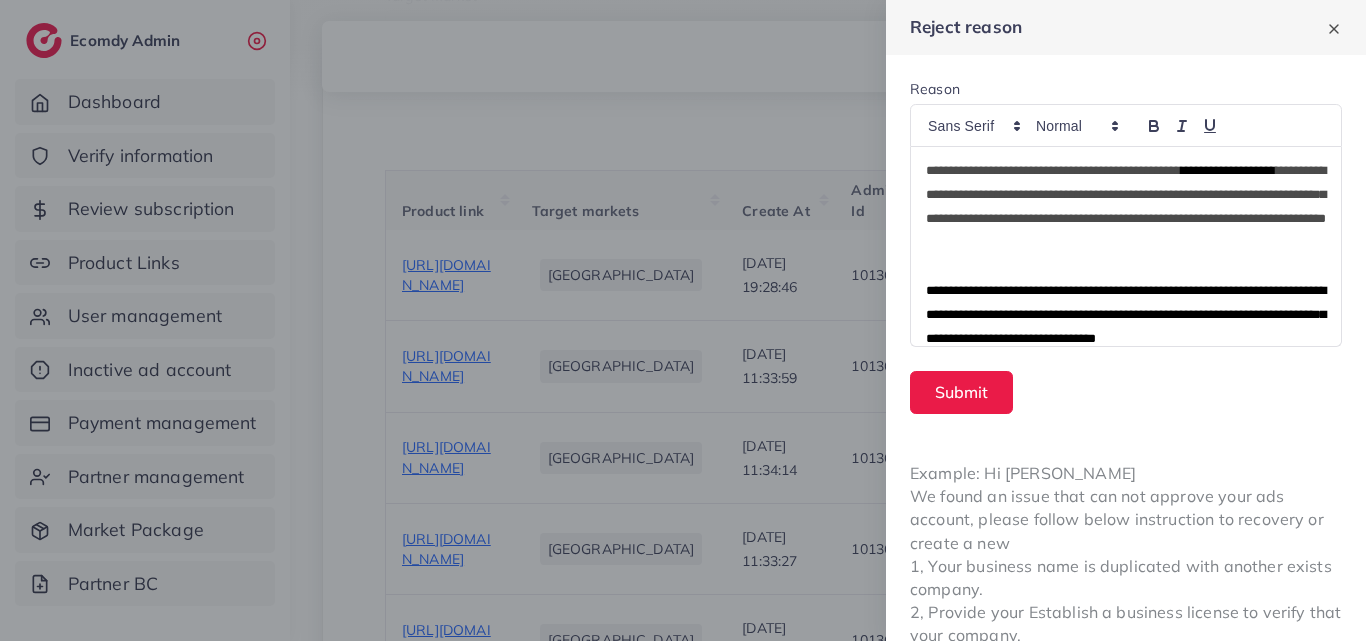 click on "**********" at bounding box center [1126, 219] 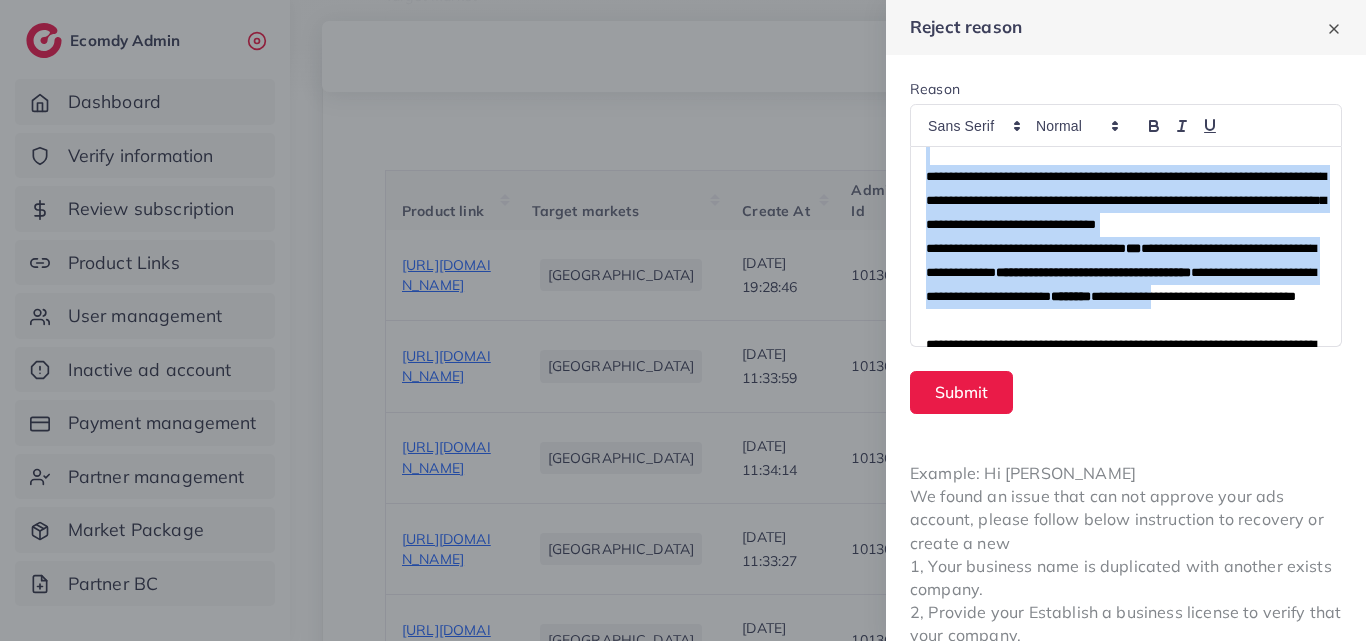 drag, startPoint x: 958, startPoint y: 238, endPoint x: 1021, endPoint y: 339, distance: 119.03781 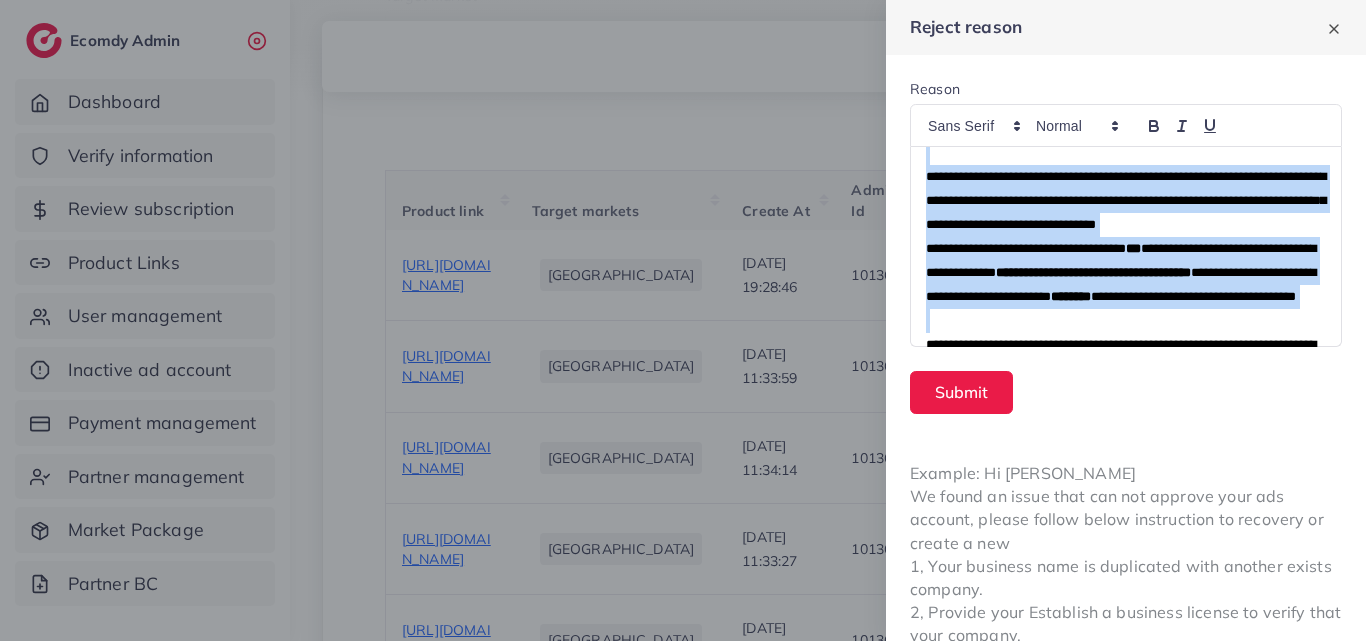 scroll, scrollTop: 151, scrollLeft: 0, axis: vertical 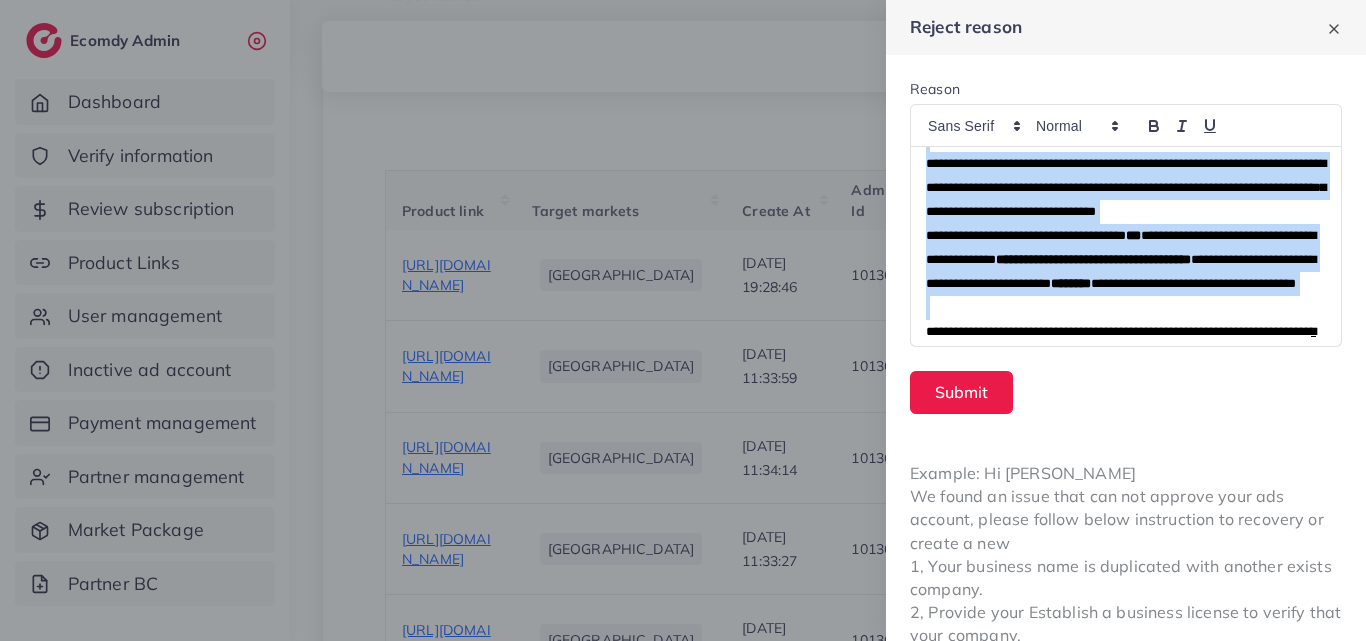 click on "**********" at bounding box center (1126, 260) 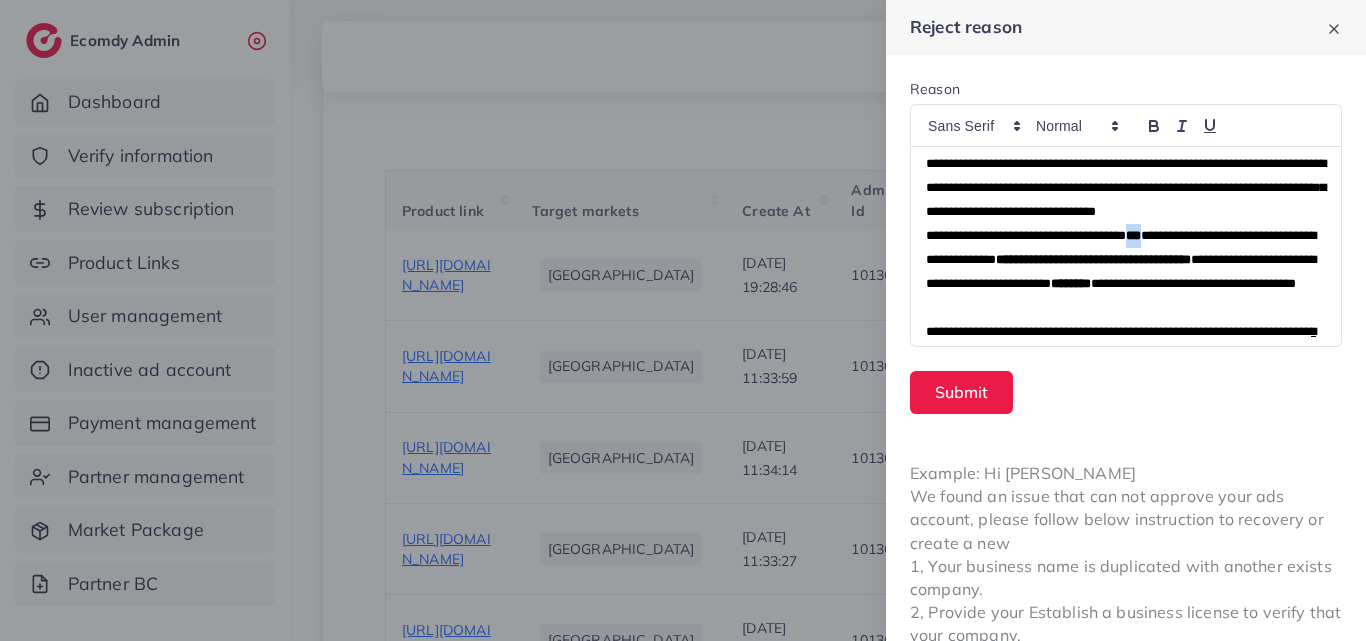 drag, startPoint x: 1186, startPoint y: 231, endPoint x: 1161, endPoint y: 229, distance: 25.079872 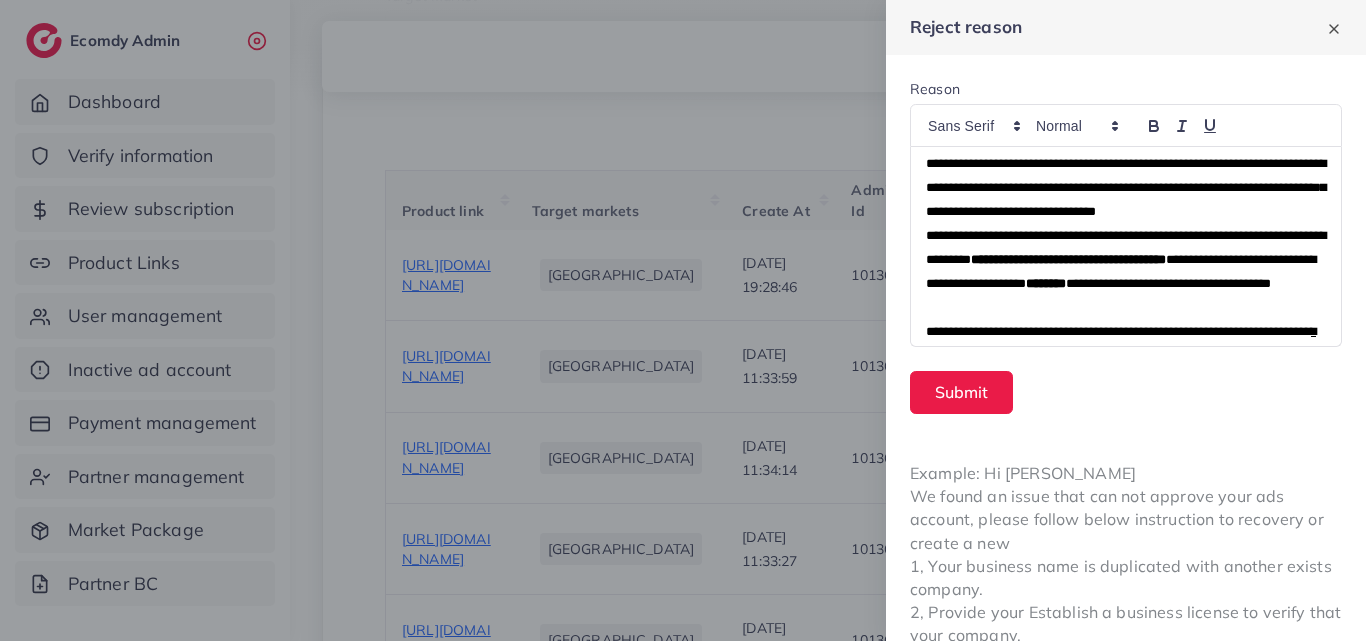 type 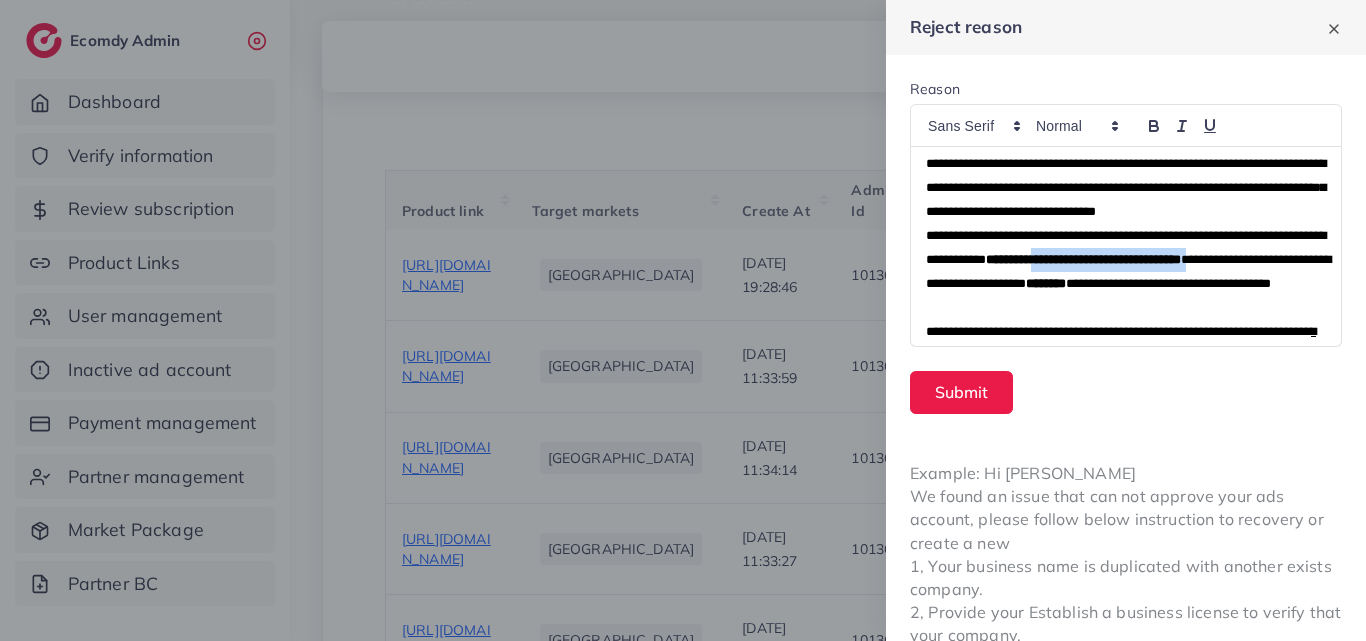 drag, startPoint x: 1170, startPoint y: 260, endPoint x: 978, endPoint y: 283, distance: 193.3727 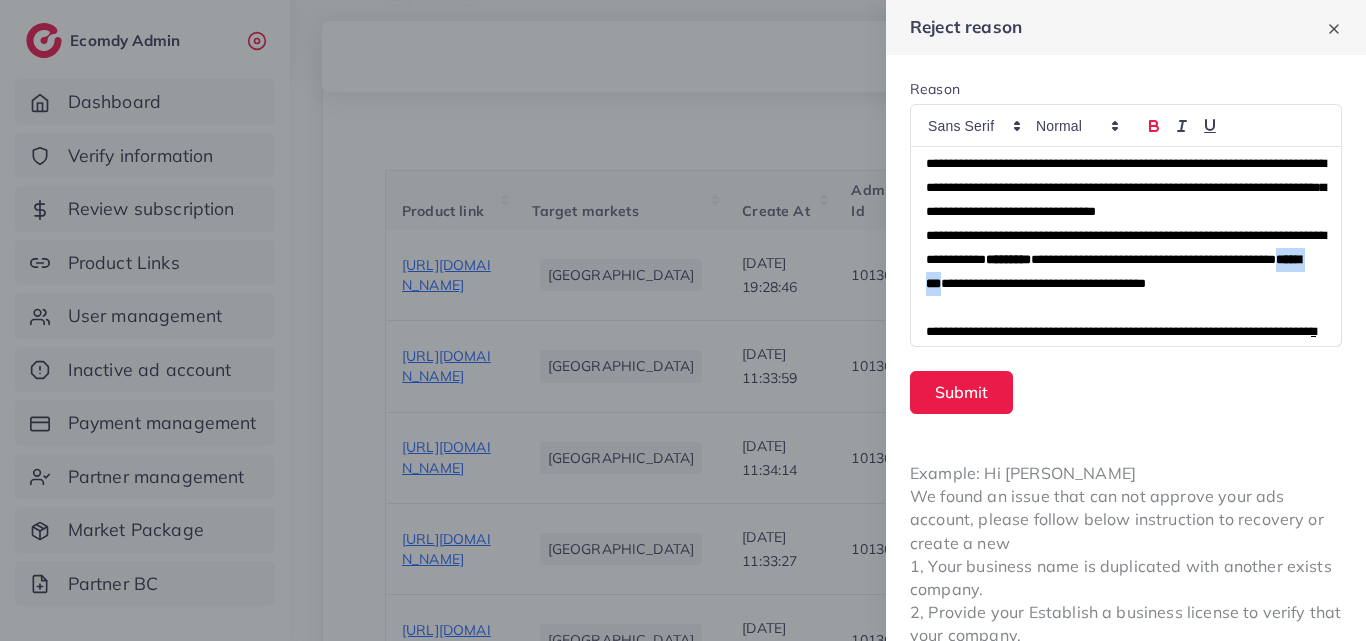drag, startPoint x: 1064, startPoint y: 287, endPoint x: 1124, endPoint y: 287, distance: 60 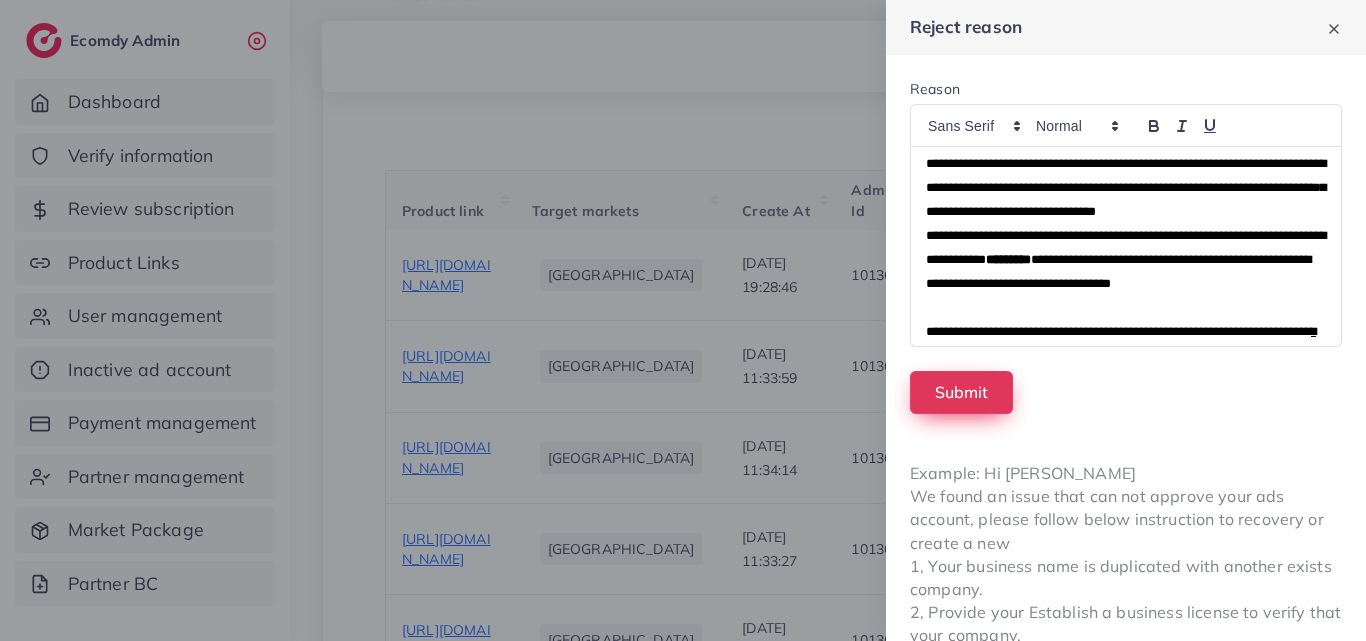 click on "Submit" at bounding box center (961, 392) 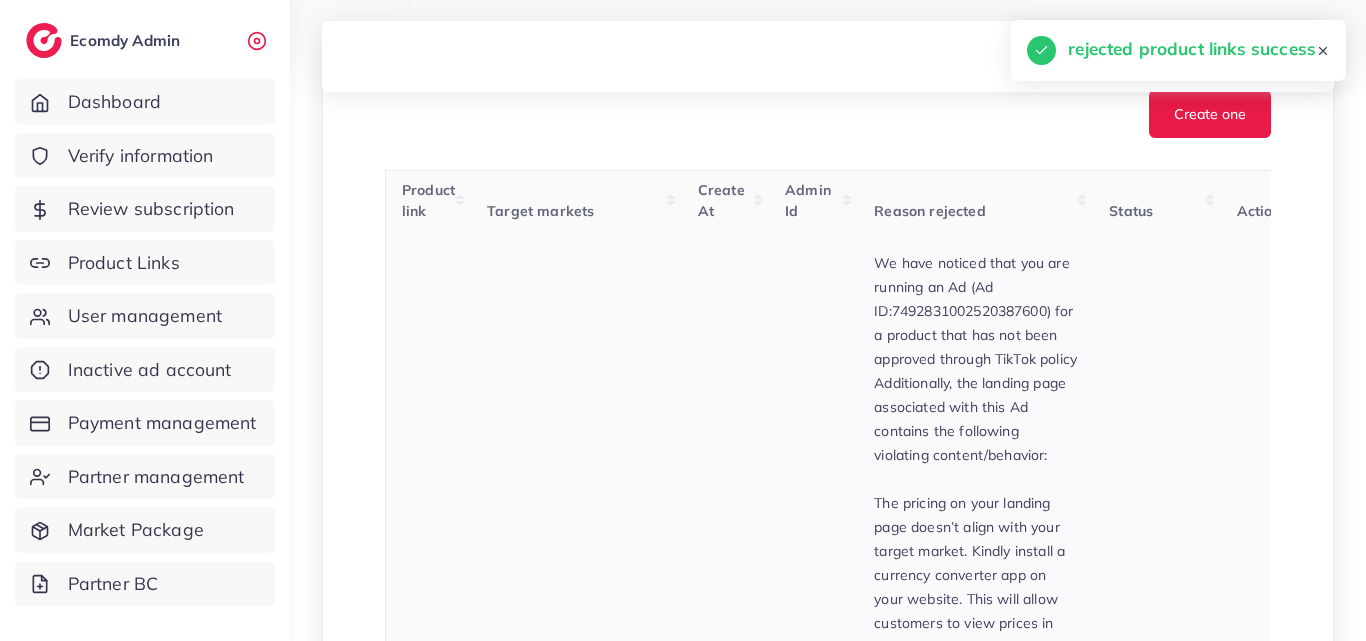 click on "02/07/2025, 19:28:46" at bounding box center [725, 767] 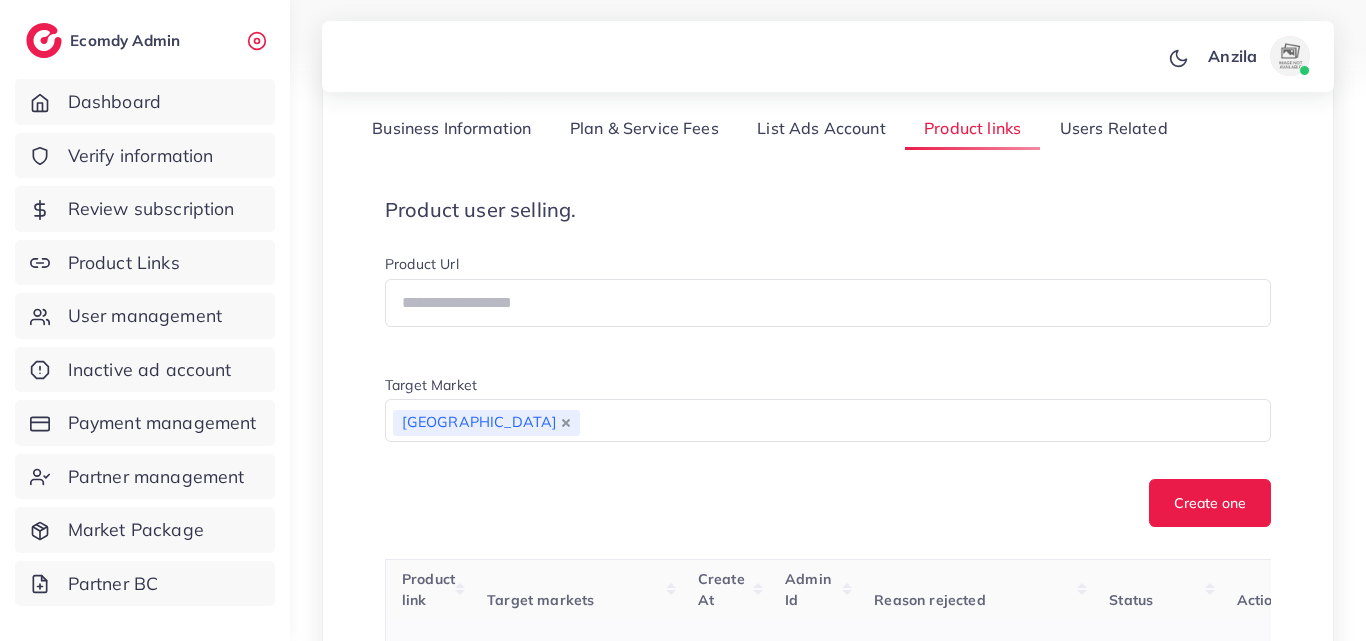 scroll, scrollTop: 266, scrollLeft: 0, axis: vertical 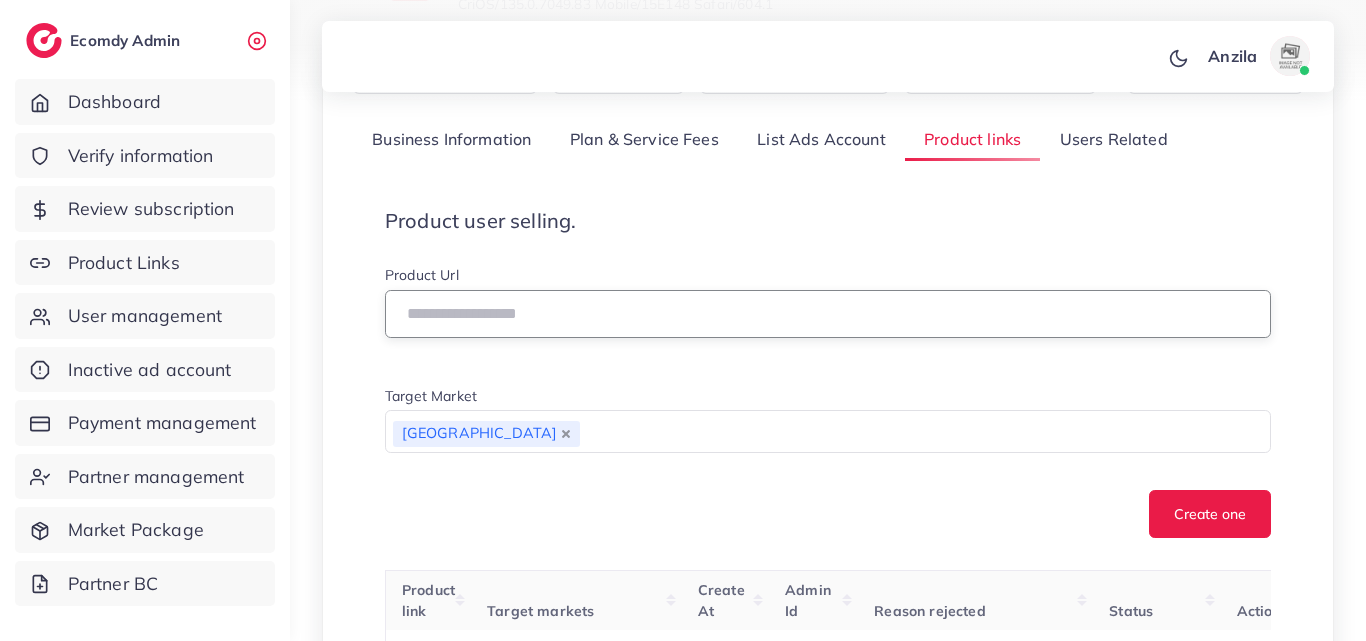 click at bounding box center (828, 314) 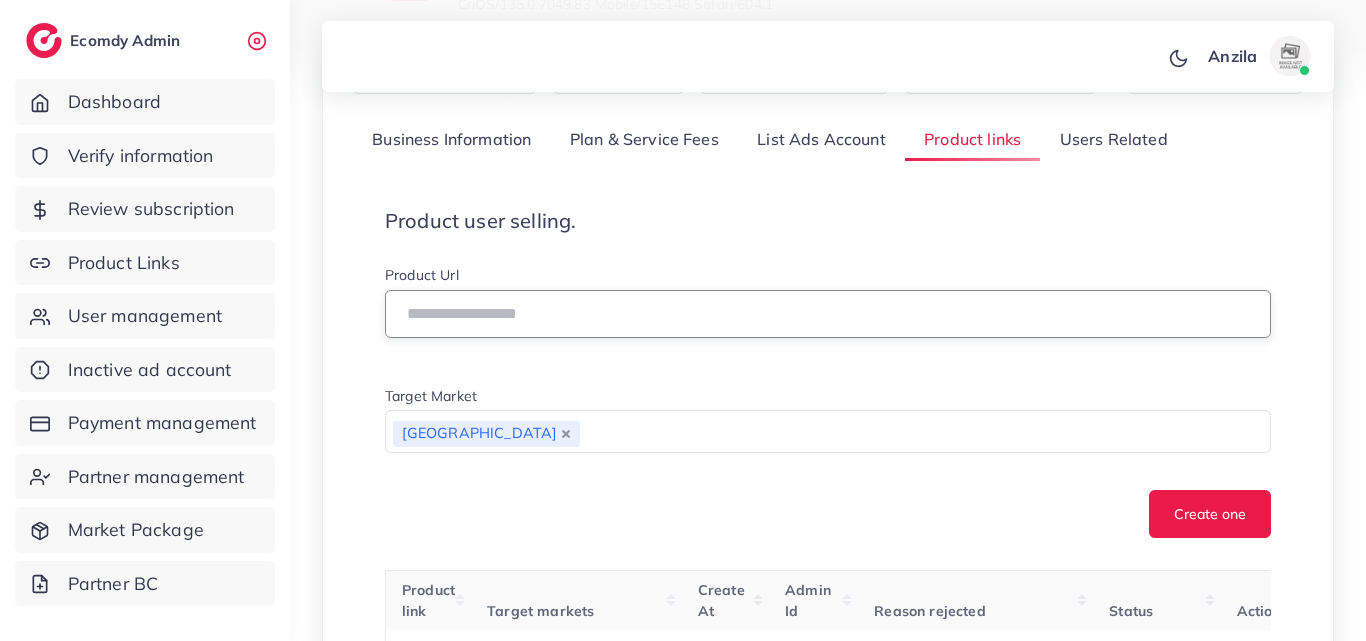 paste on "**********" 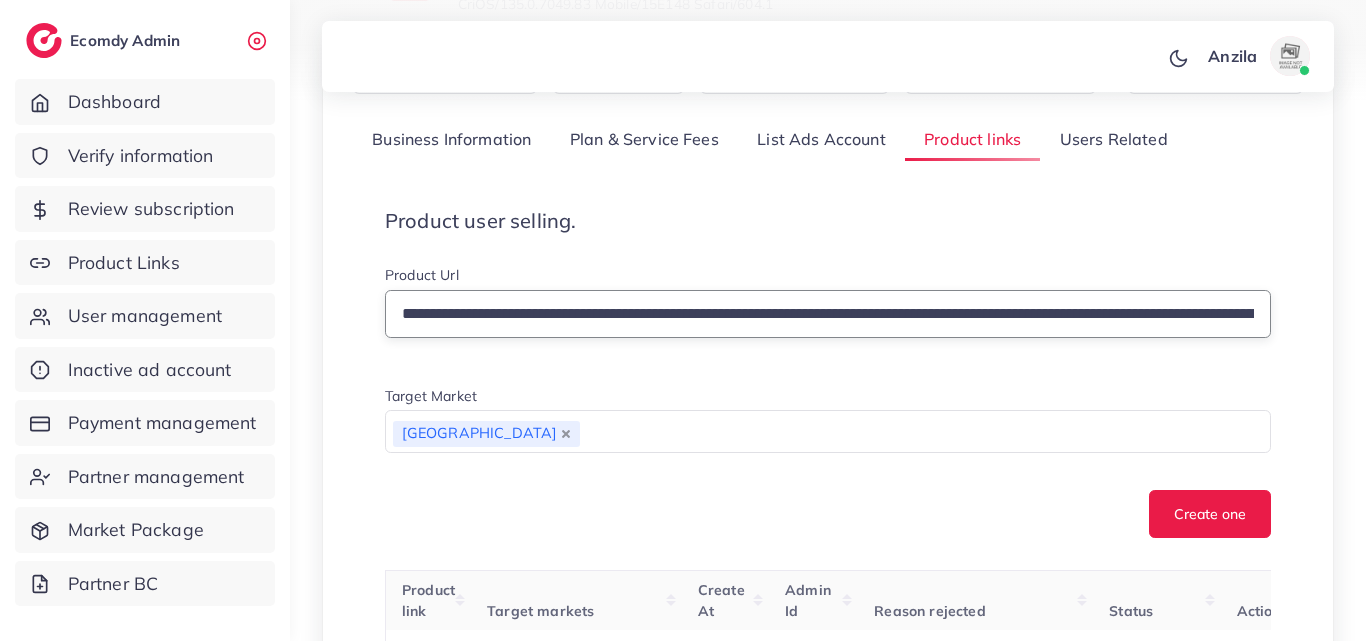 scroll, scrollTop: 0, scrollLeft: 560, axis: horizontal 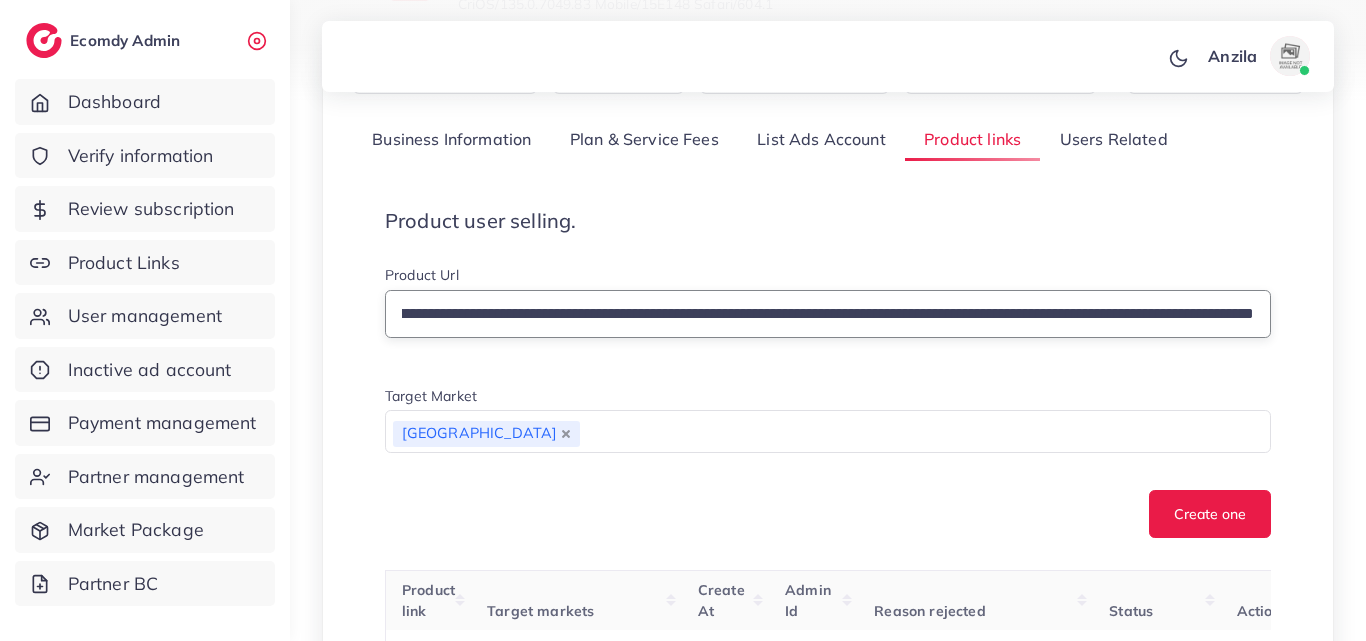 click 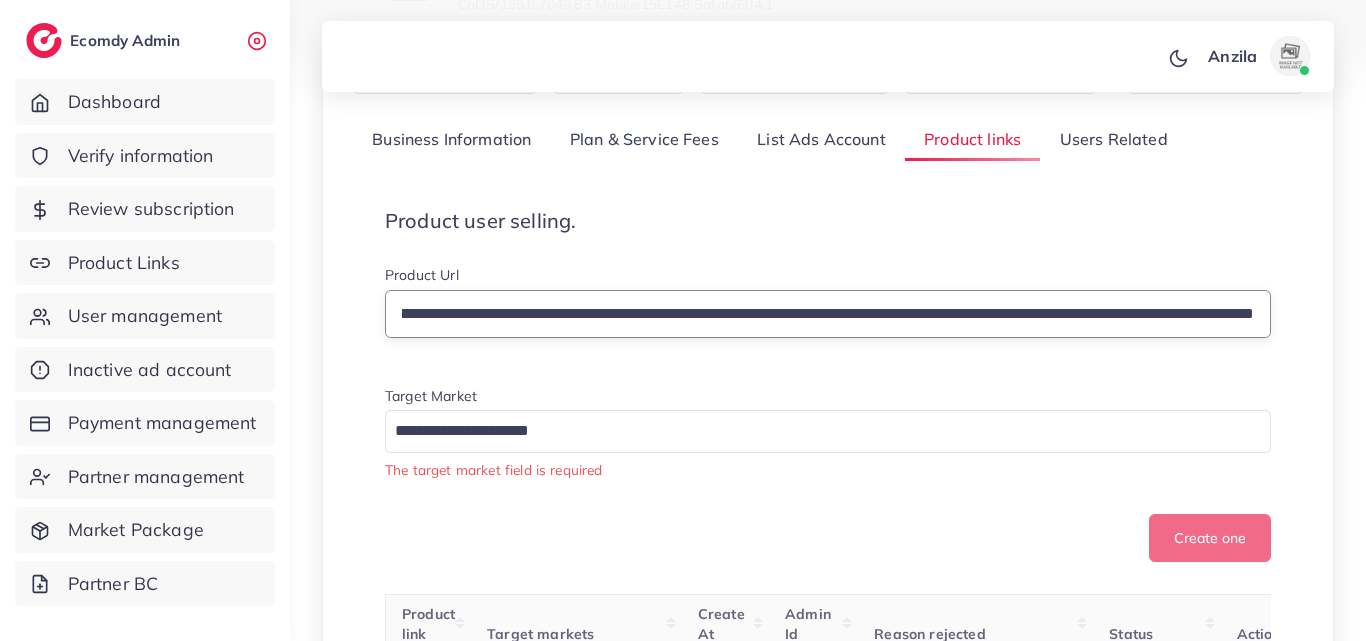 type on "**********" 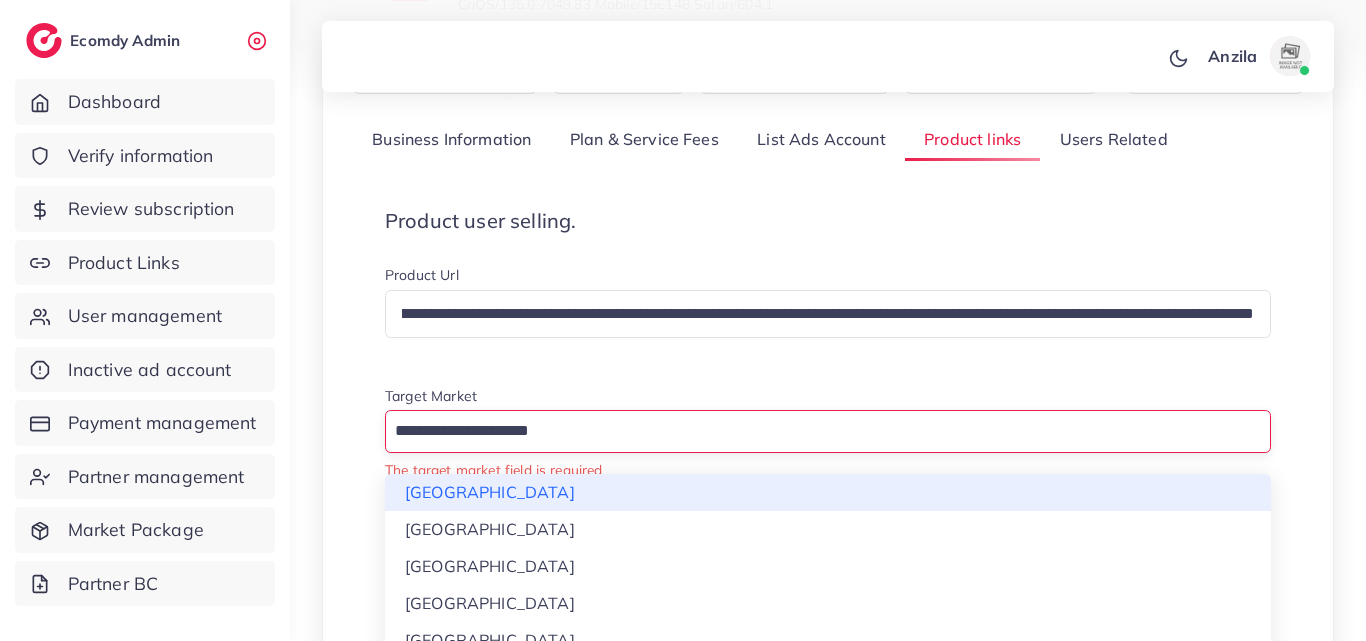 click at bounding box center (816, 431) 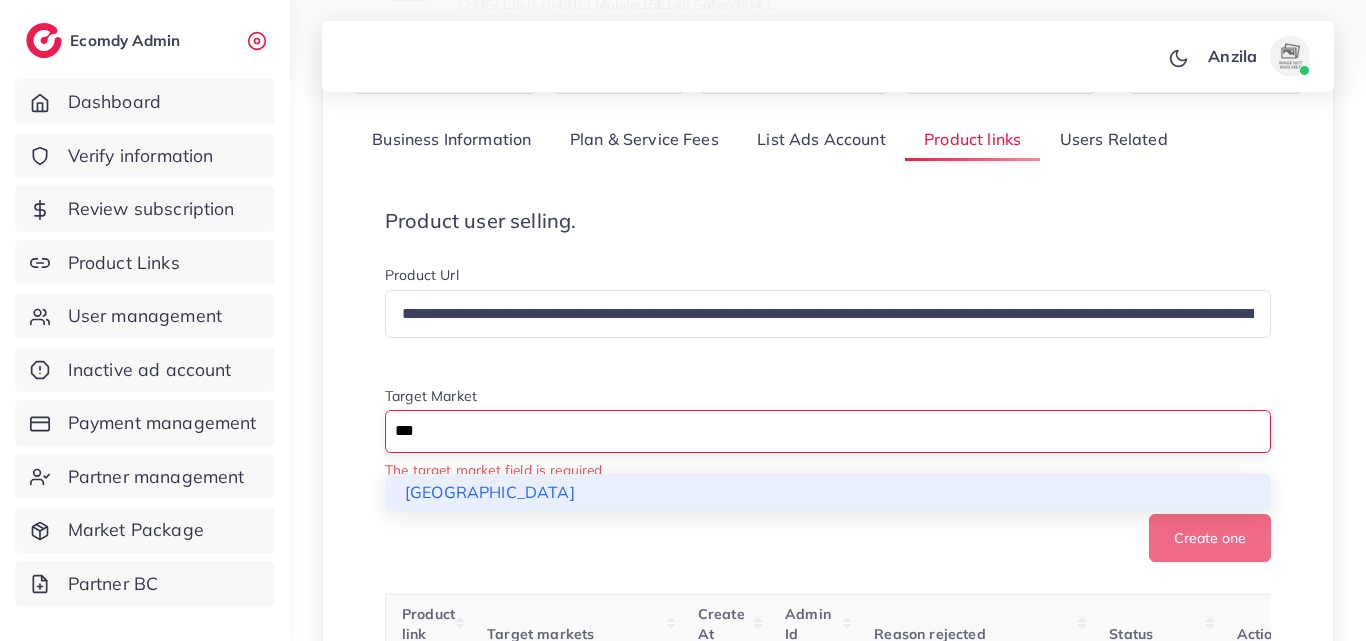 click on "***" at bounding box center (816, 431) 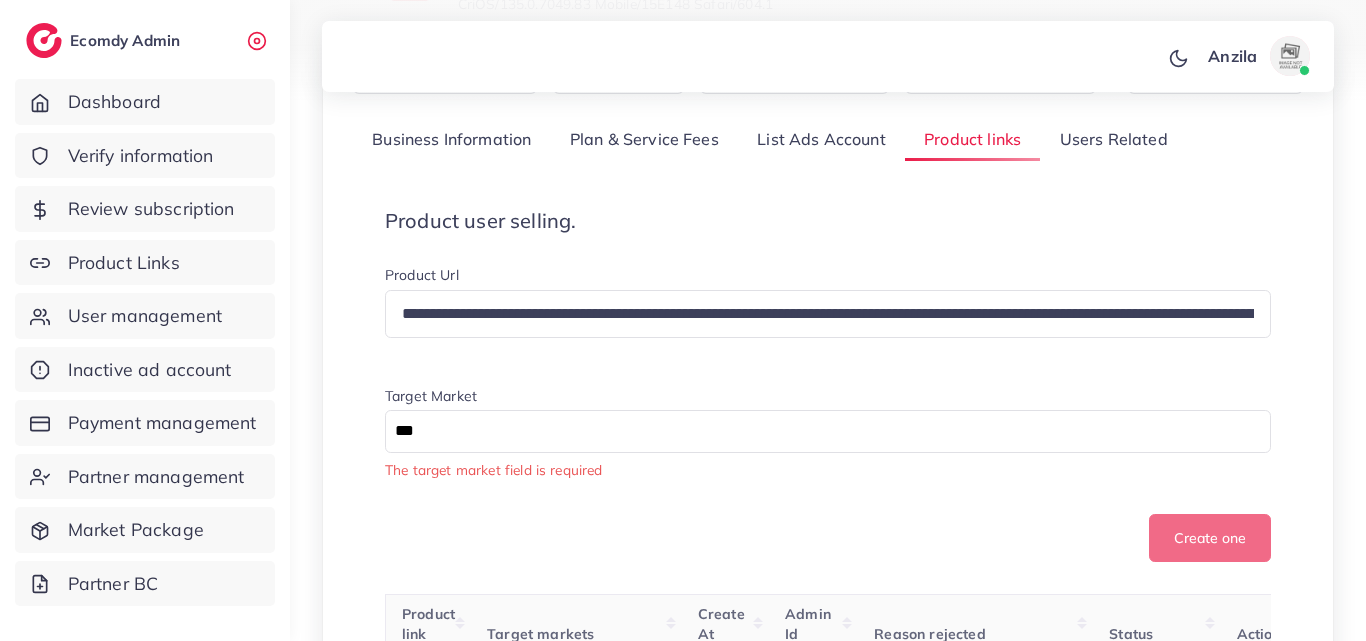click on "**********" at bounding box center [828, 1811] 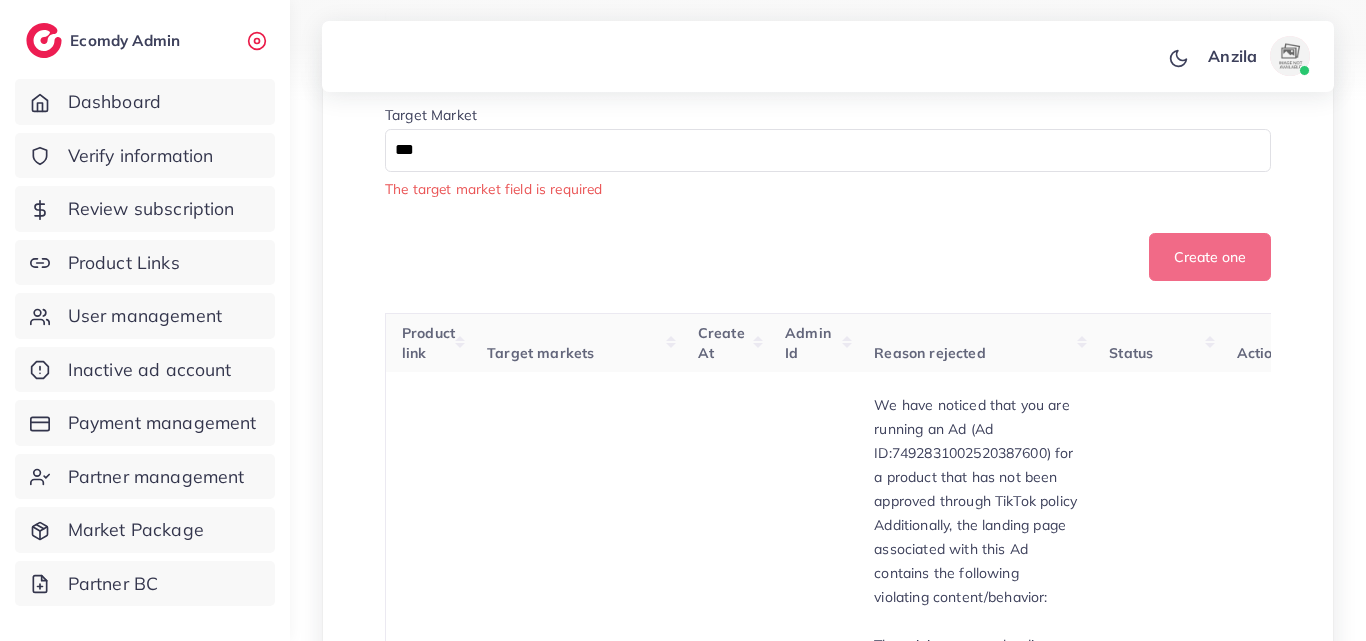 scroll, scrollTop: 506, scrollLeft: 0, axis: vertical 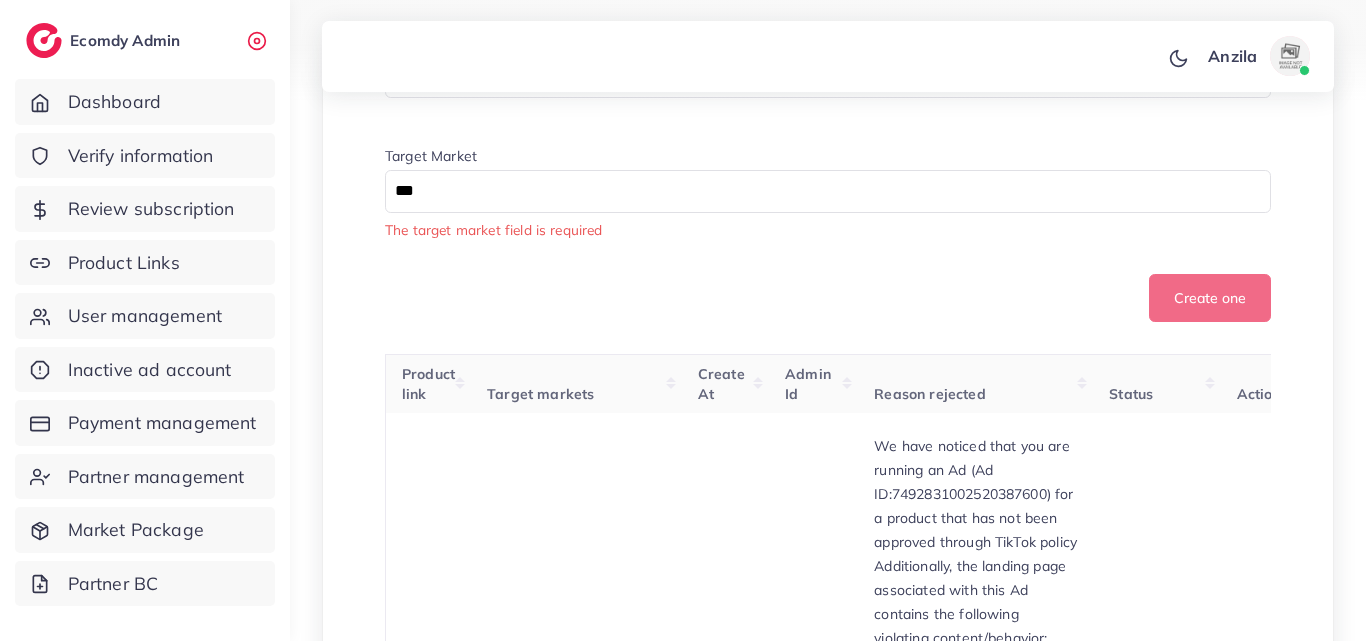 click on "***" at bounding box center (816, 191) 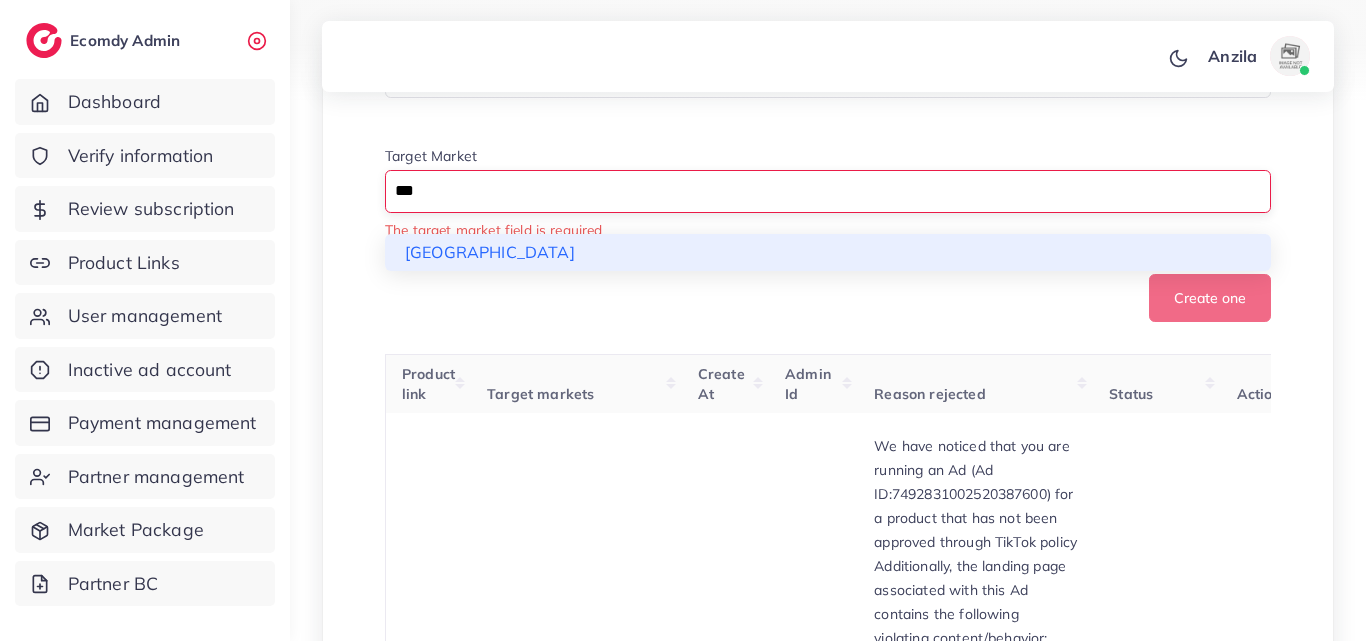 type on "***" 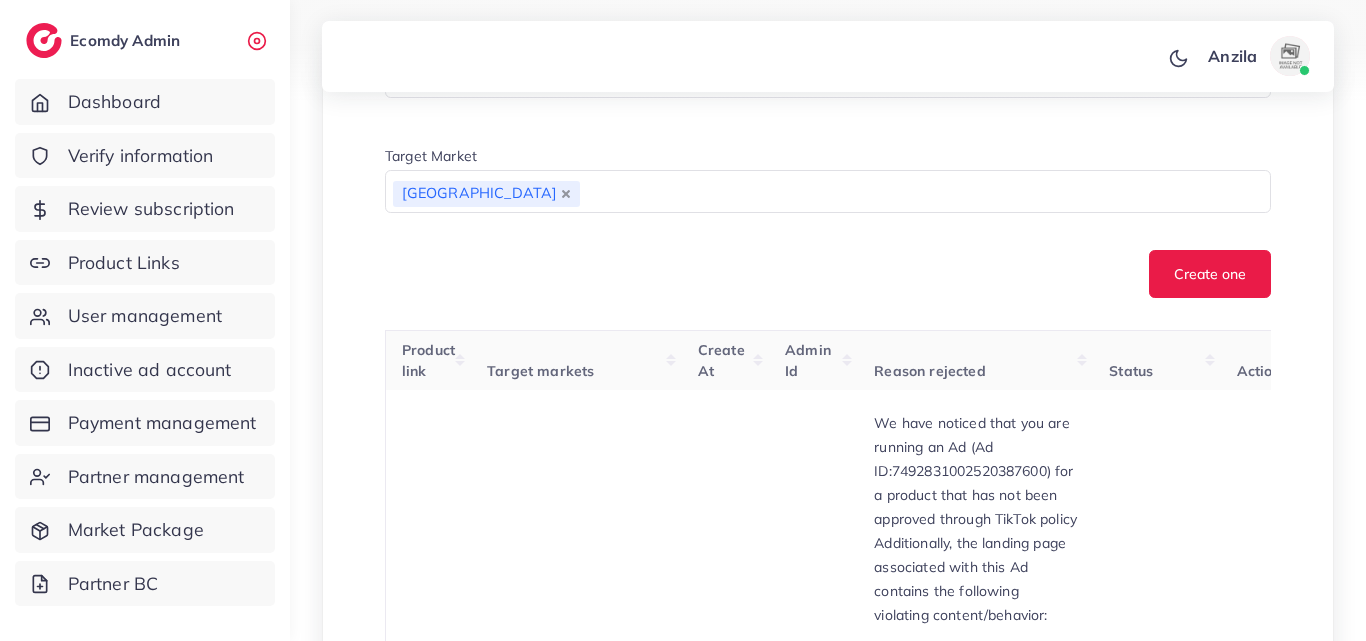 click on "**********" at bounding box center [828, 162] 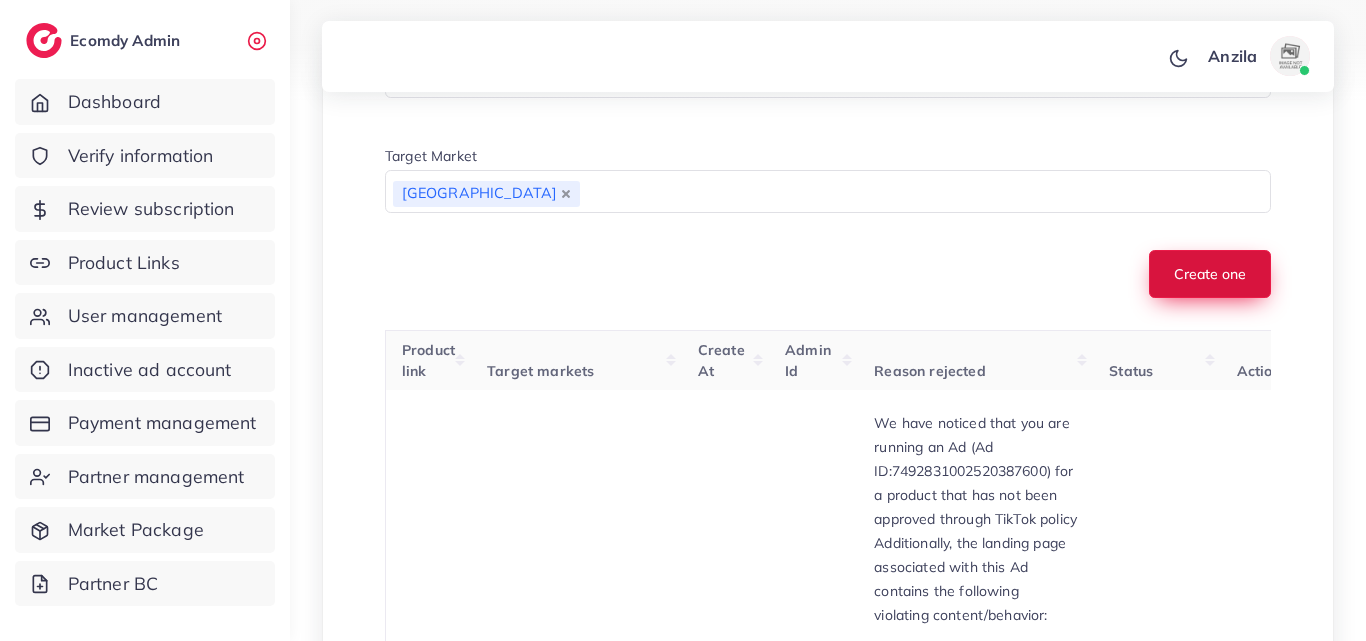 click on "Create one" at bounding box center (1210, 274) 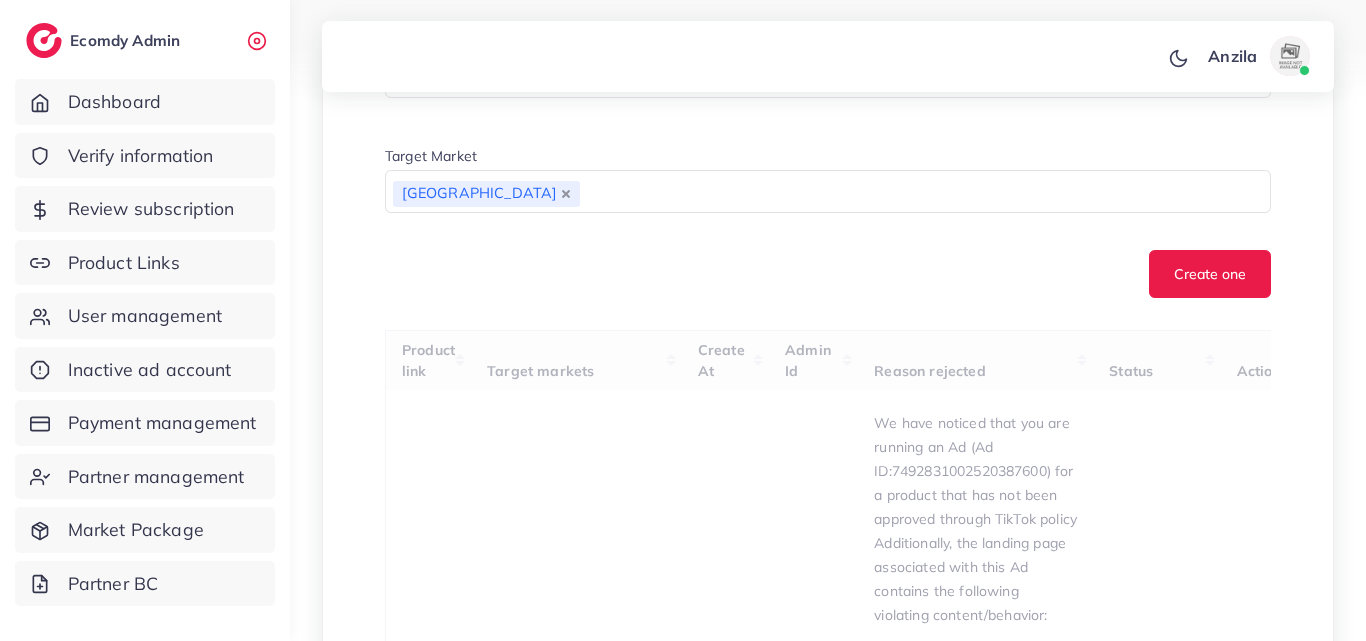 type 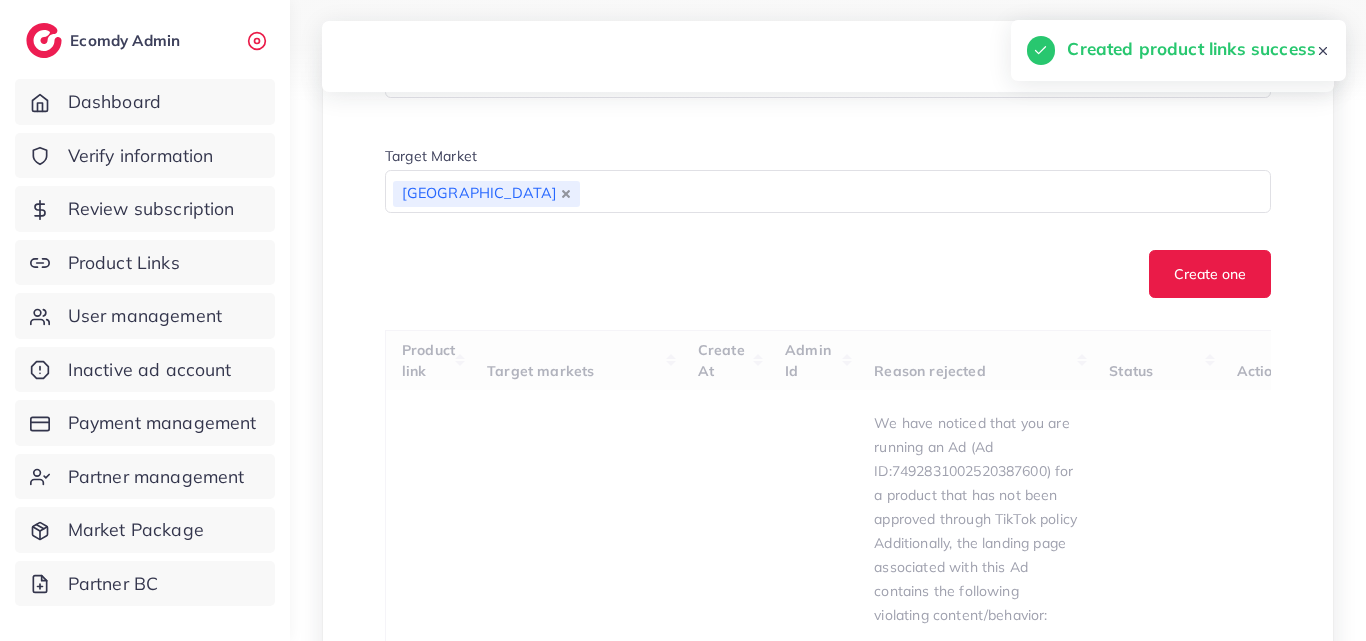 click on "Product user selling.   Product Url   Target Market
Azerbaijan
Loading...      Create one                Product link Target markets Create At Admin Id Reason rejected Status Action           https://www.photomart.az/print/364/detail/sekilli_maqnit-foto_maqnit?utm_source=tiktok&utm_medium=maqnit&utm_id=soyuq&utm_content=reklam1&utm_campaign=__CAMPAIGN_NAME__  Pakistan   02/07/2025, 19:28:46   1013603  We have noticed that you are running an Ad (Ad ID:  7492831002520387600 ) for a product that has not been approved through TikTok policy Additionally, the landing page associated with this Ad contains the following violating content/behavior: The pricing on your landing page doesn’t align with your target market. Kindly install a currency converter app on your website. This will allow customers to view prices in their local currency. Currently, prices are displayed only in AZN, but your target market includes countries like  Pakistan,   Adreach Support  Adreach Support" at bounding box center [828, 1560] 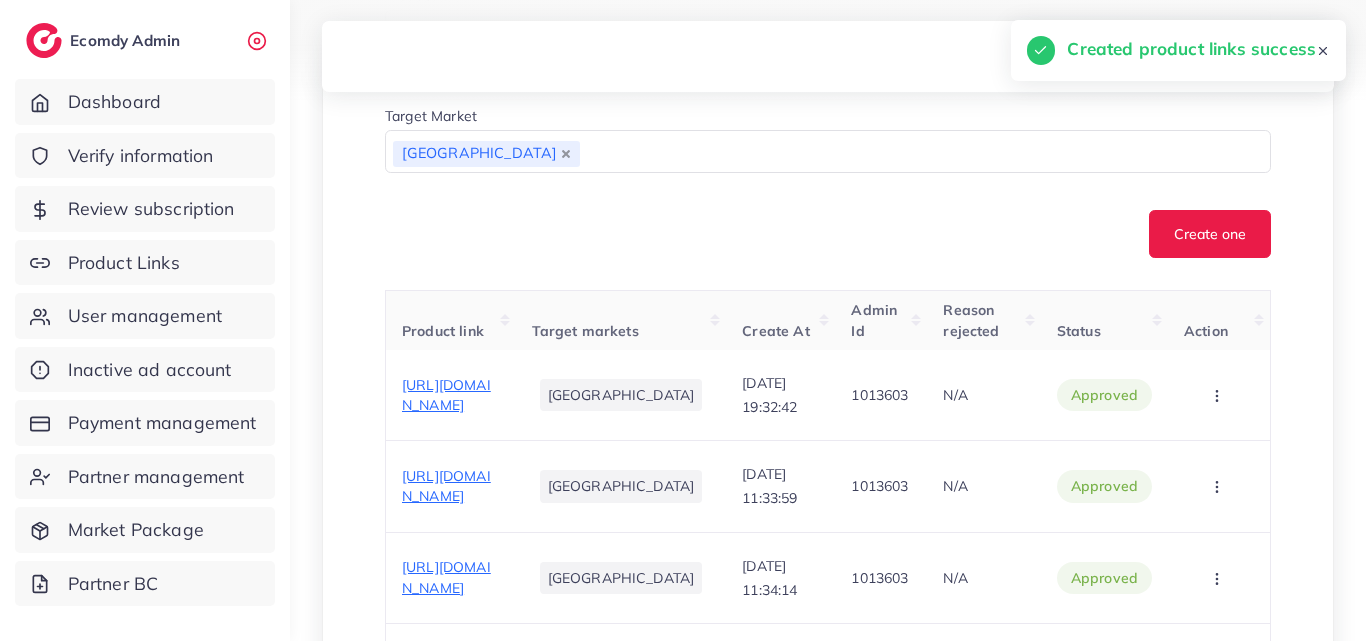 scroll, scrollTop: 706, scrollLeft: 0, axis: vertical 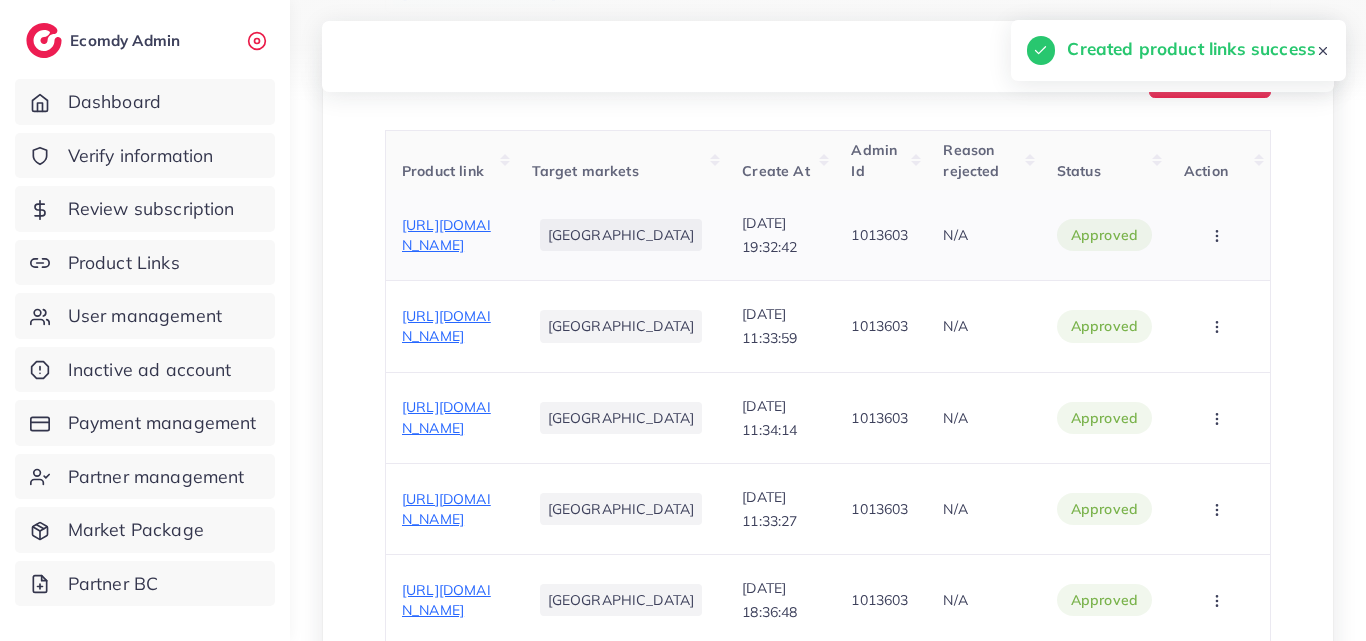 click on "https://www.photomart.az/print/364/detail/sekilli_maqnit-foto_maqnit?utm_source=tiktok&utm_medium=maqnit&utm_id=soyuq&utm_content=reklam1&utm_campaign=__CAMPAIGN_NAME__" at bounding box center [446, 235] 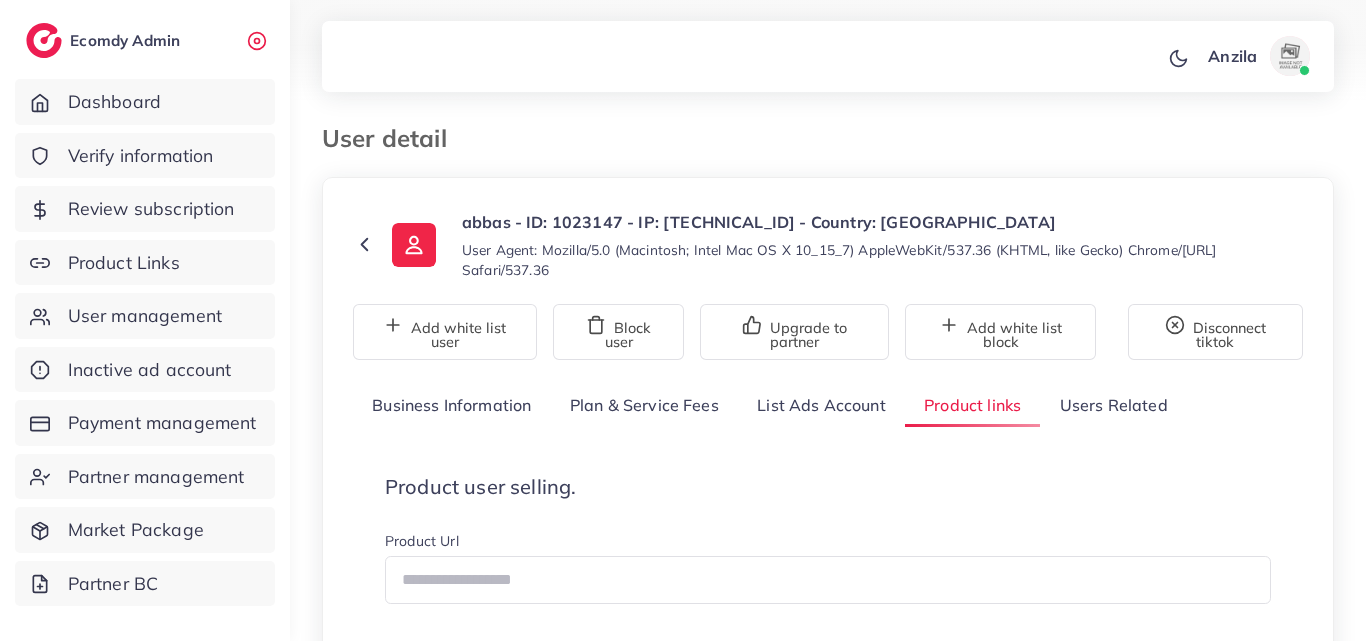 scroll, scrollTop: 0, scrollLeft: 0, axis: both 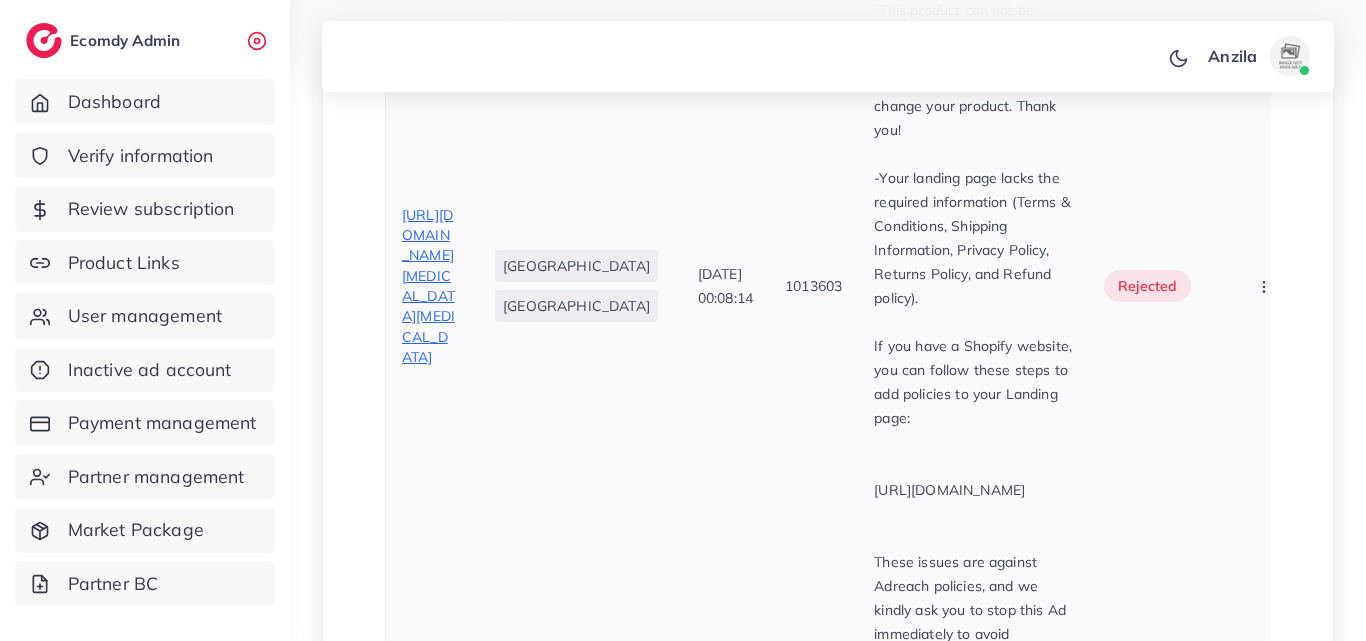 drag, startPoint x: 809, startPoint y: 241, endPoint x: 963, endPoint y: 557, distance: 351.5281 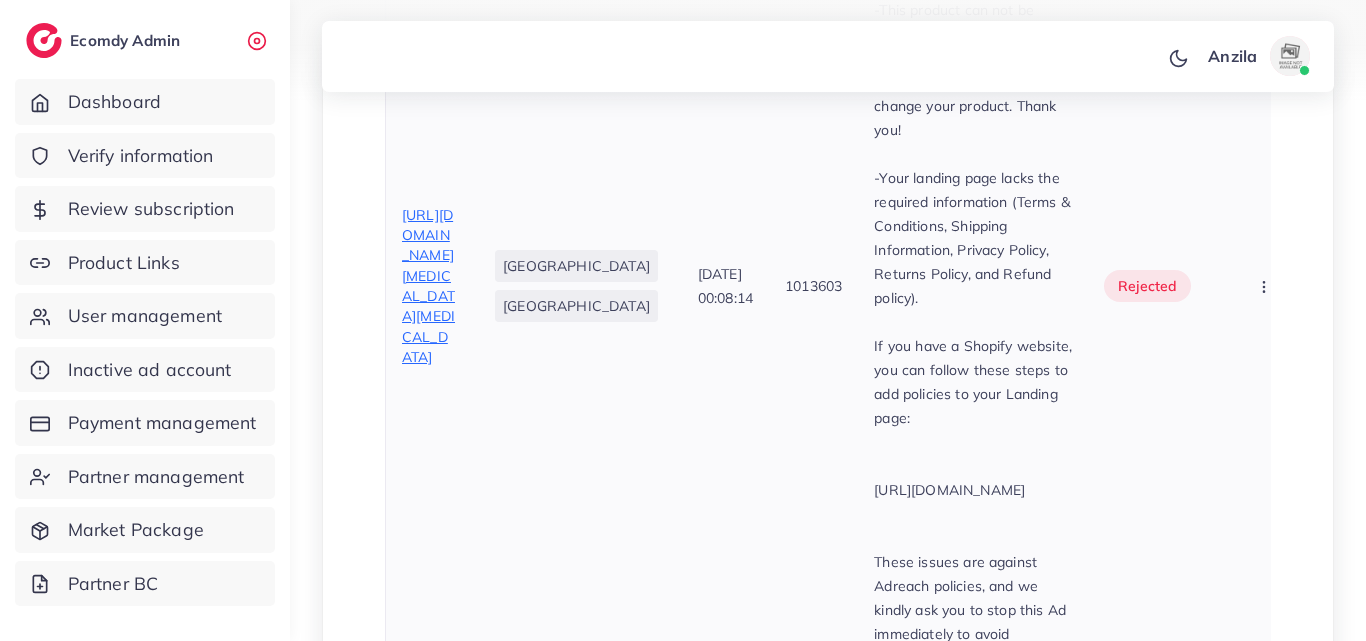 copy on "We have noticed that you are running an Ad (Ad ID: 7377002735847587841) for a product that has not been approved through TikTok policy Additionally, the landing page associated with this Ad contains the following violating content/behavior: -This product can not be approved, [MEDICAL_DATA] falls under the prohibited product category. Kindly change your product. Thank you! -Your landing page lacks the required information (Terms & Conditions, Shipping Information, Privacy Policy, Returns Policy, and Refund policy). If you have a Shopify website, you can follow these steps to add policies to your Landing page: [URL][DOMAIN_NAME]  These issues are against Adreach policies, and we kindly ask you to stop this Ad immediately to avoid suspension. If you have any questions or need further guidance, feel free to reach out to  Adreach Support" 